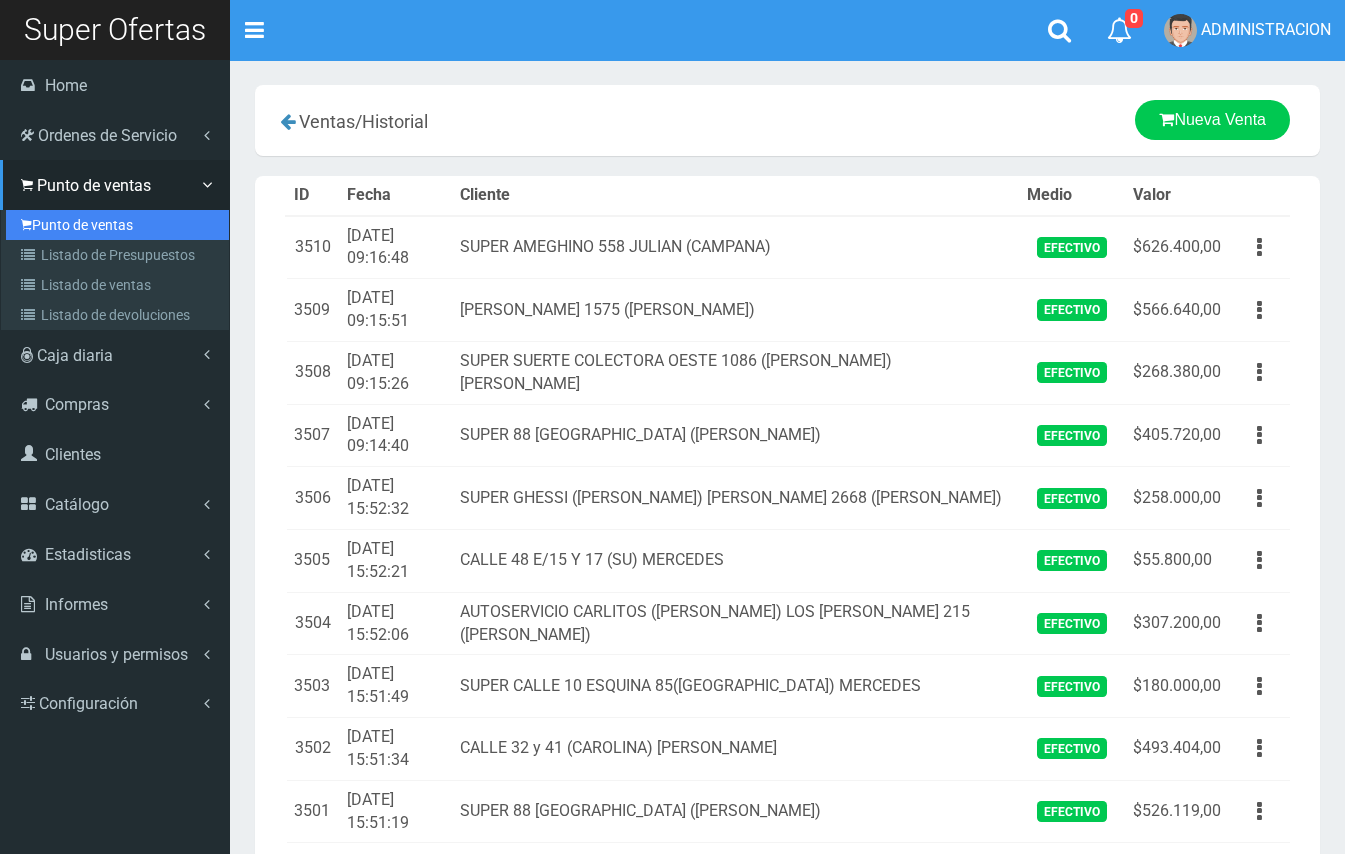 scroll, scrollTop: 0, scrollLeft: 0, axis: both 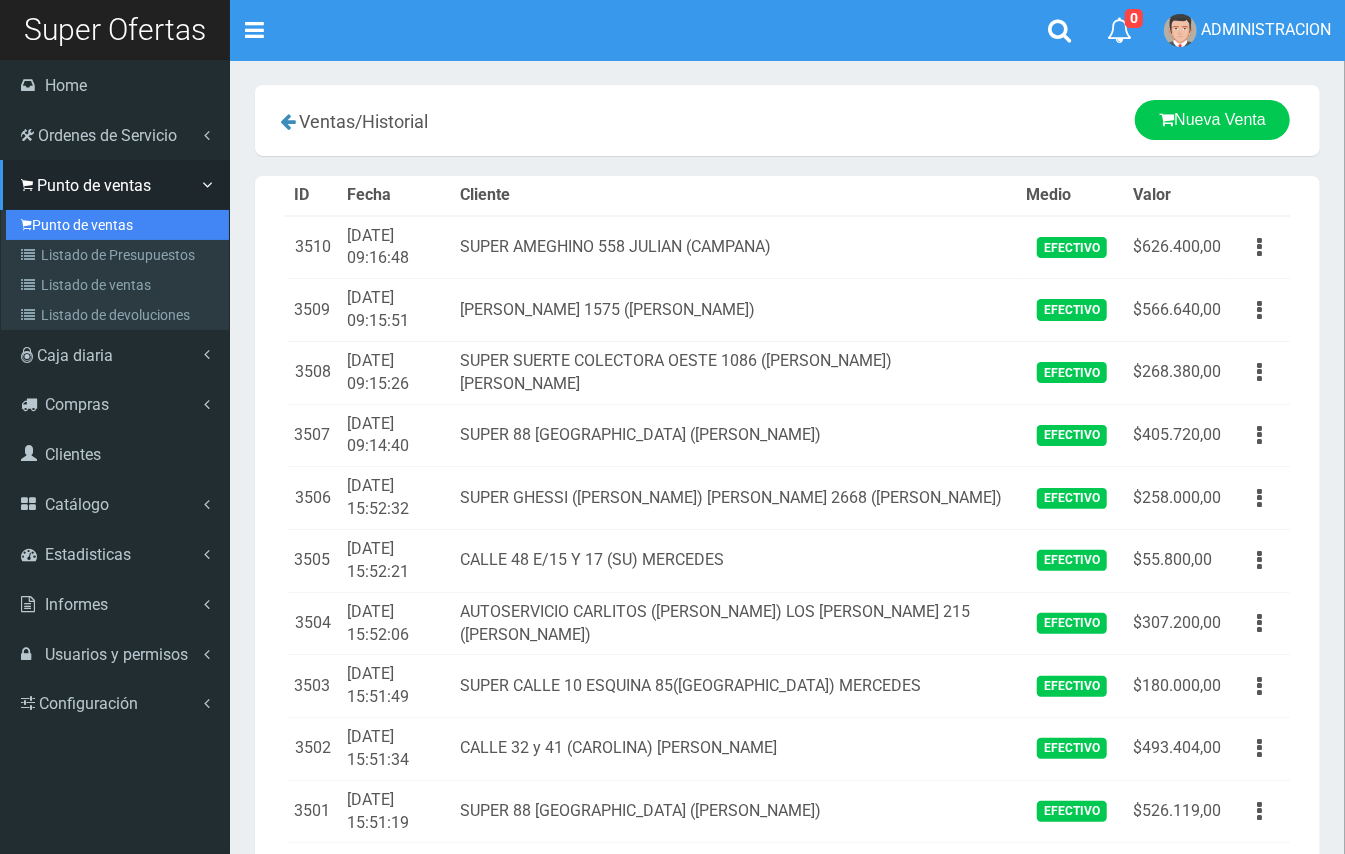 drag, startPoint x: 0, startPoint y: 0, endPoint x: 70, endPoint y: 218, distance: 228.96288 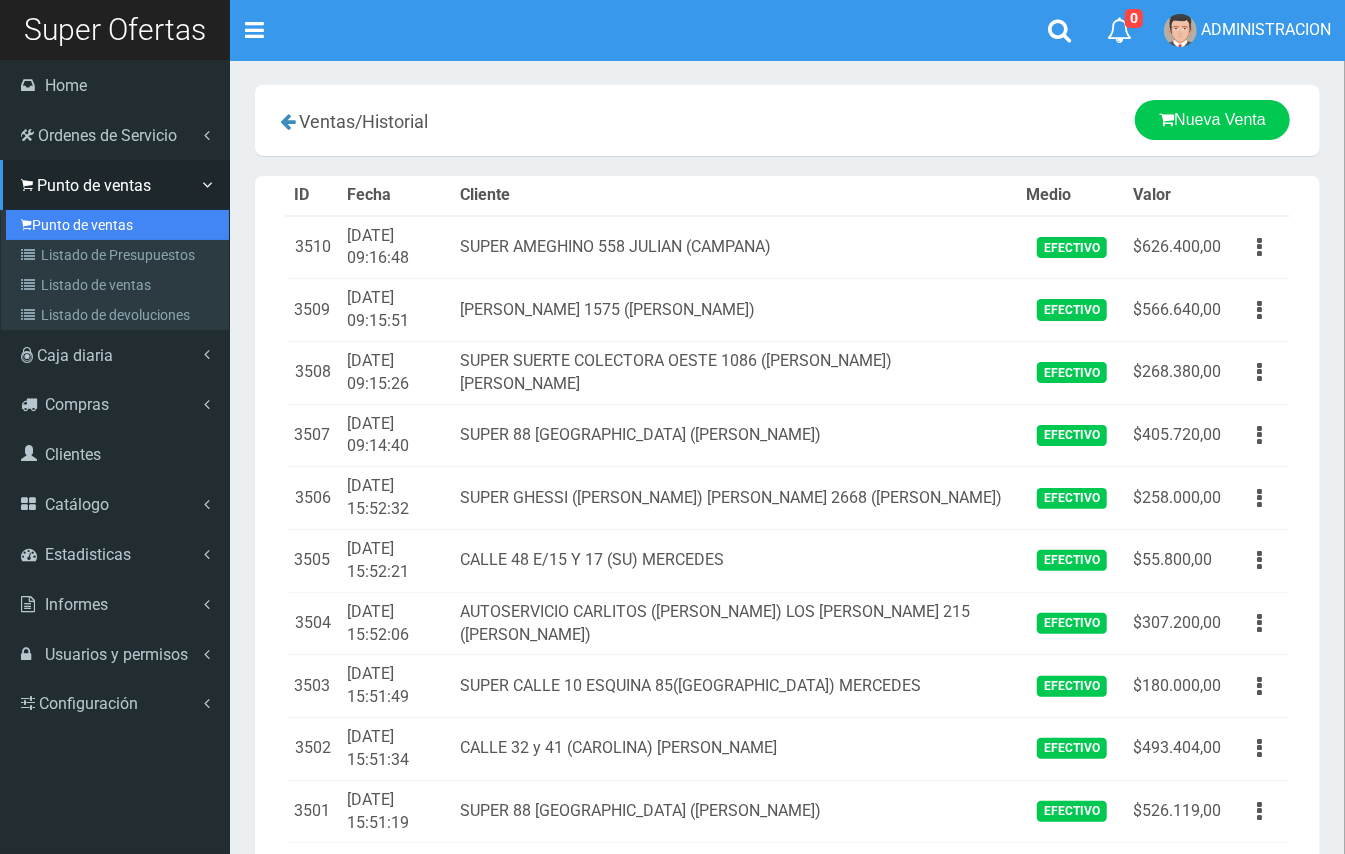 click on "Punto de ventas" at bounding box center (117, 225) 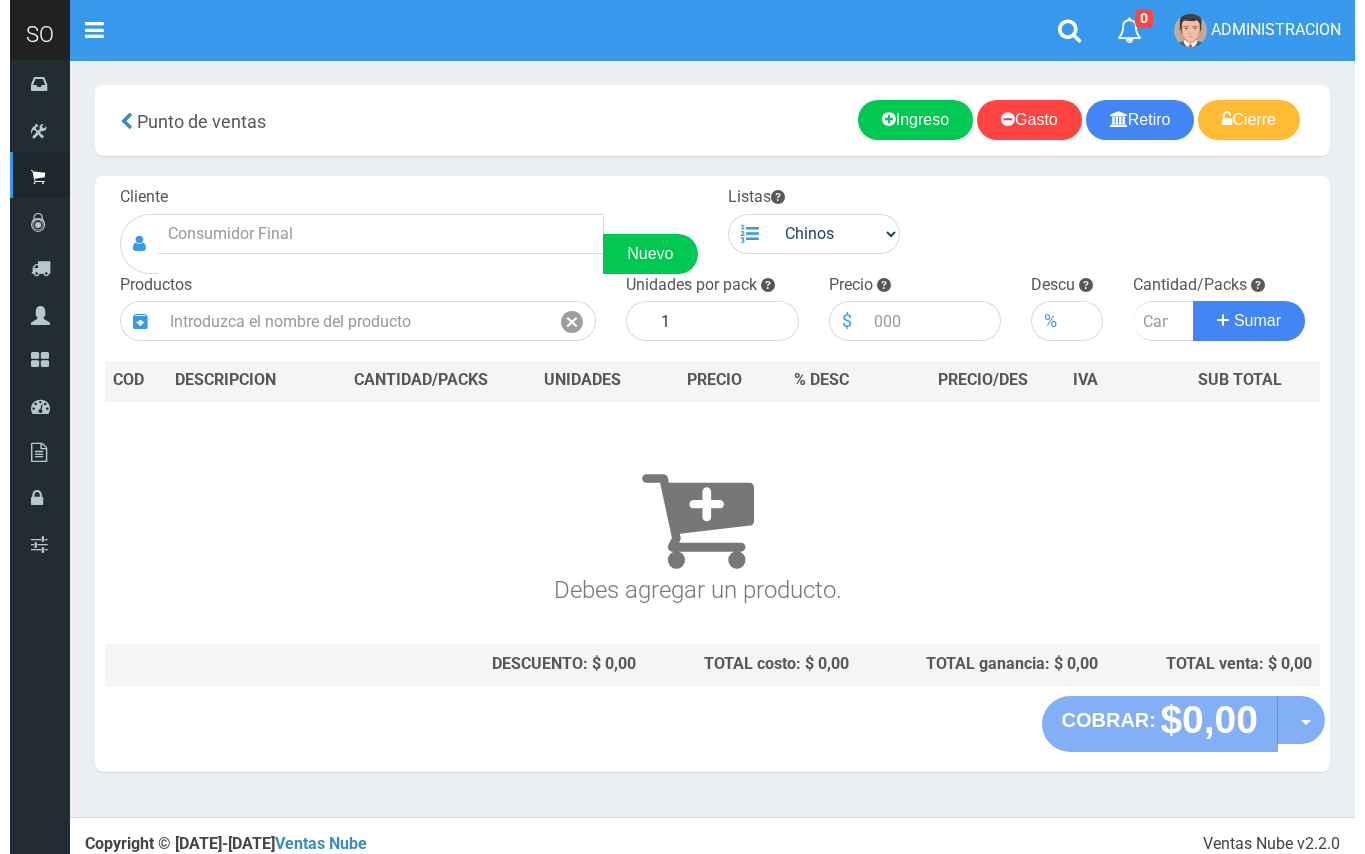 scroll, scrollTop: 0, scrollLeft: 0, axis: both 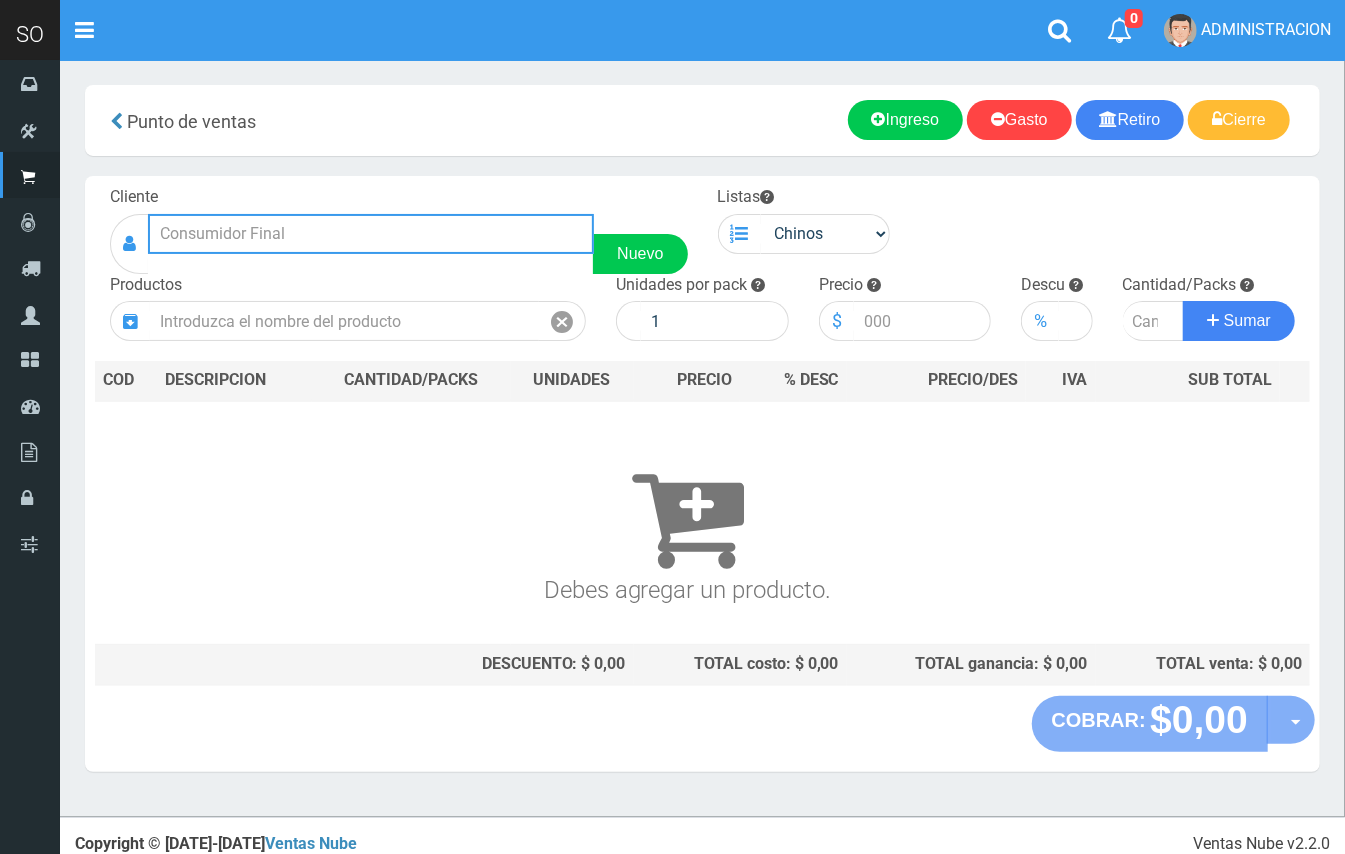 click at bounding box center (371, 234) 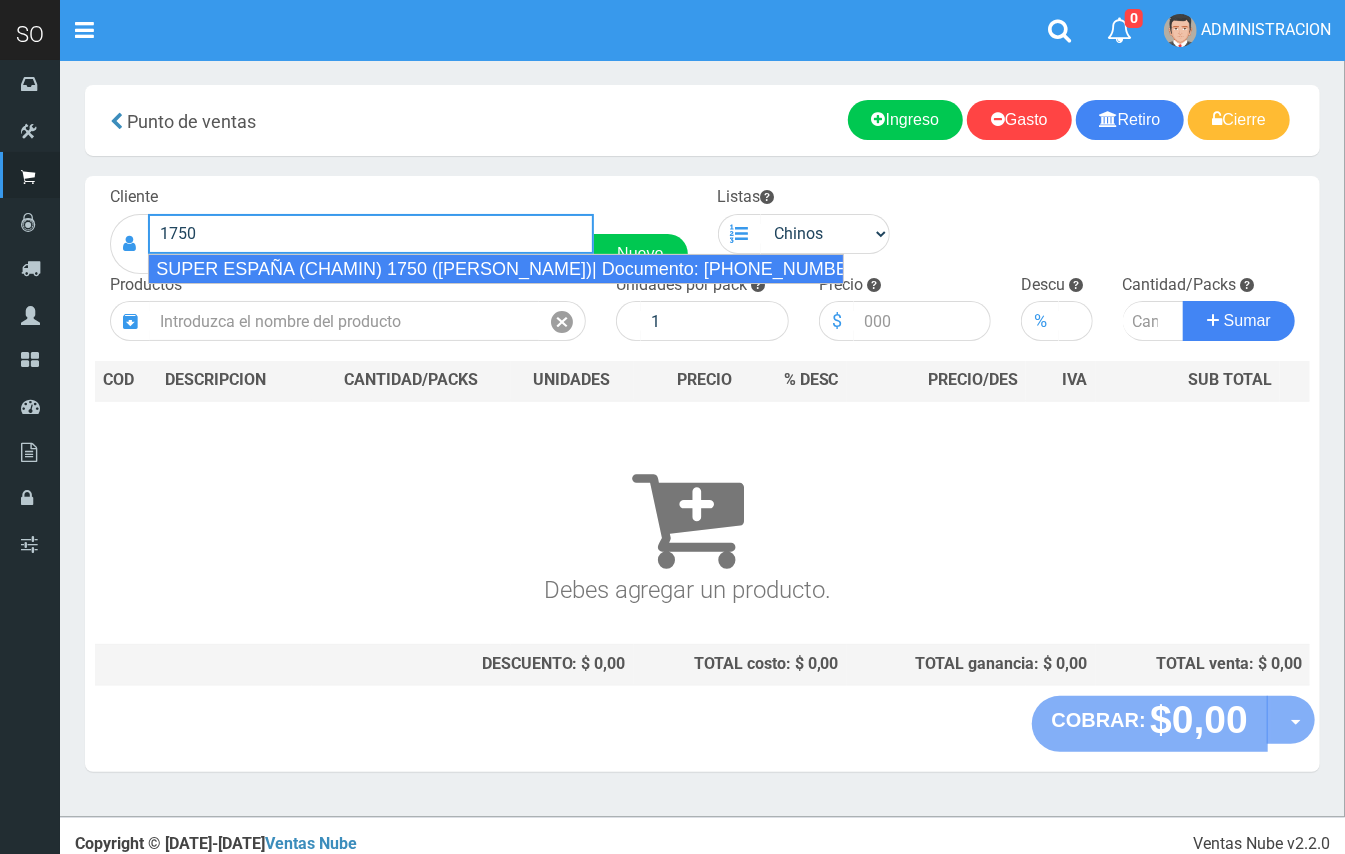 click on "SUPER ESPAÑA (CHAMIN) 1750 (ZARATE)| Documento: 45674866343 | Teléfono:" at bounding box center (496, 269) 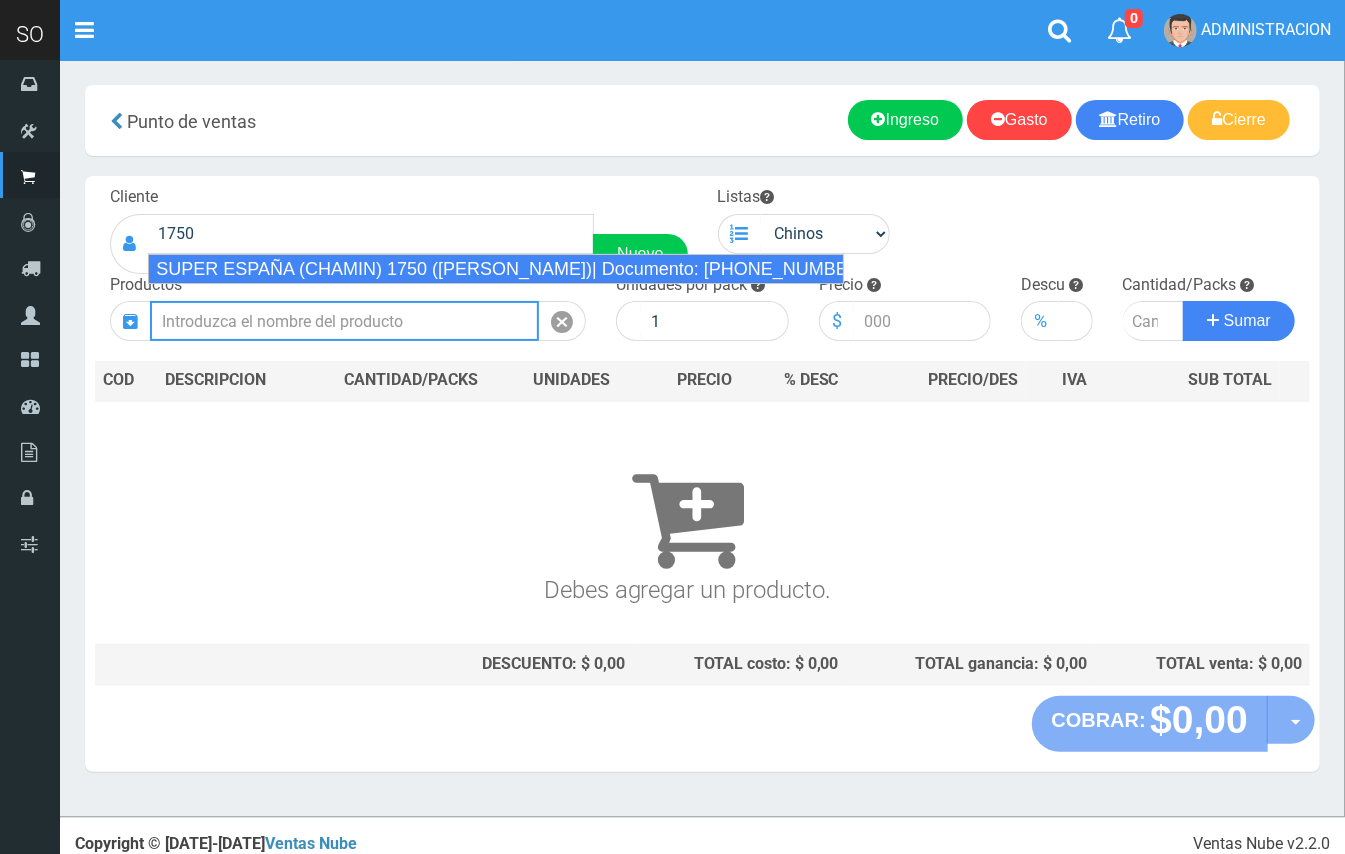 type on "SUPER ESPAÑA (CHAMIN) 1750 (ZARATE)| Documento: 45674866343 | Teléfono:" 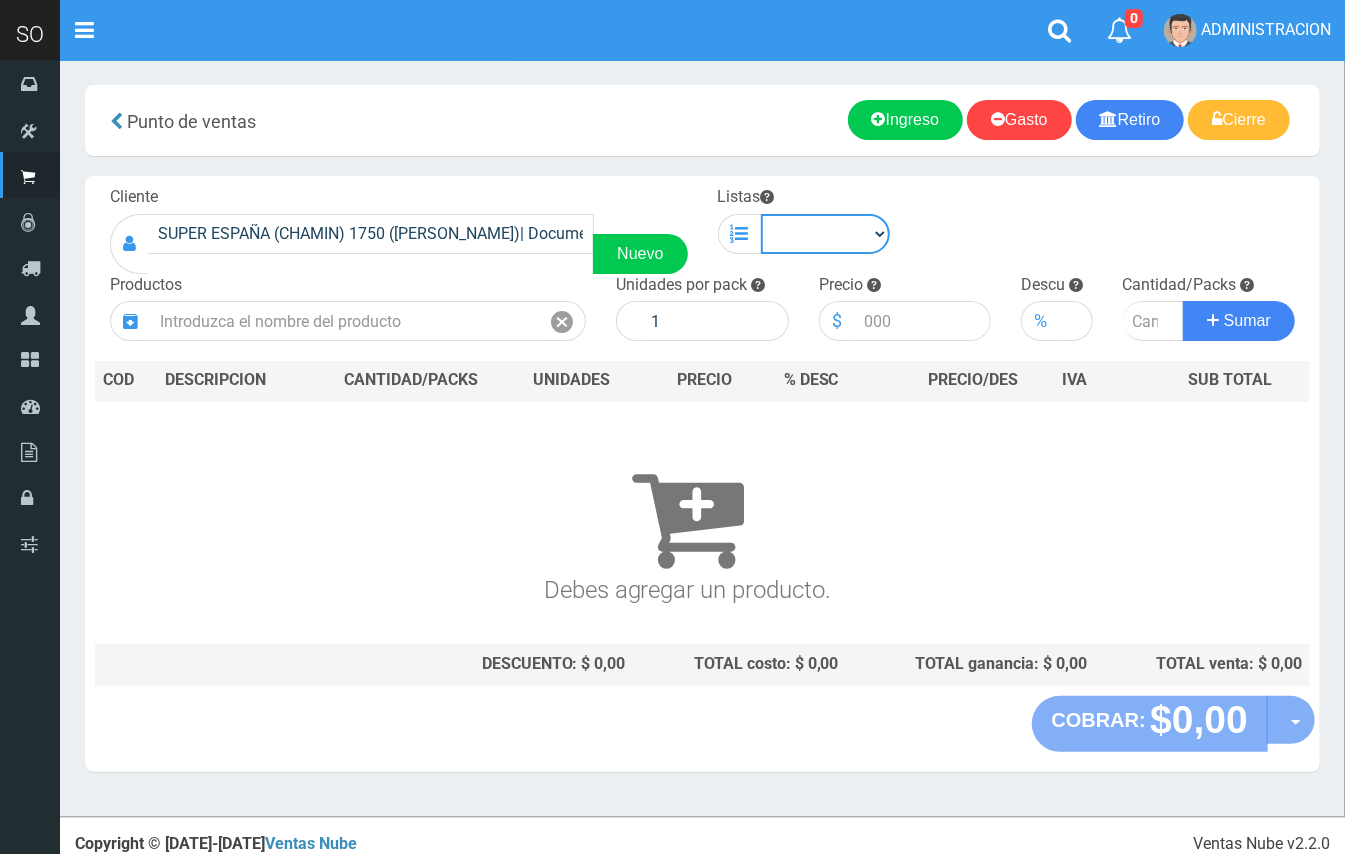 click on "Chinos
.
." at bounding box center (826, 234) 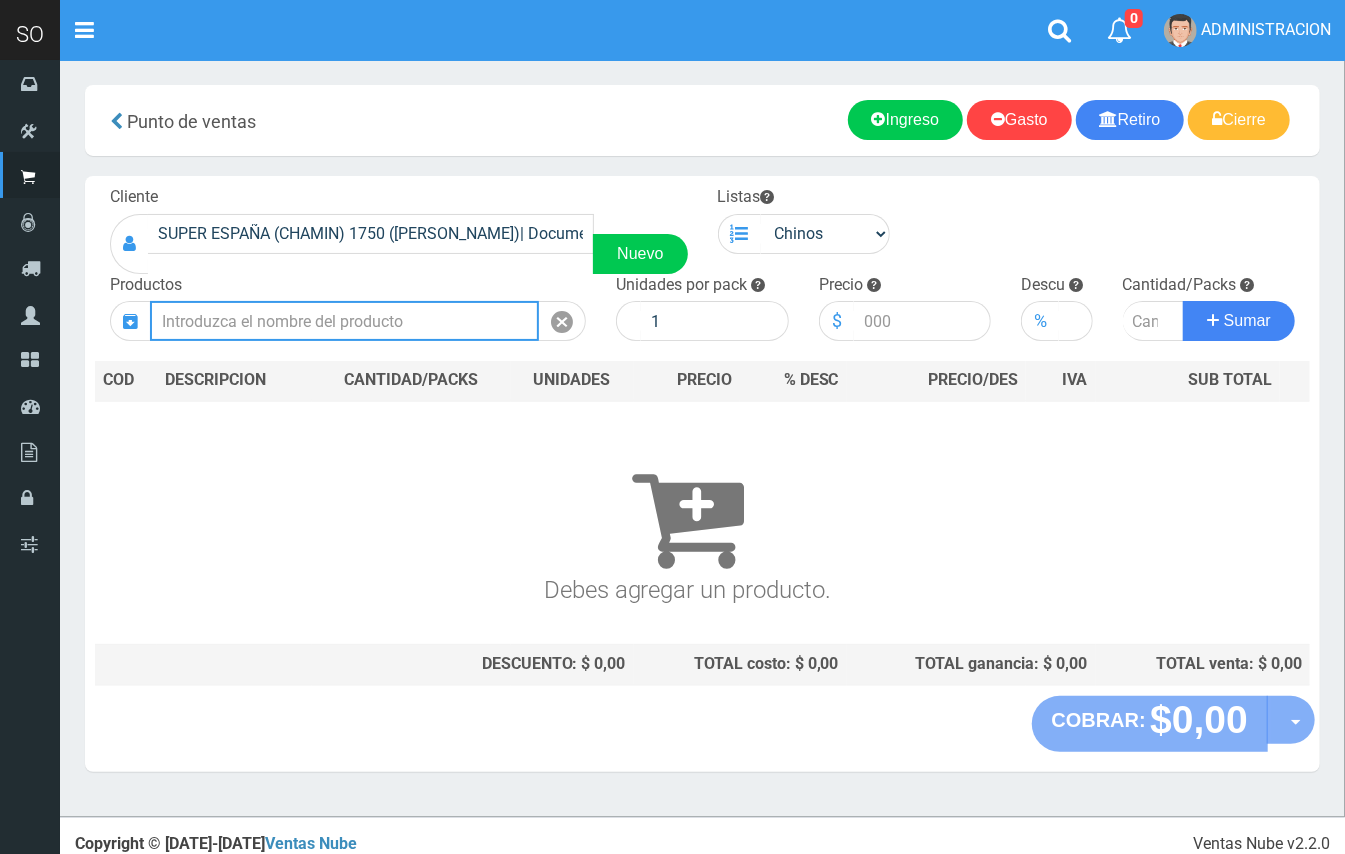 click at bounding box center [344, 321] 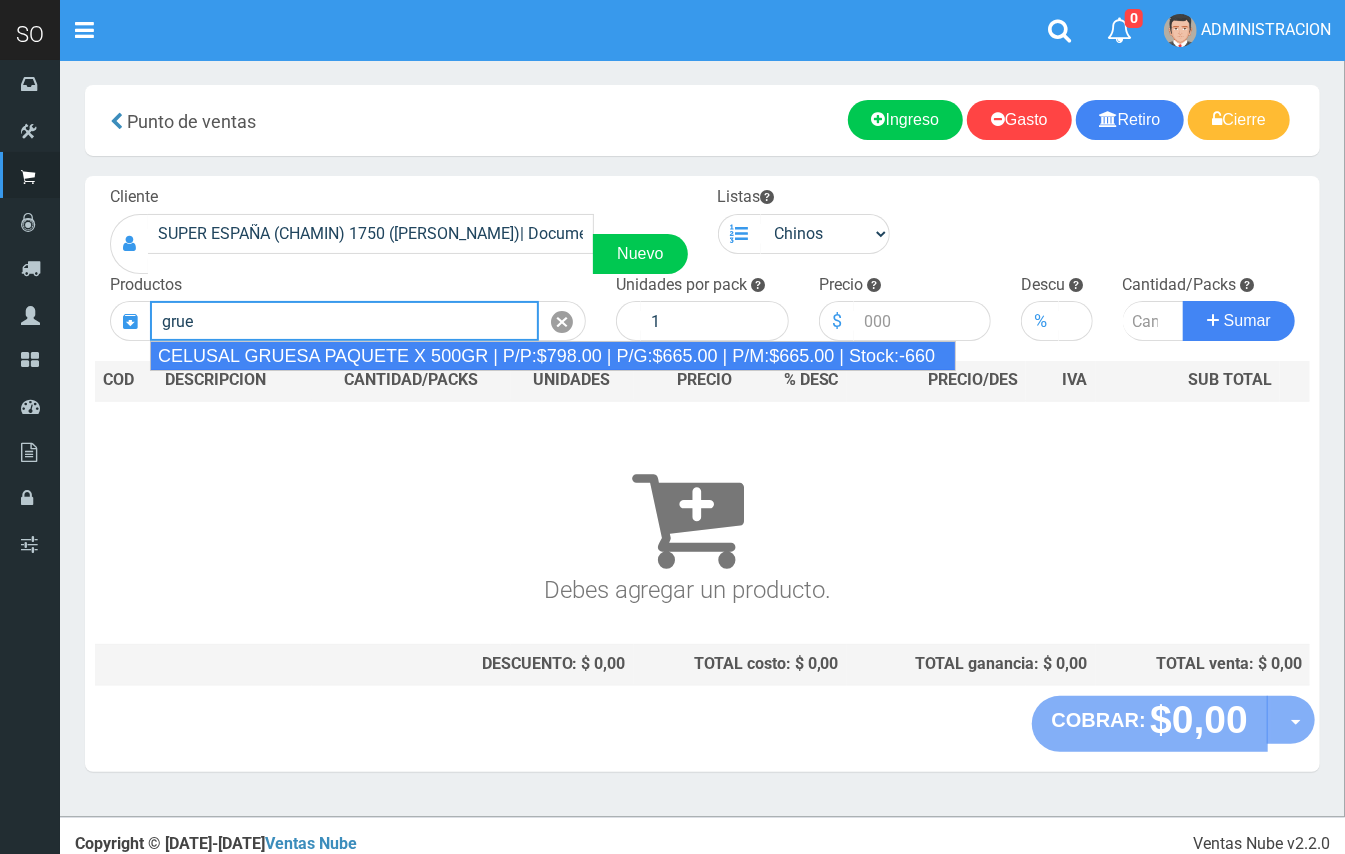 click on "CELUSAL GRUESA PAQUETE X 500GR | P/P:$798.00 | P/G:$665.00 | P/M:$665.00 | Stock:-660" at bounding box center [553, 356] 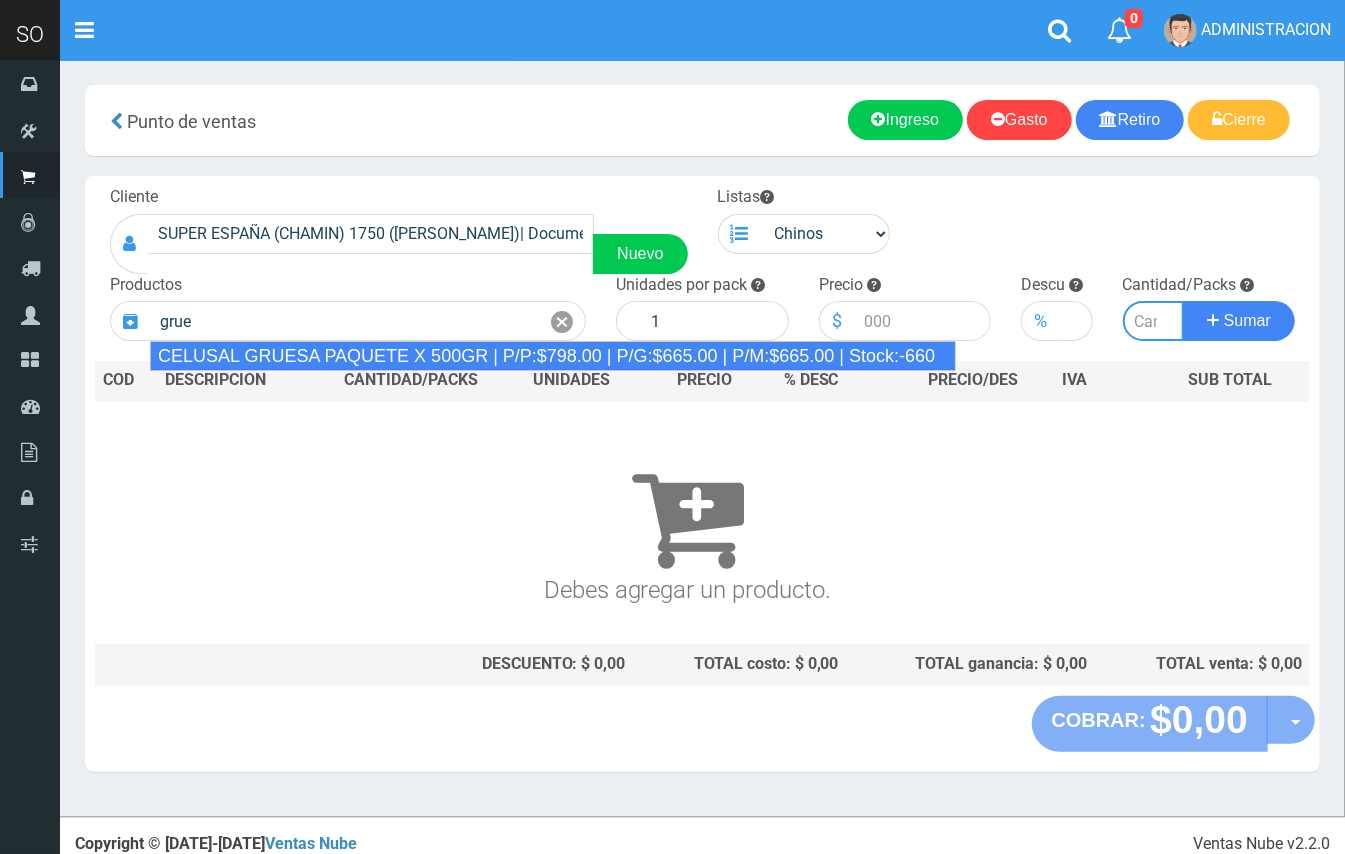 type on "CELUSAL GRUESA PAQUETE X 500GR | P/P:$798.00 | P/G:$665.00 | P/M:$665.00 | Stock:-660" 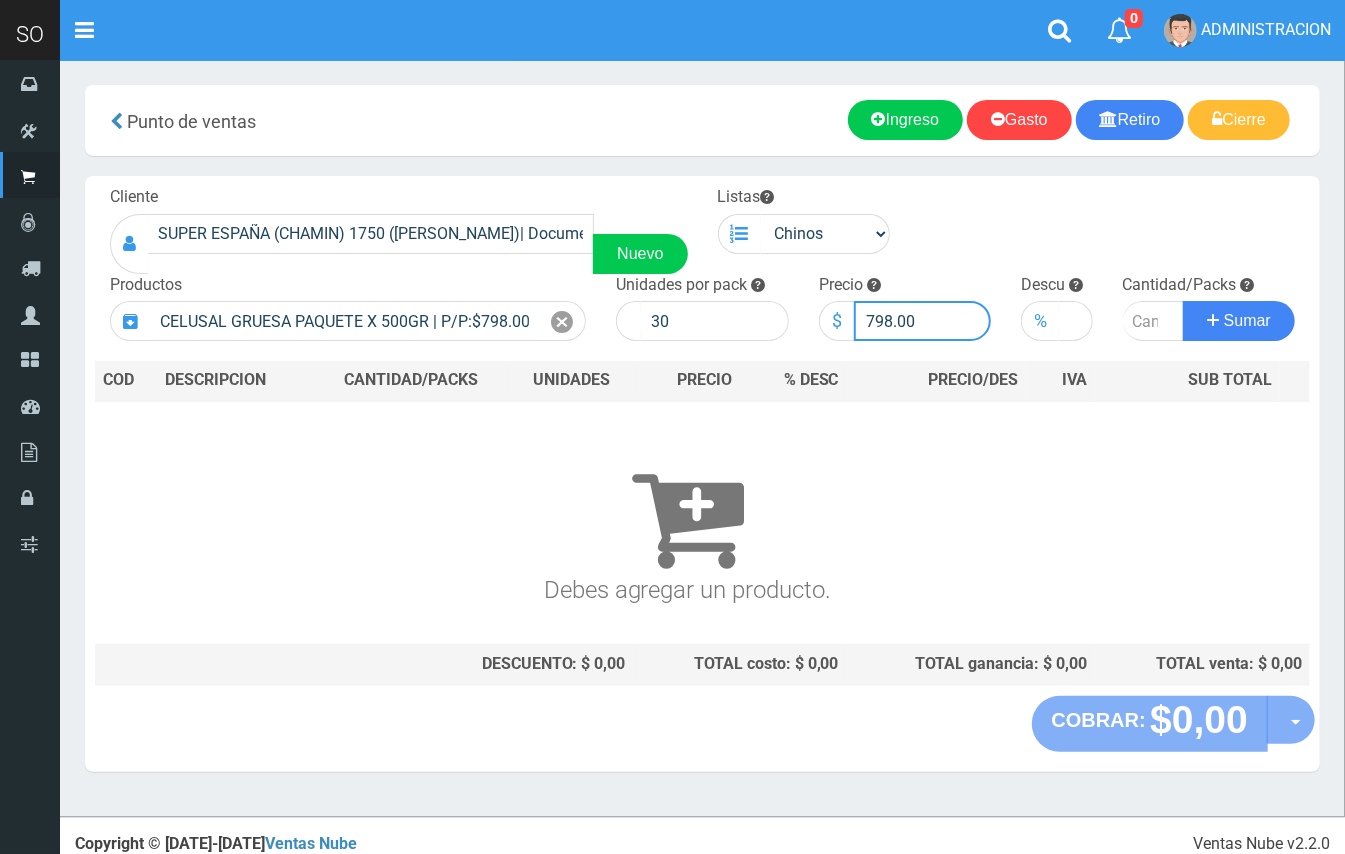 drag, startPoint x: 889, startPoint y: 314, endPoint x: 876, endPoint y: 314, distance: 13 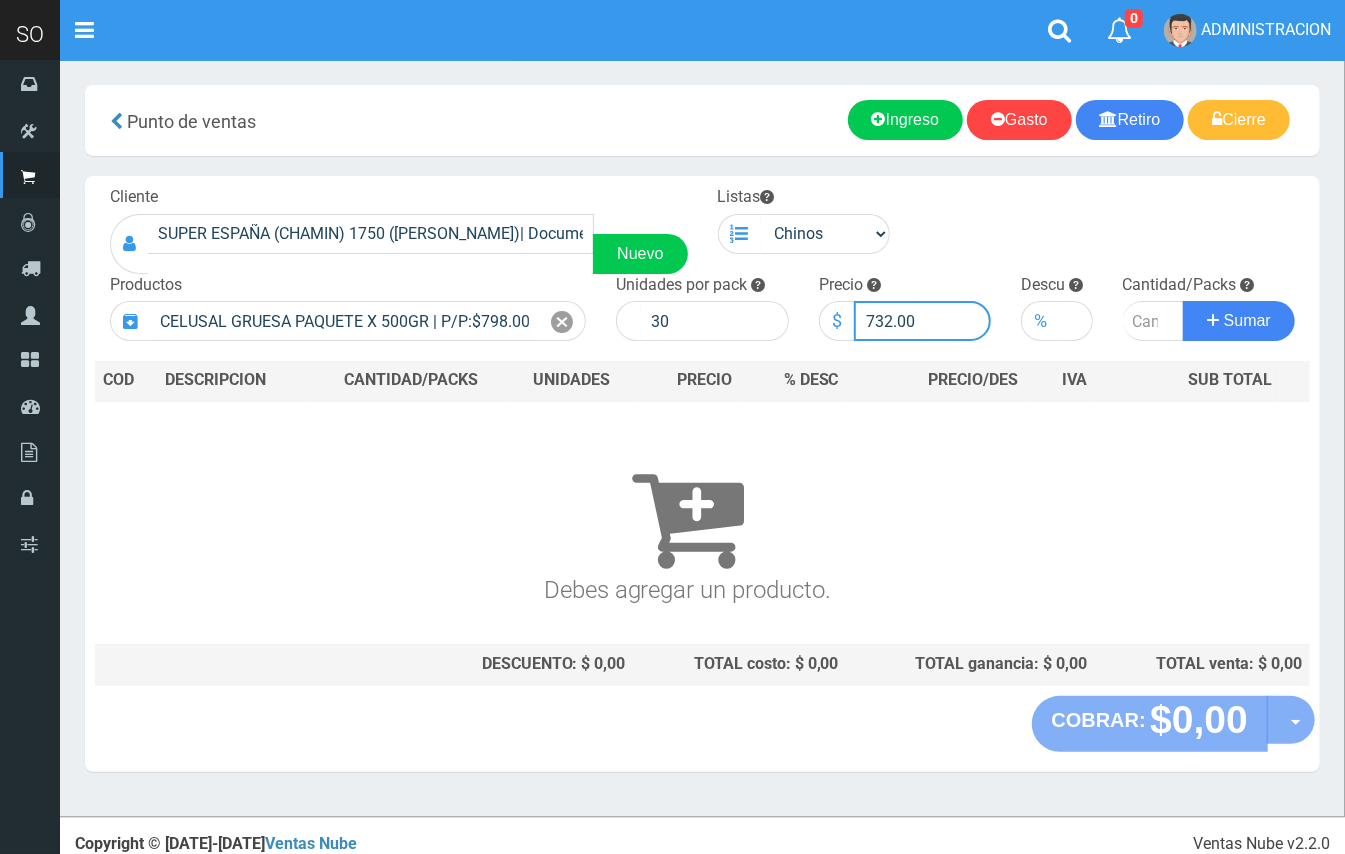 type on "732.00" 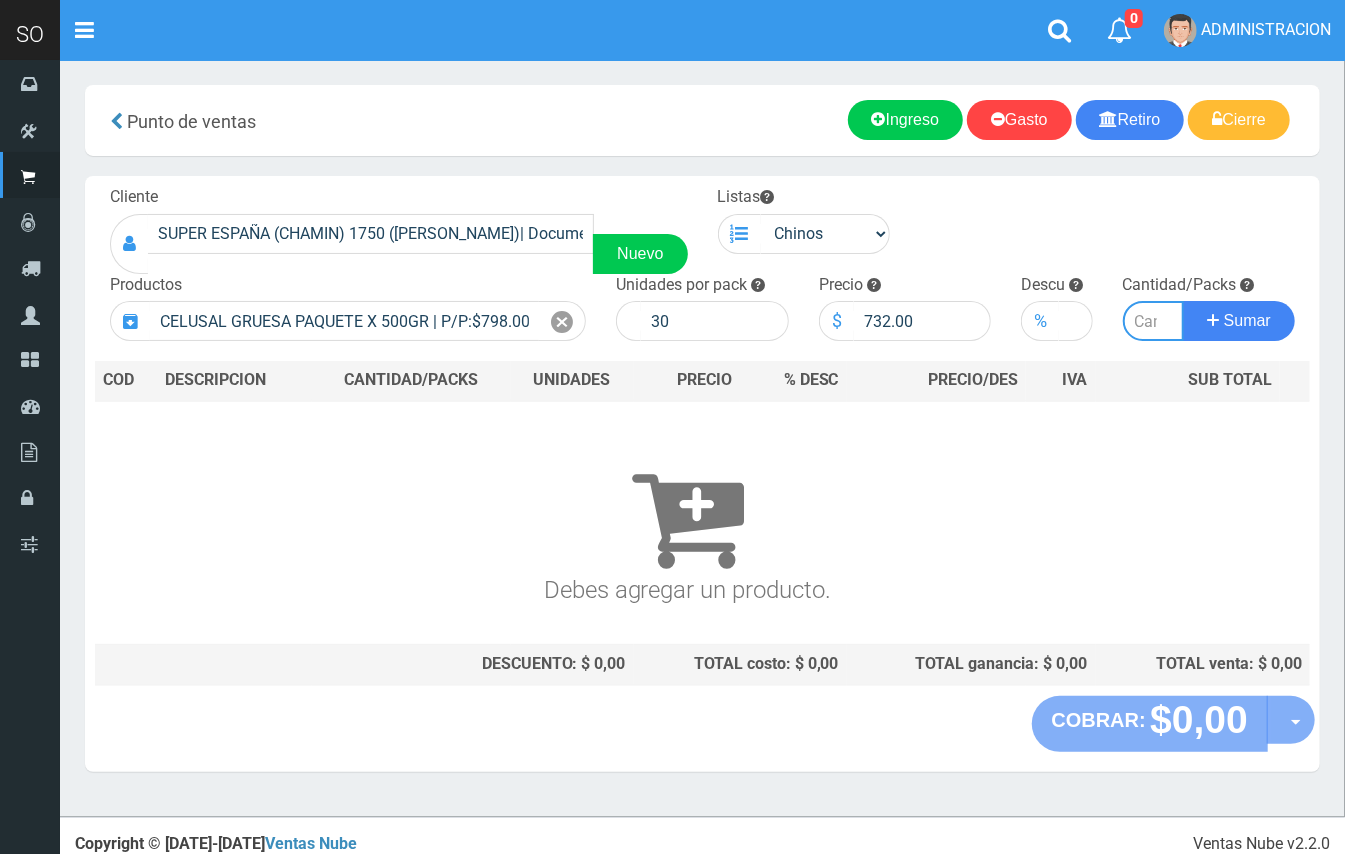 click at bounding box center [1154, 321] 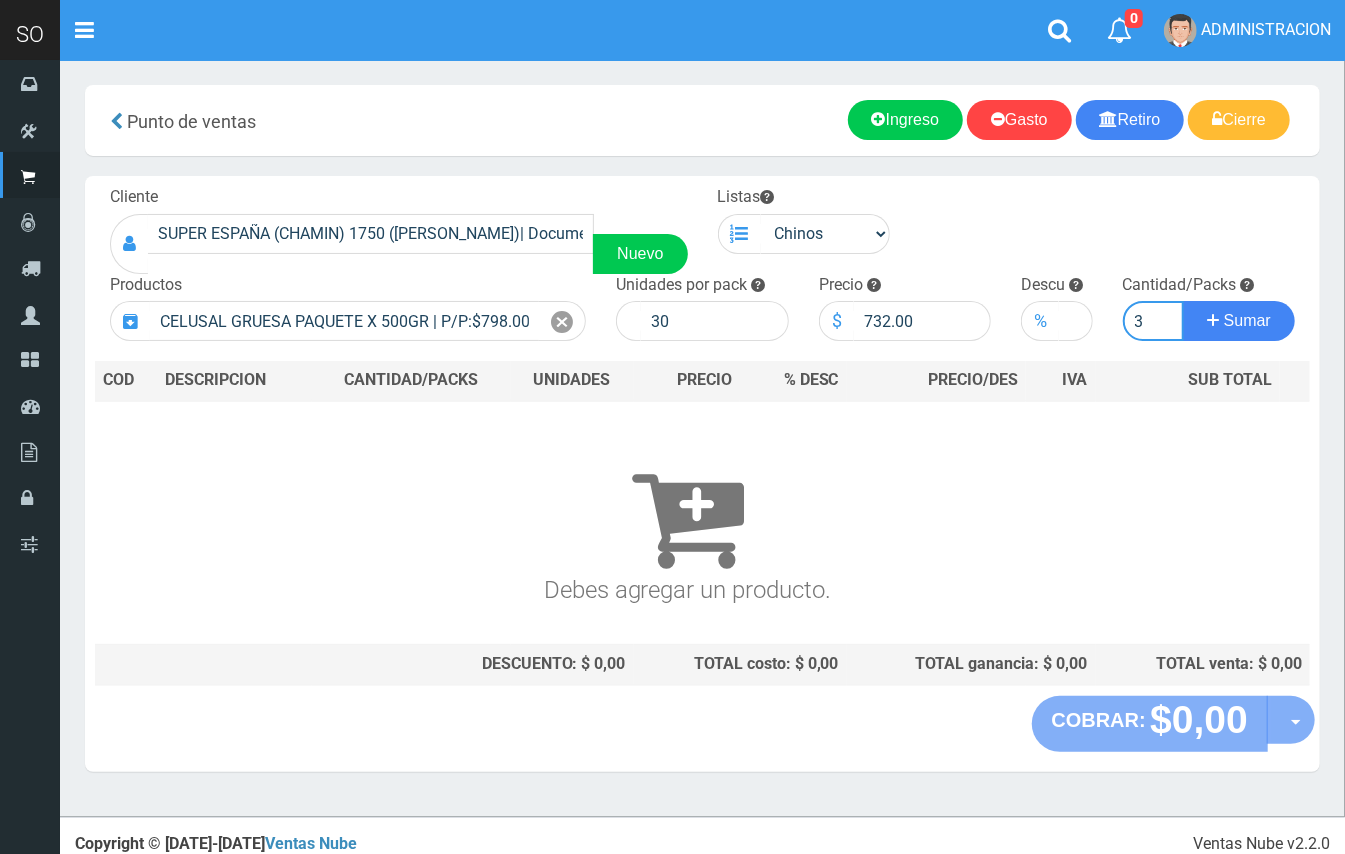 type on "3" 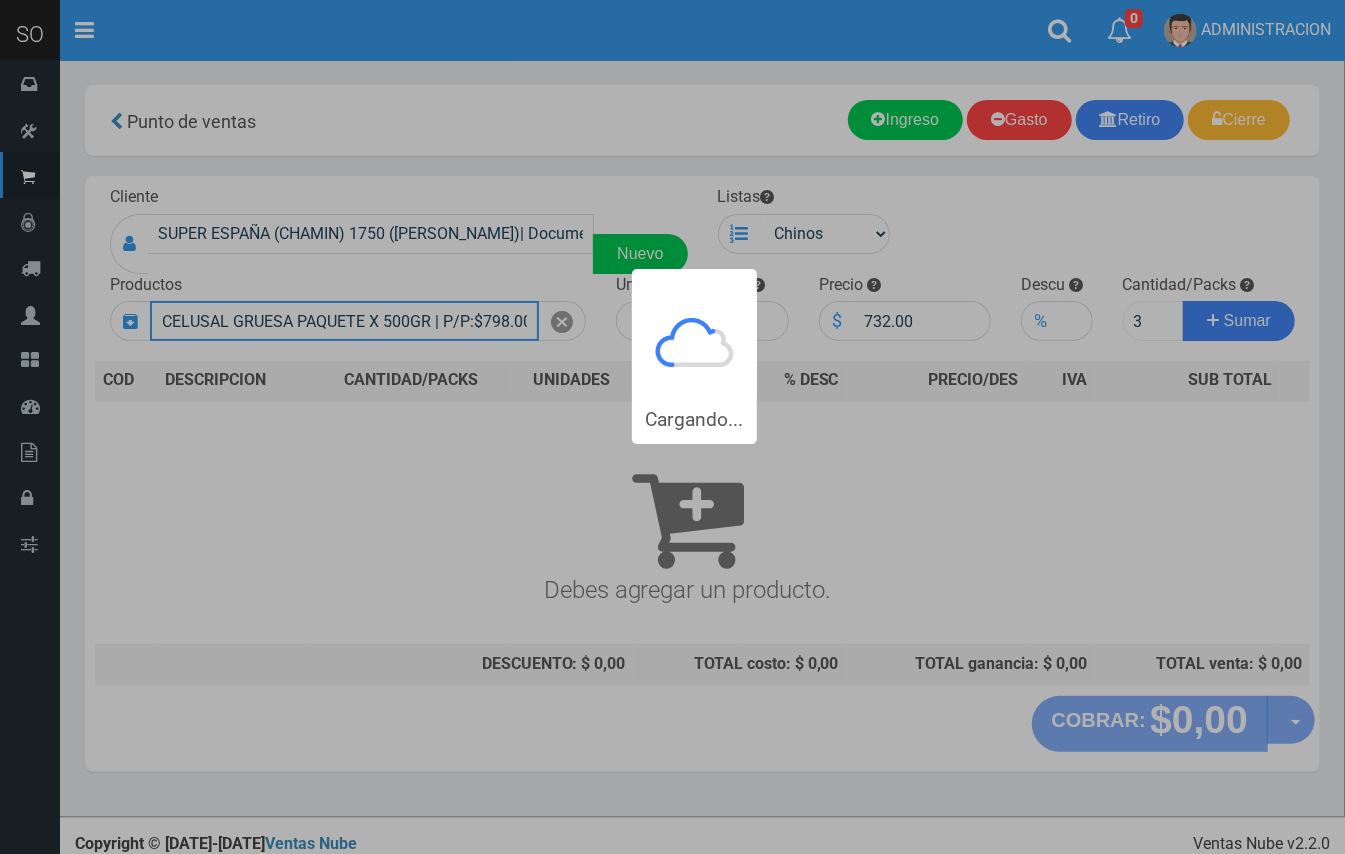 type 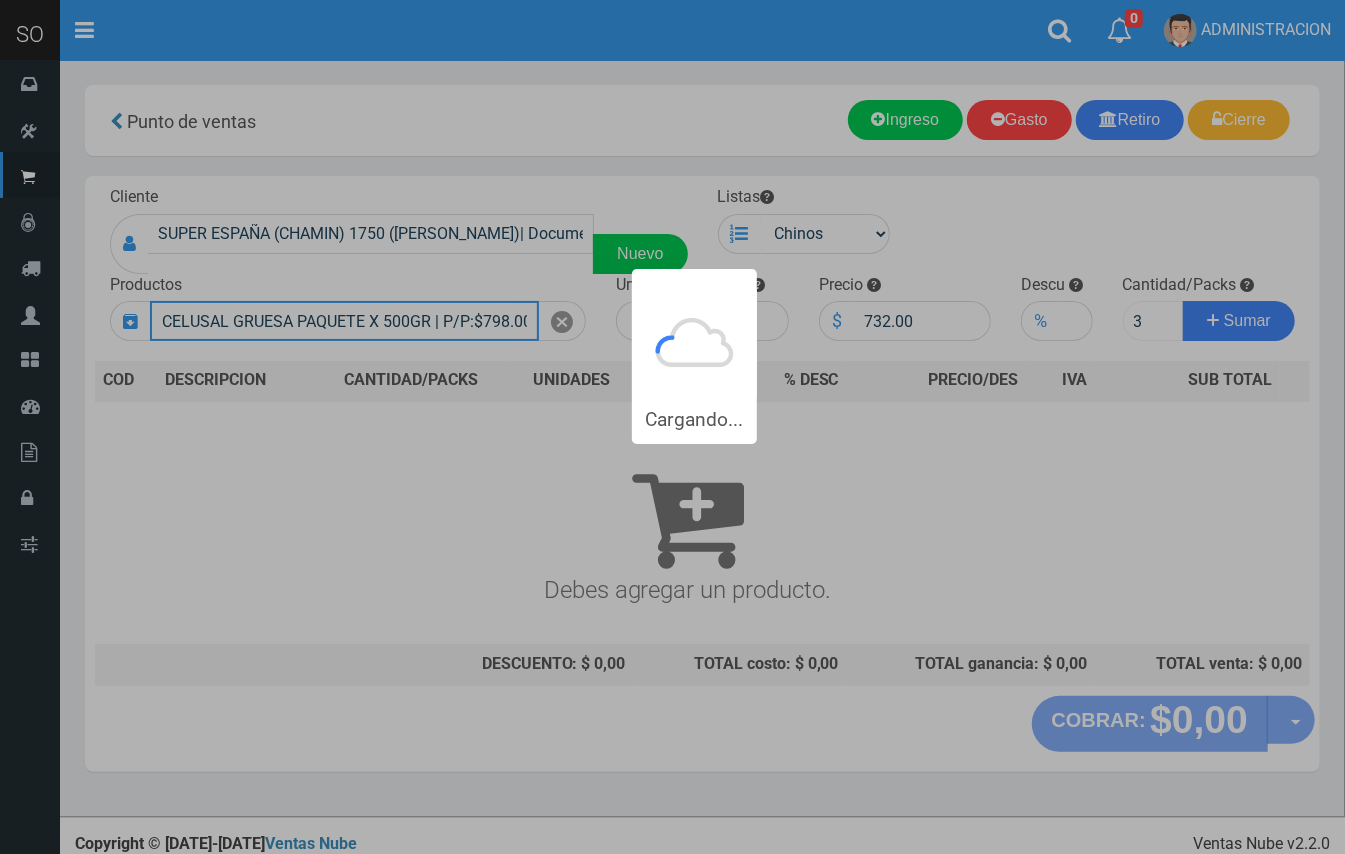 type 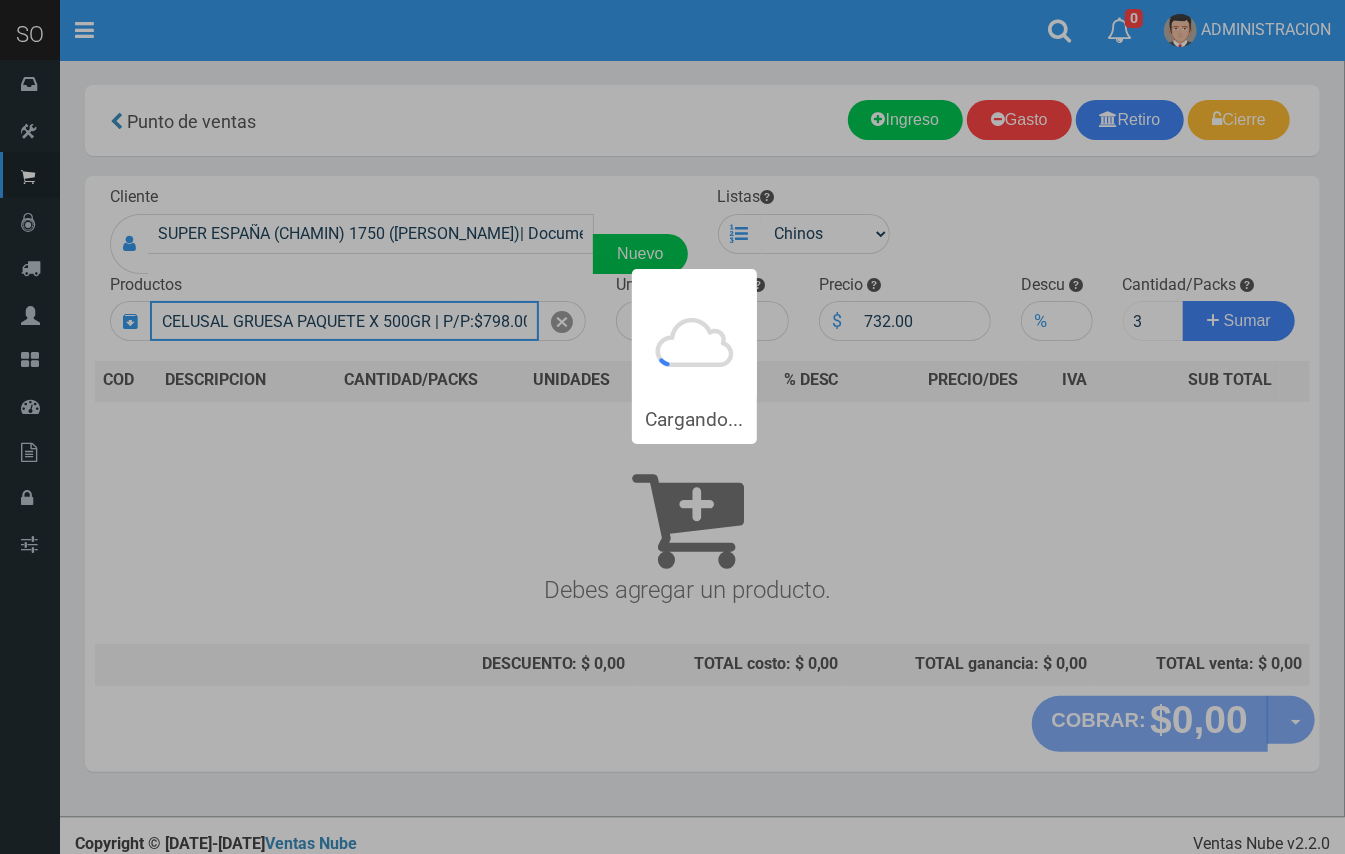type 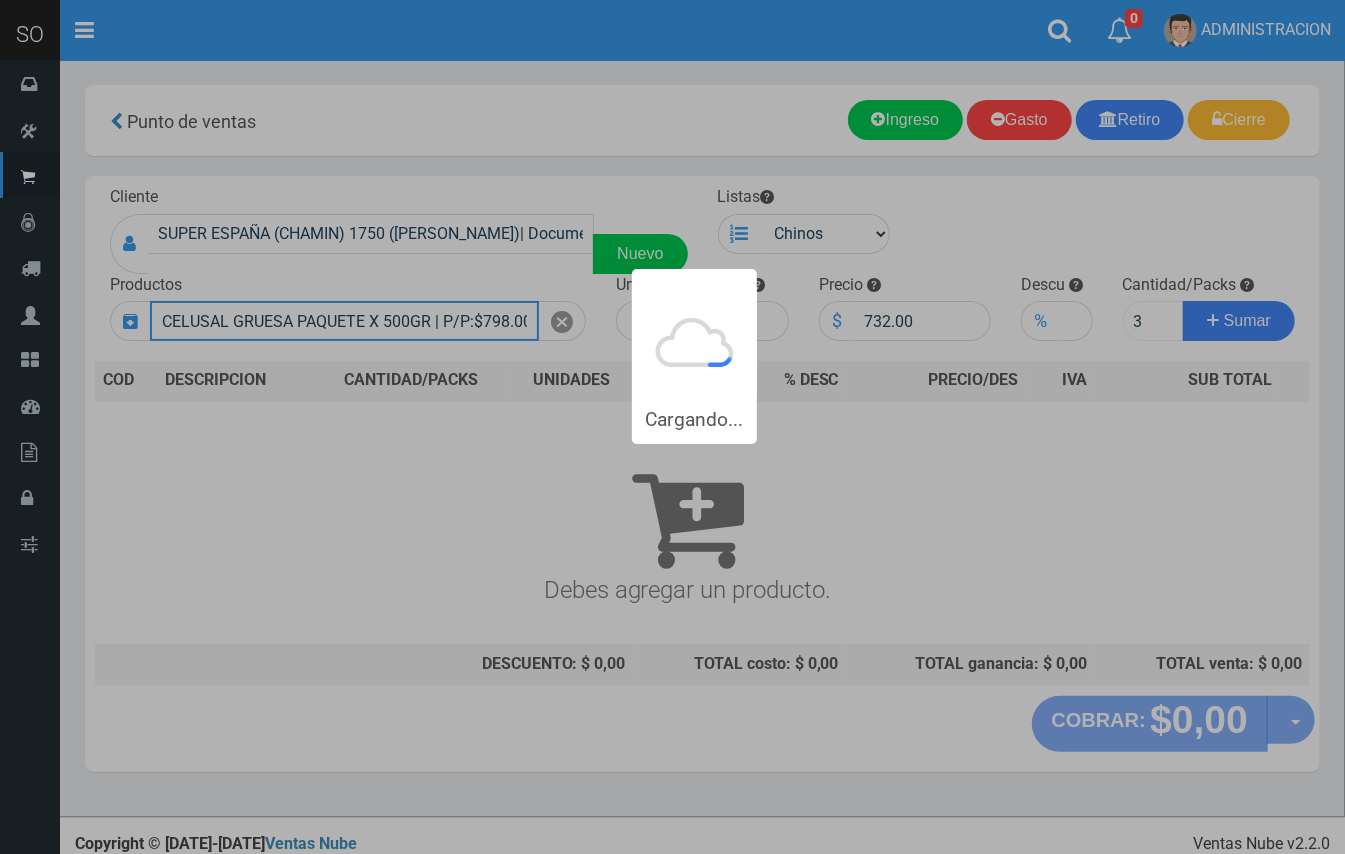 type 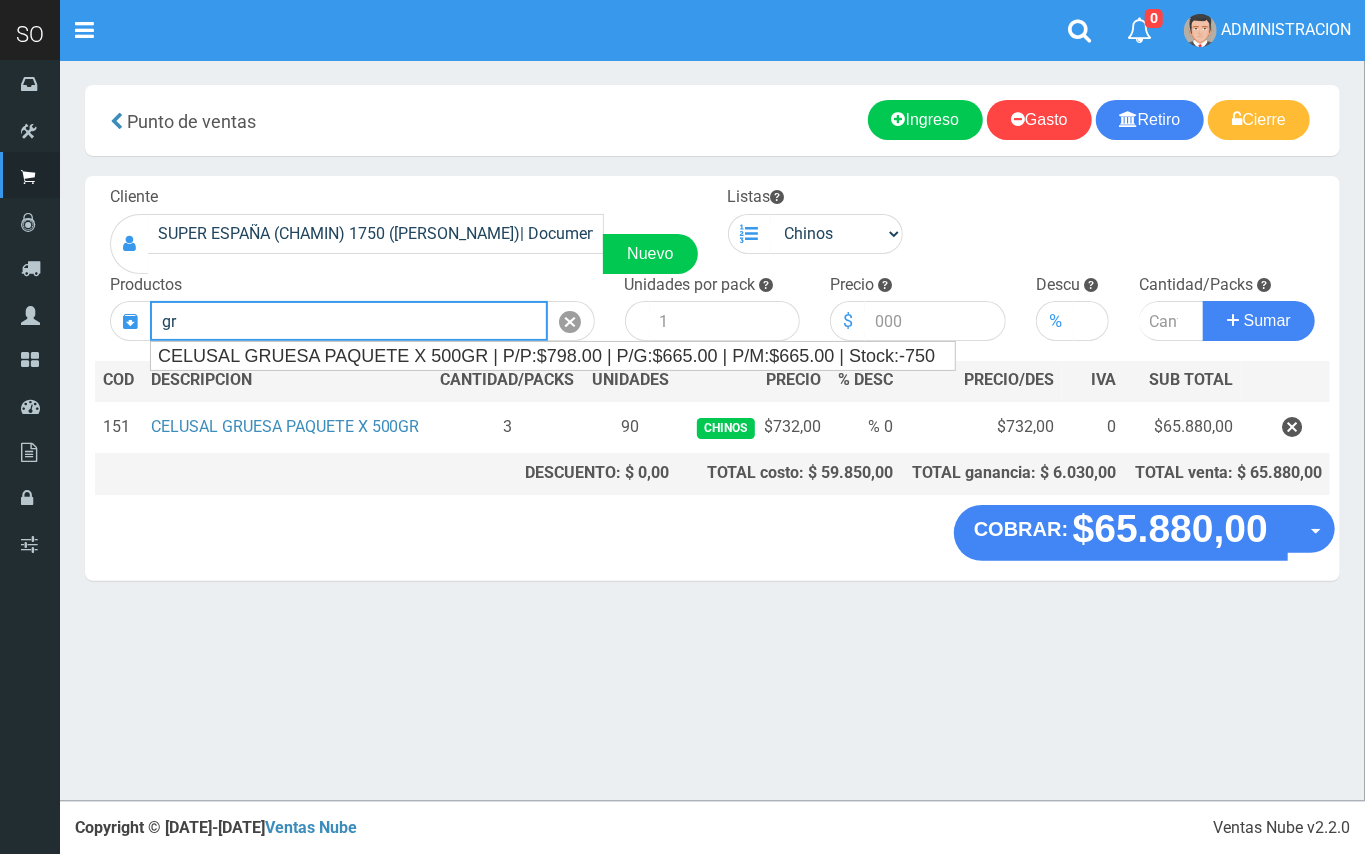 type on "g" 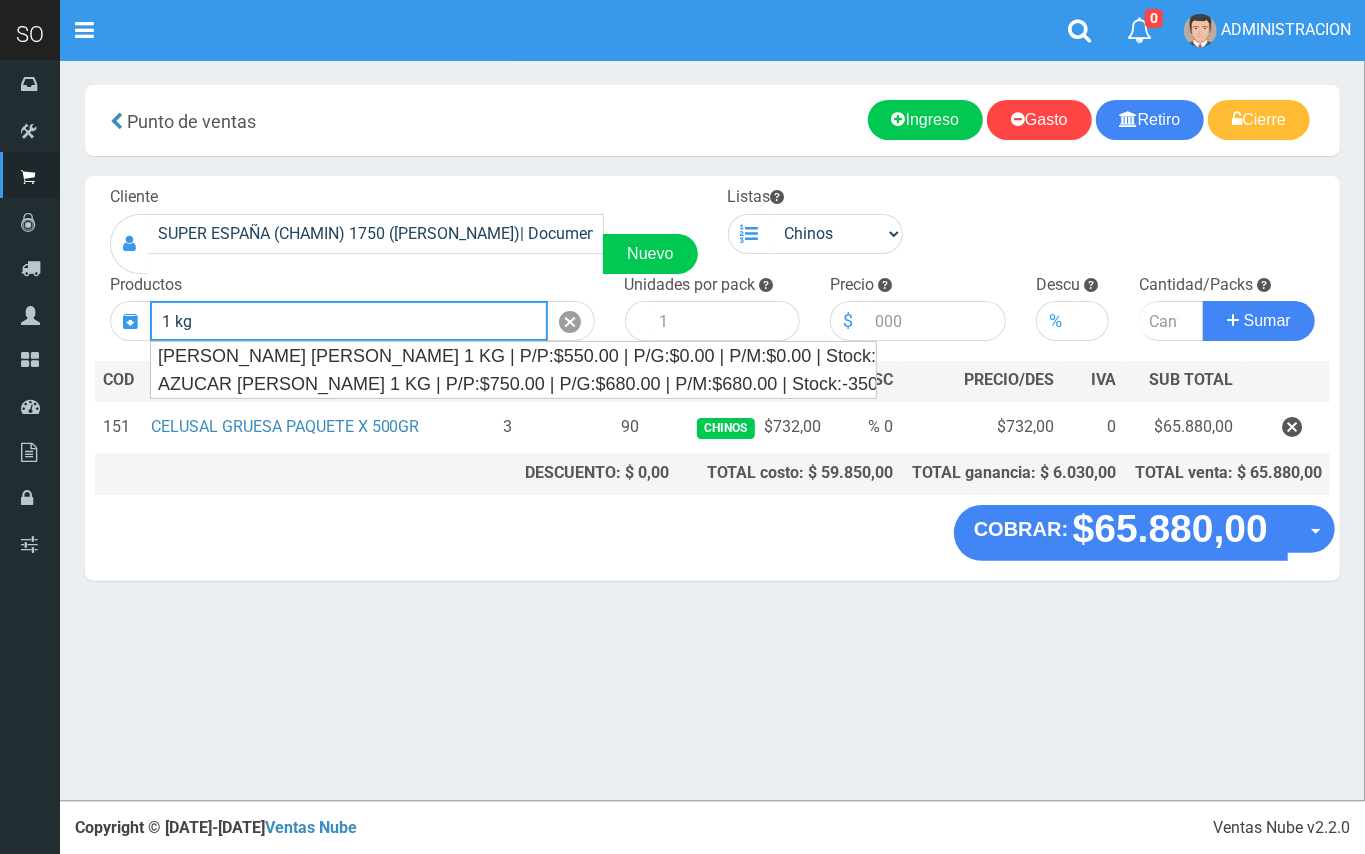 drag, startPoint x: 222, startPoint y: 308, endPoint x: 153, endPoint y: 306, distance: 69.02898 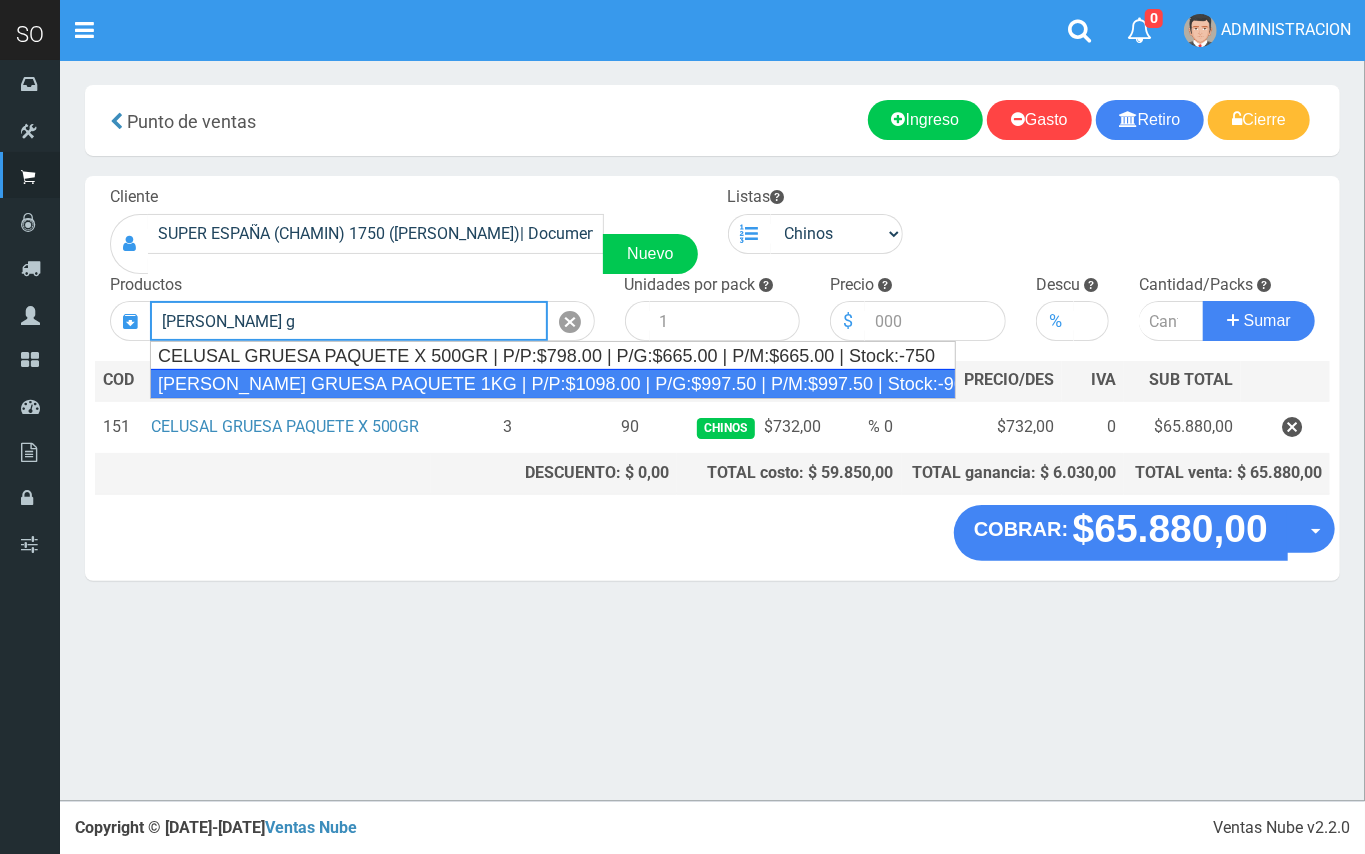 click on "SAL GRUESA PAQUETE 1KG | P/P:$1098.00 | P/G:$997.50 | P/M:$997.50 | Stock:-963" at bounding box center (553, 384) 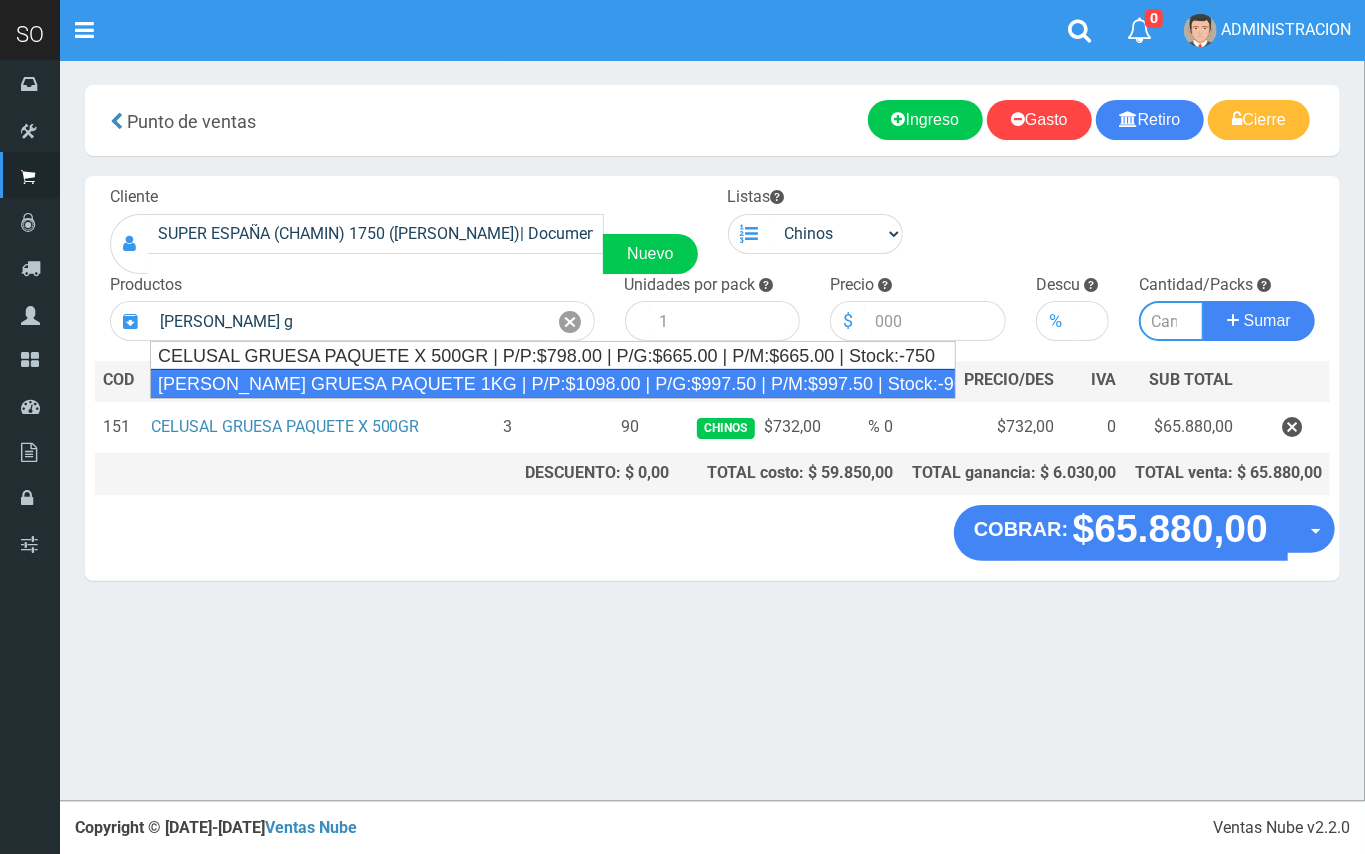 type on "SAL GRUESA PAQUETE 1KG | P/P:$1098.00 | P/G:$997.50 | P/M:$997.50 | Stock:-963" 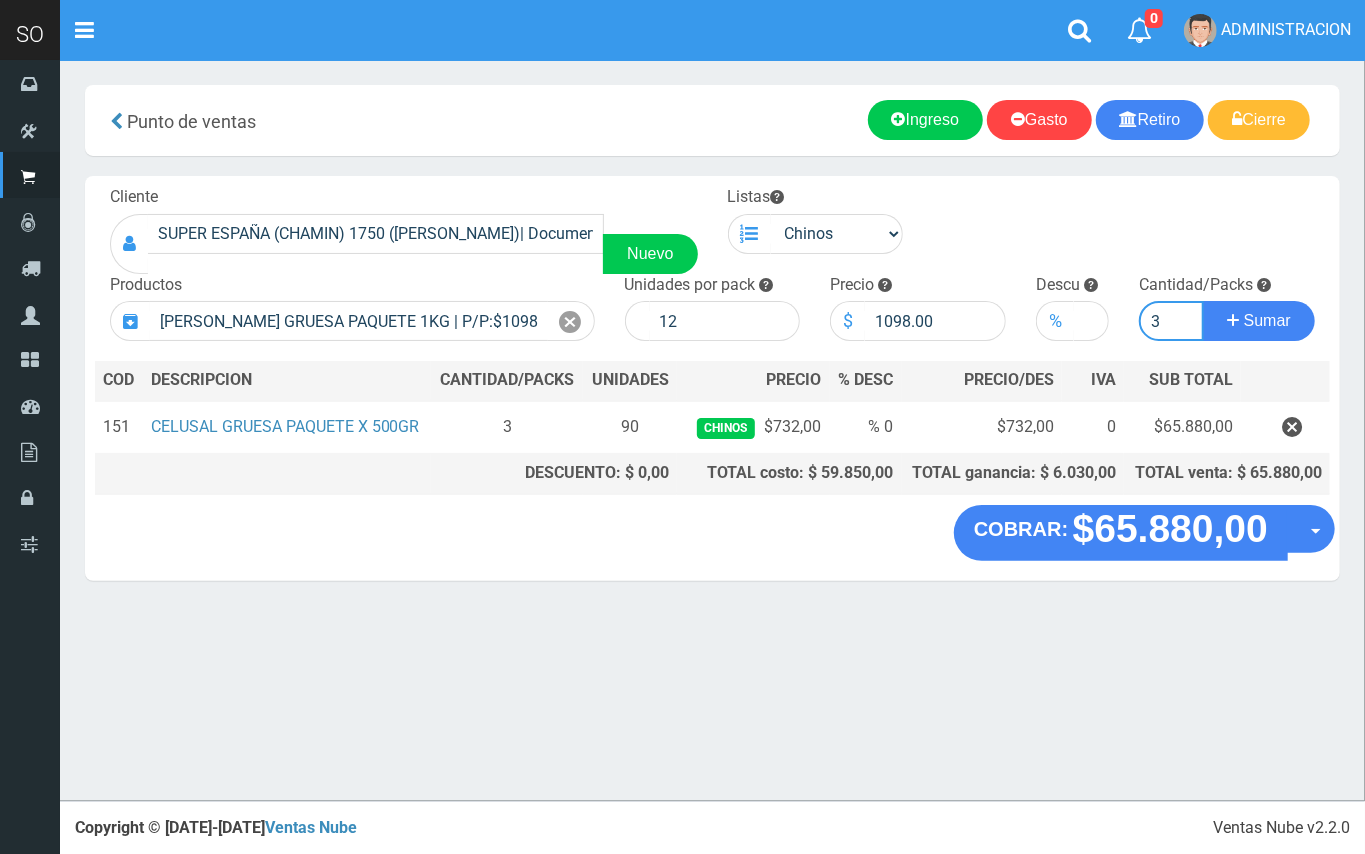 type on "3" 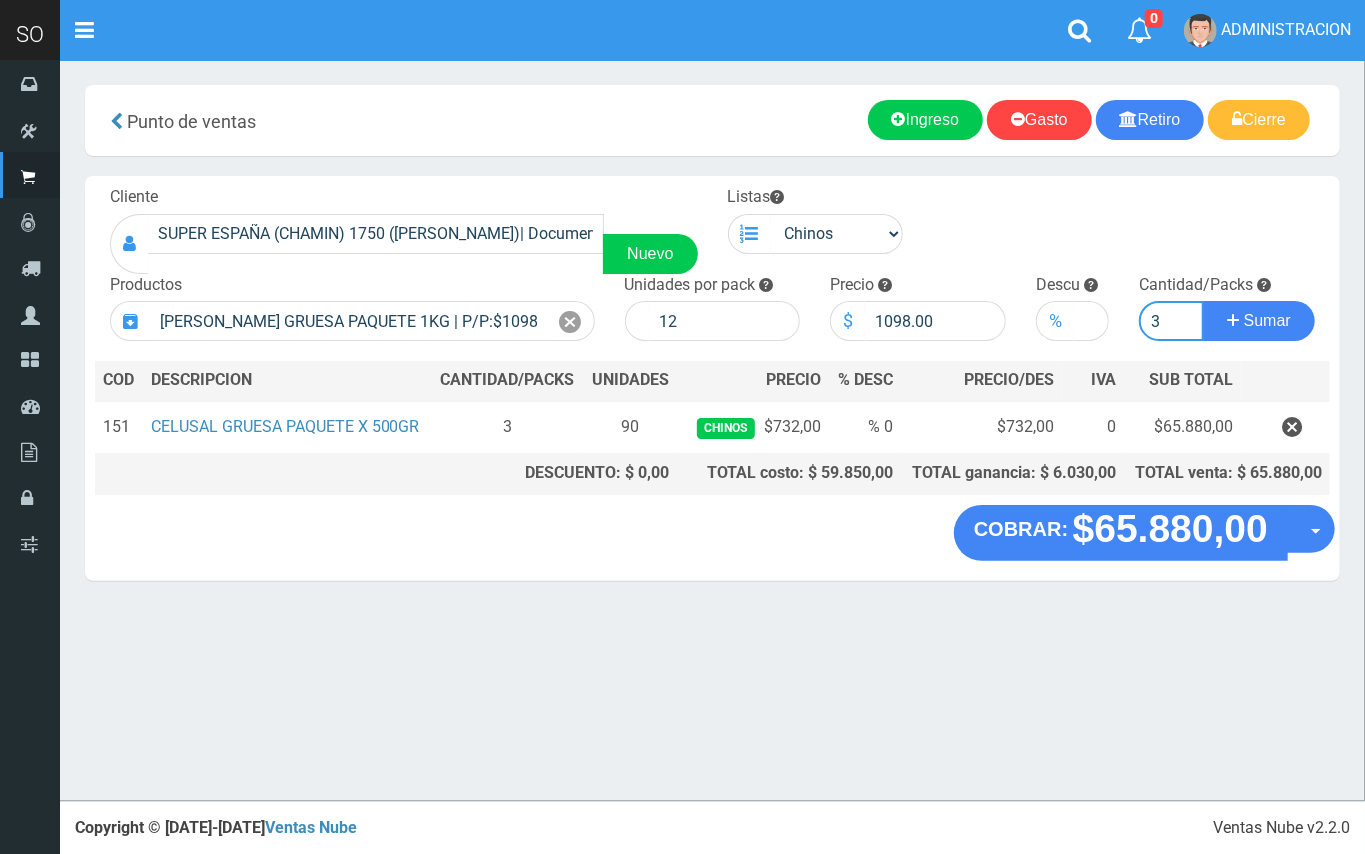 click on "Sumar" at bounding box center [1259, 321] 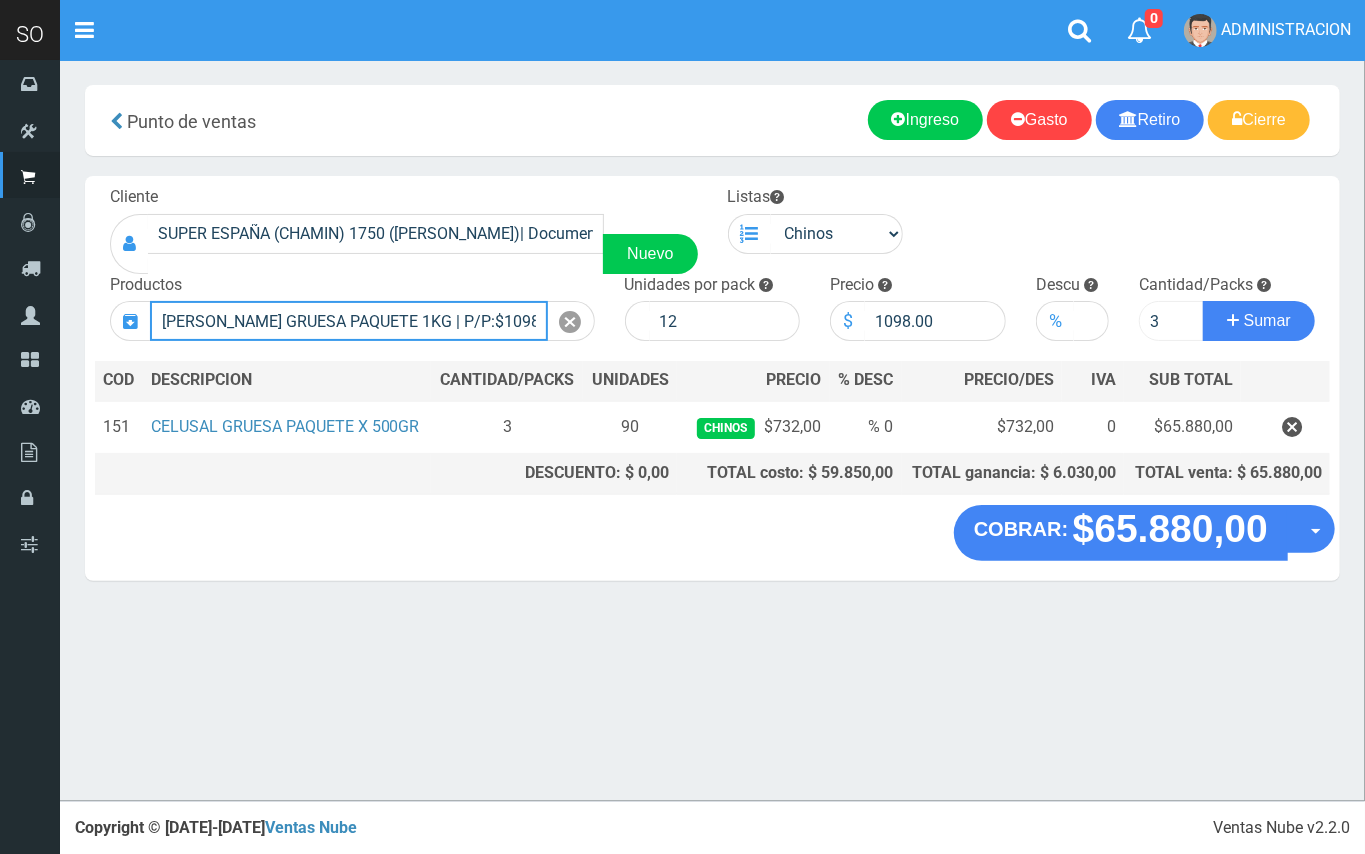 type 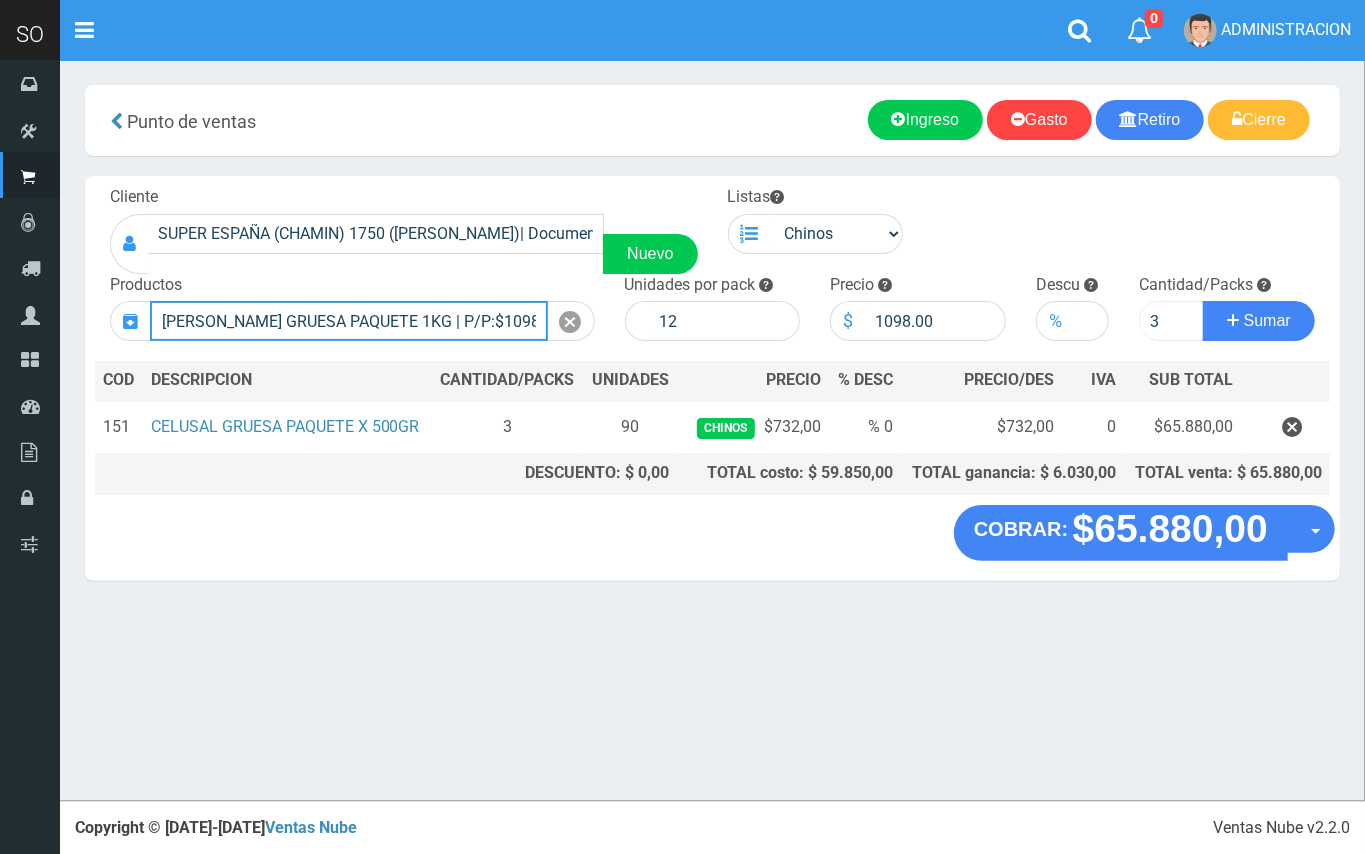 type 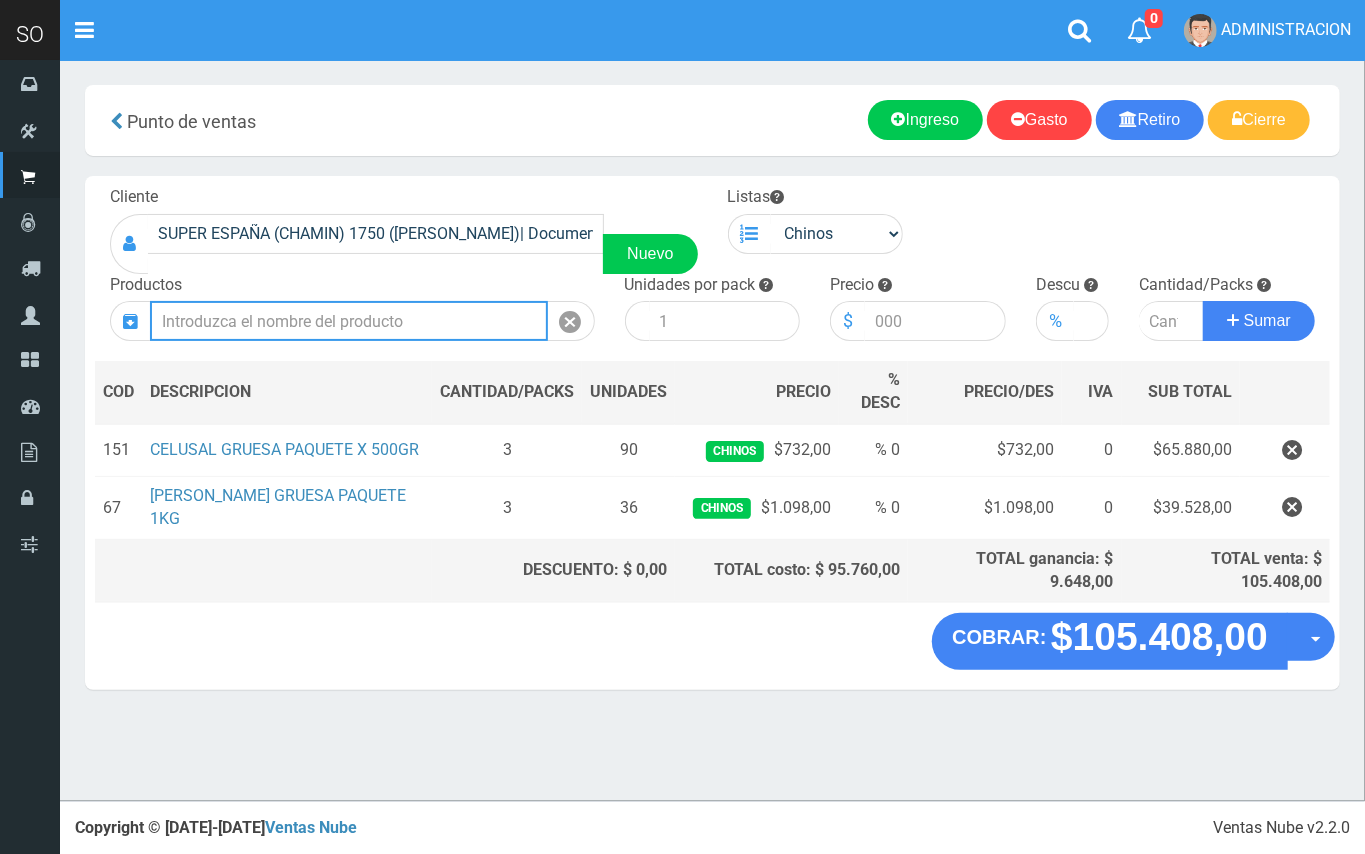 type on "r" 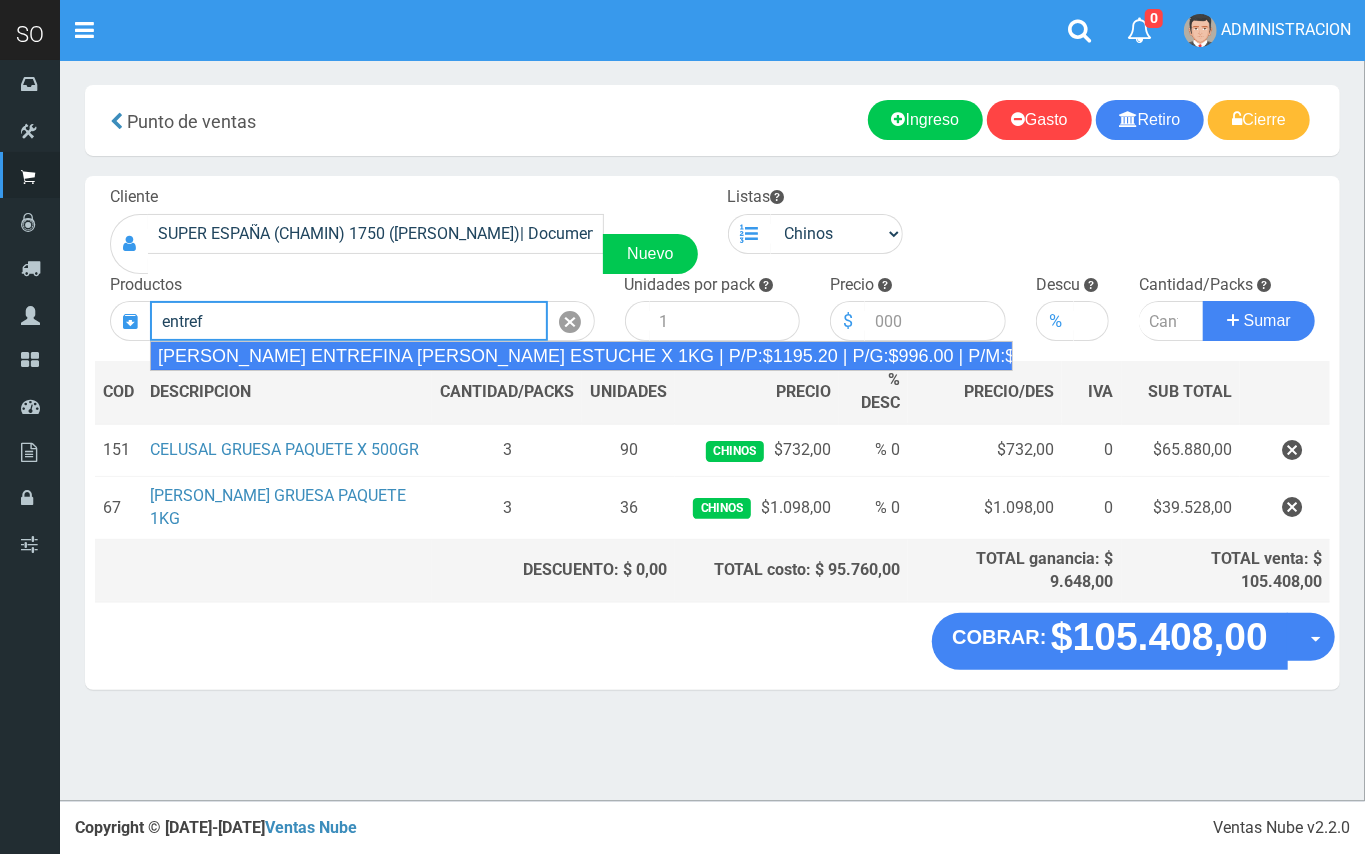 click on "SAL ENTREFINA PARRILLA ESTUCHE X 1KG | P/P:$1195.20 | P/G:$996.00 | P/M:$996.00 | Stock:-258" at bounding box center [581, 356] 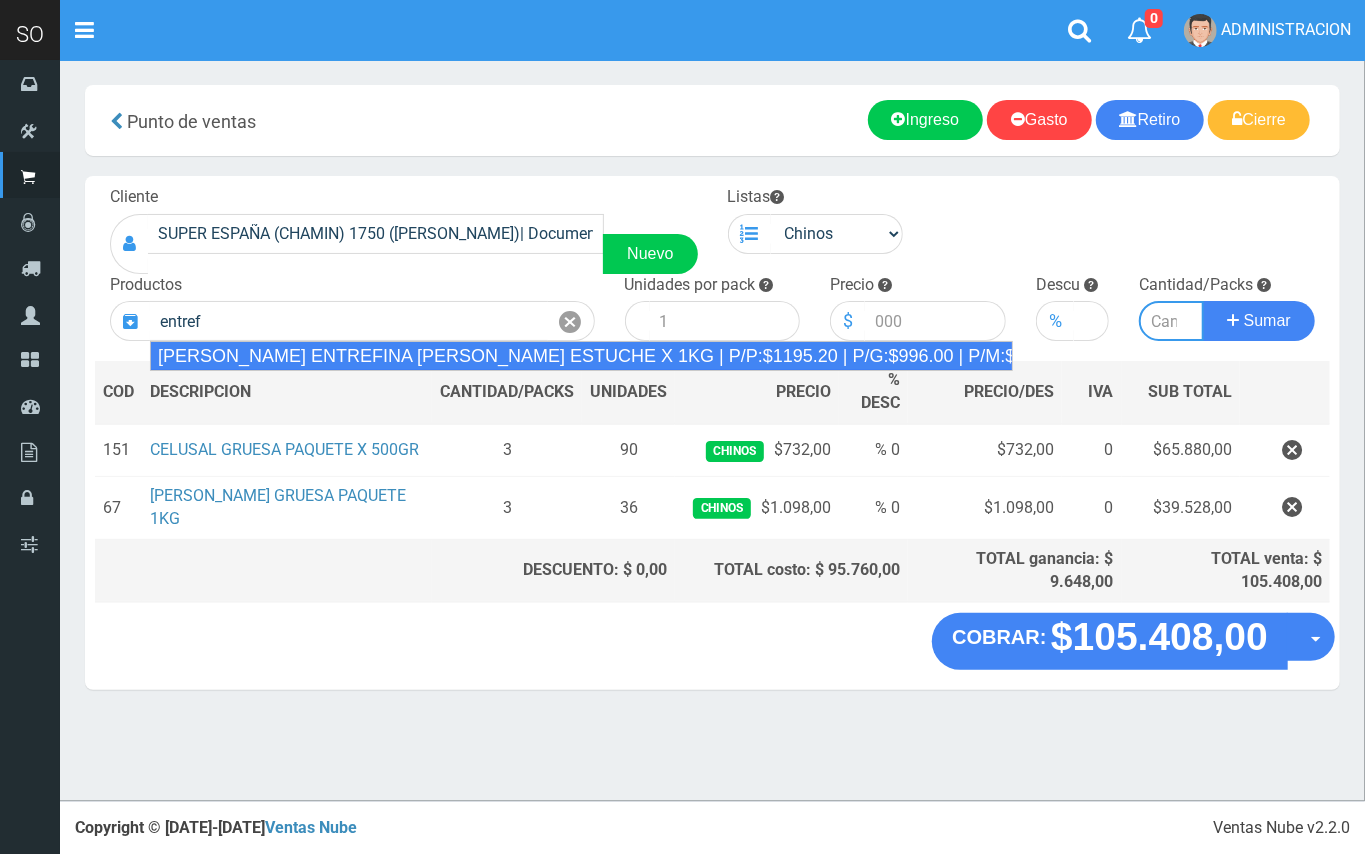 type on "SAL ENTREFINA PARRILLA ESTUCHE X 1KG | P/P:$1195.20 | P/G:$996.00 | P/M:$996.00 | Stock:-258" 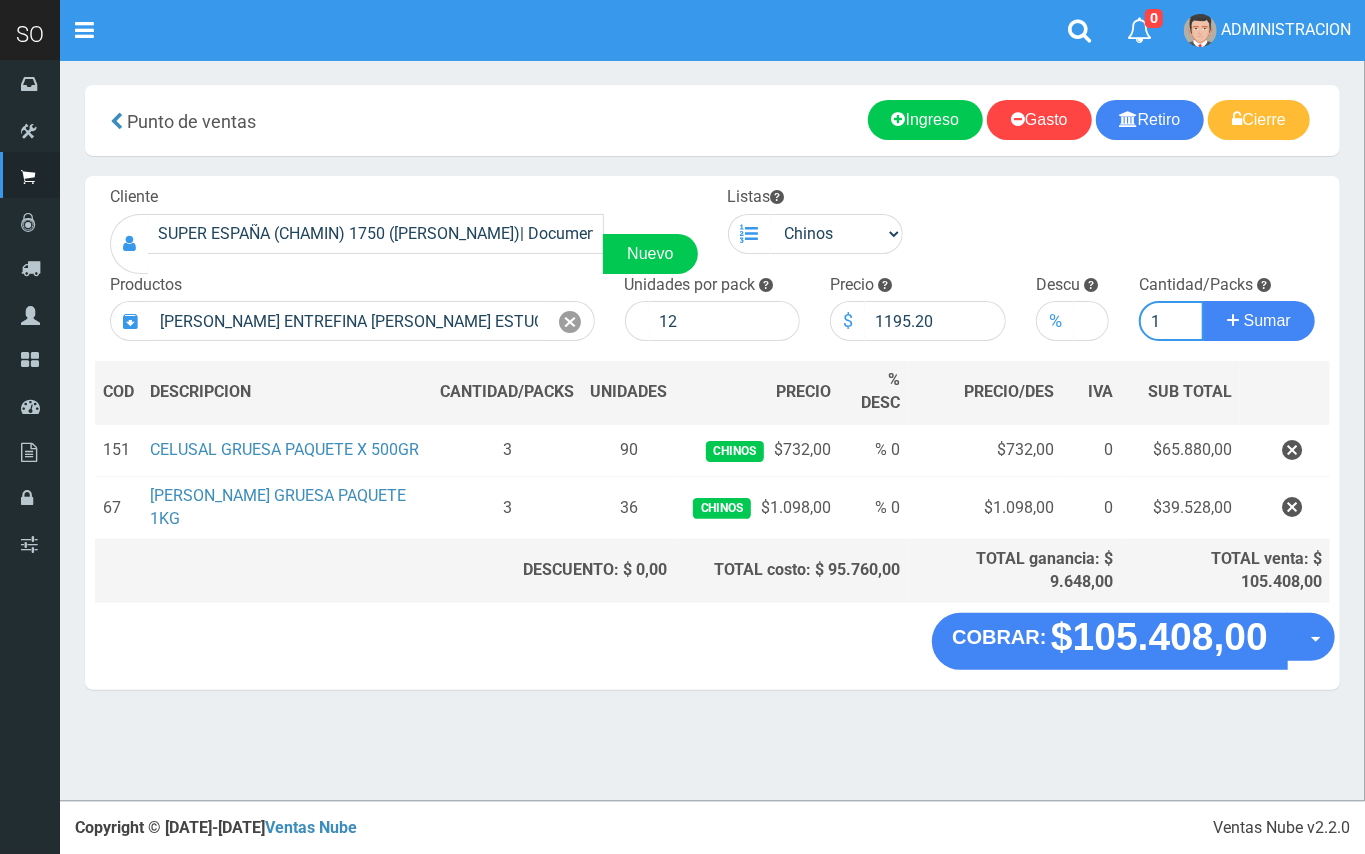 type on "1" 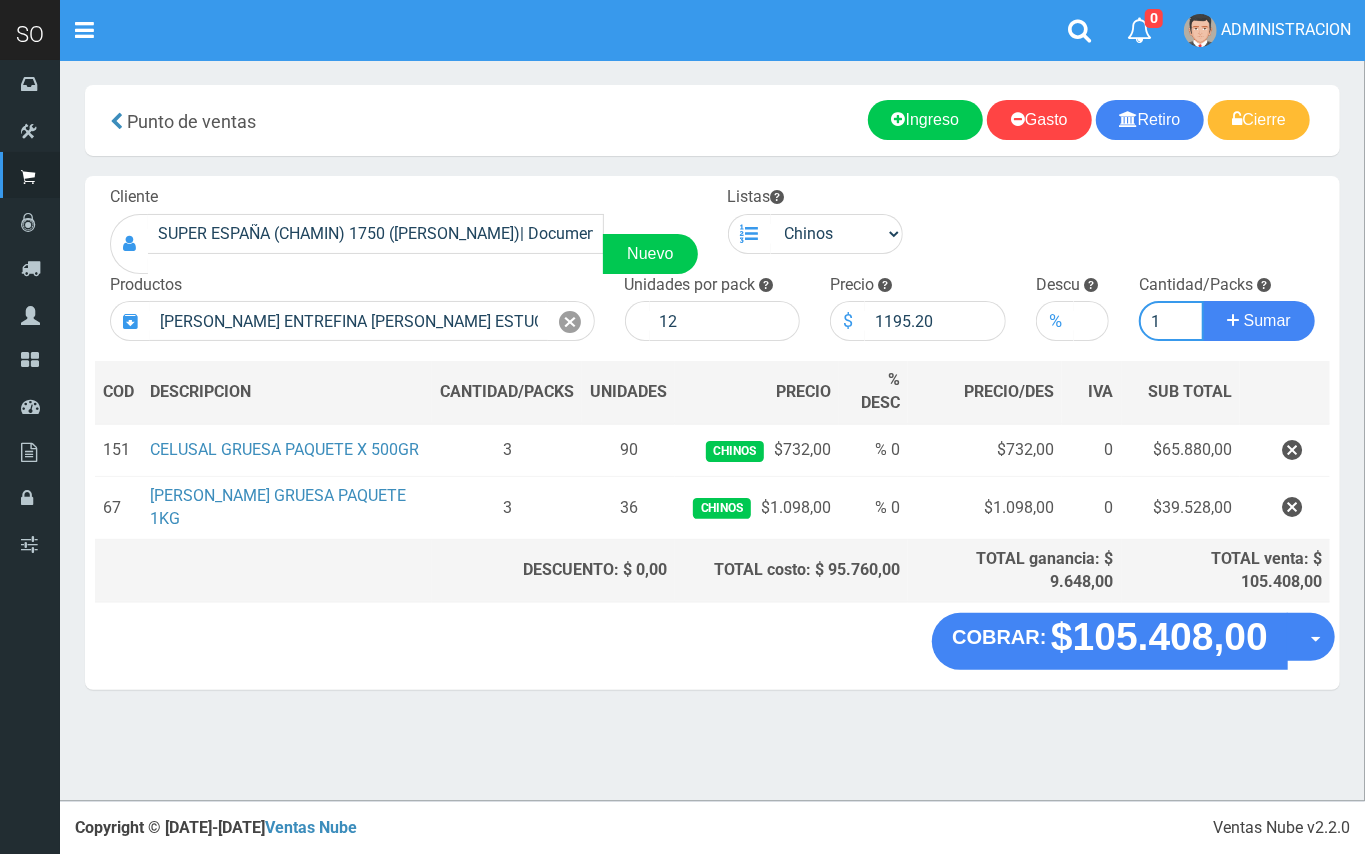 click on "Sumar" at bounding box center [1259, 321] 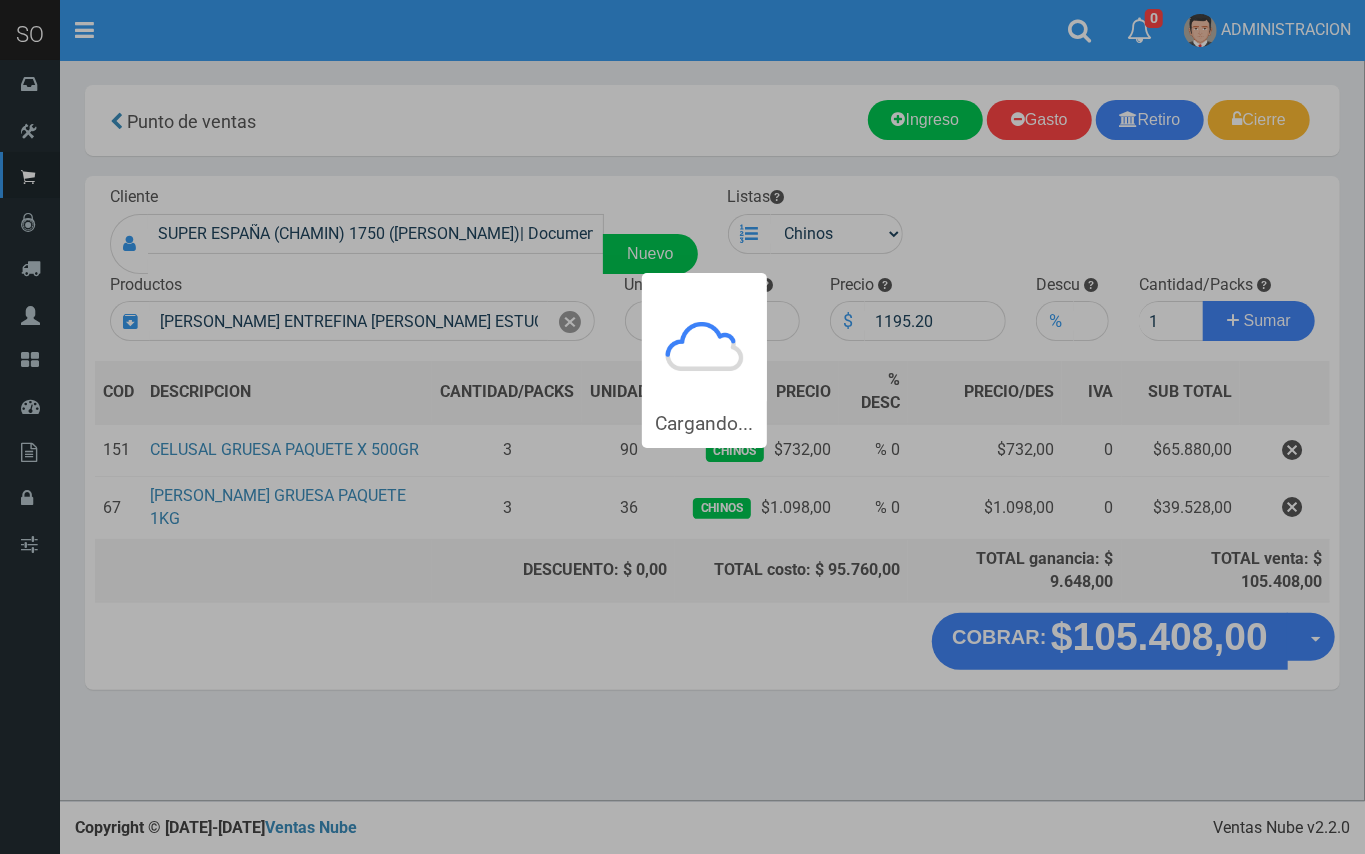 type 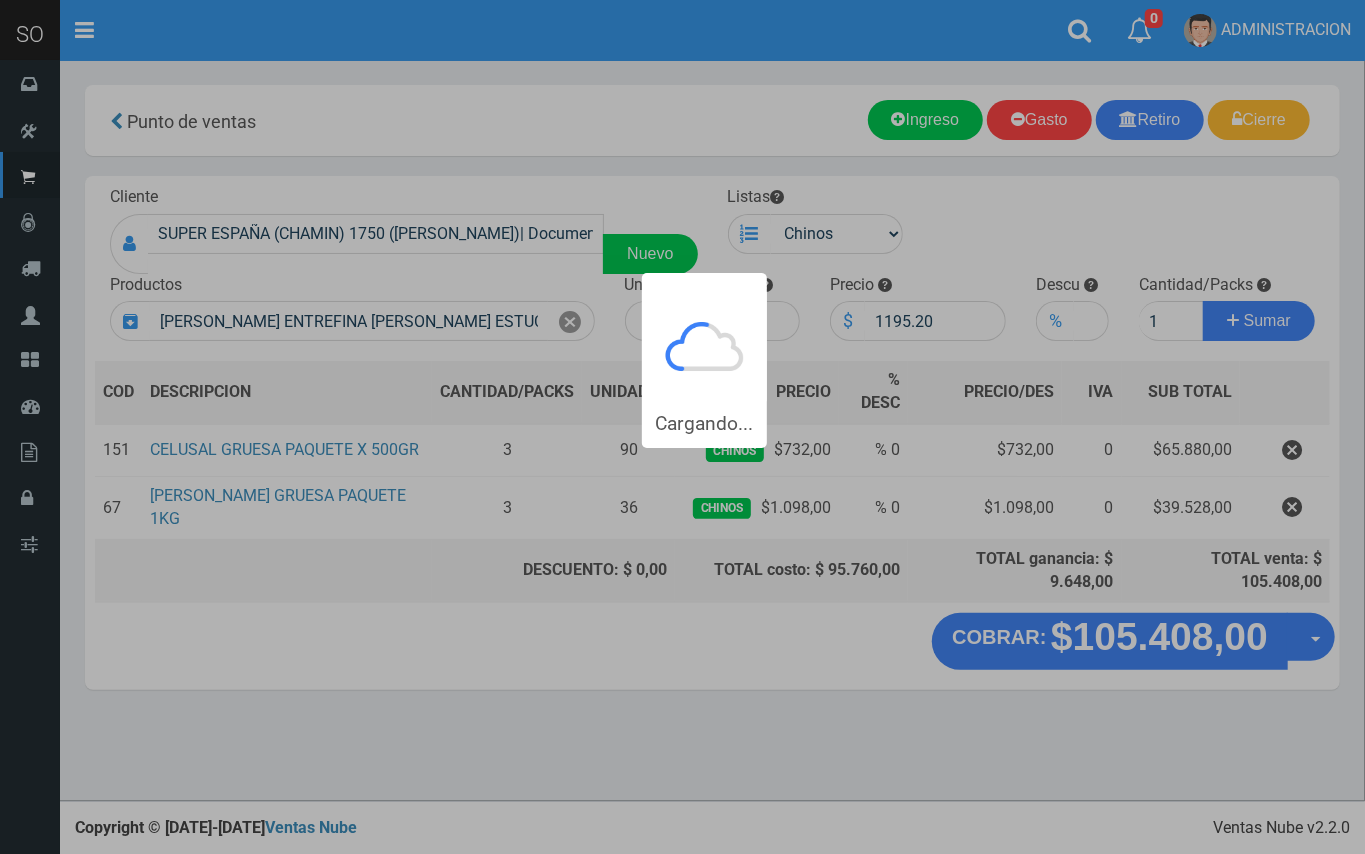 type 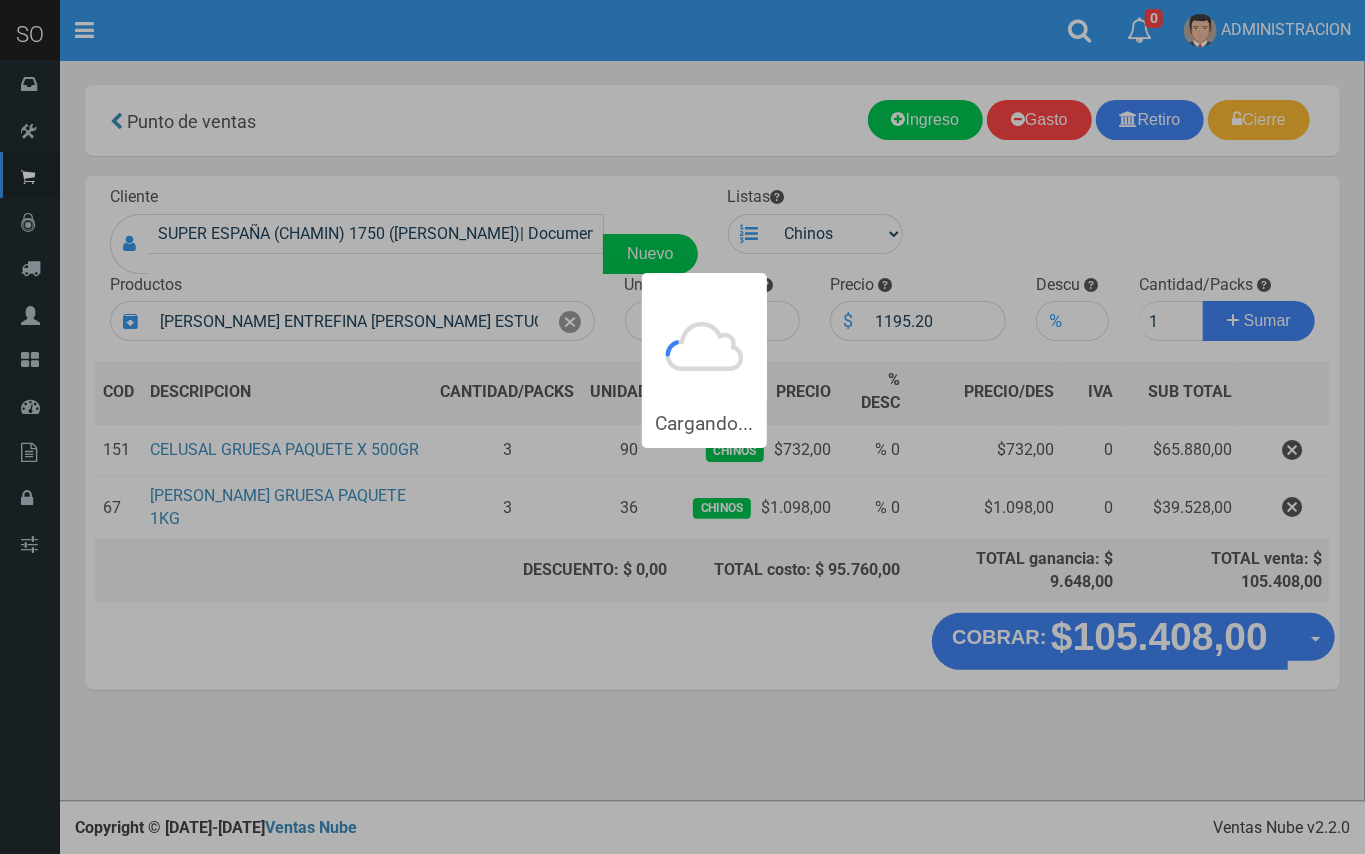 type 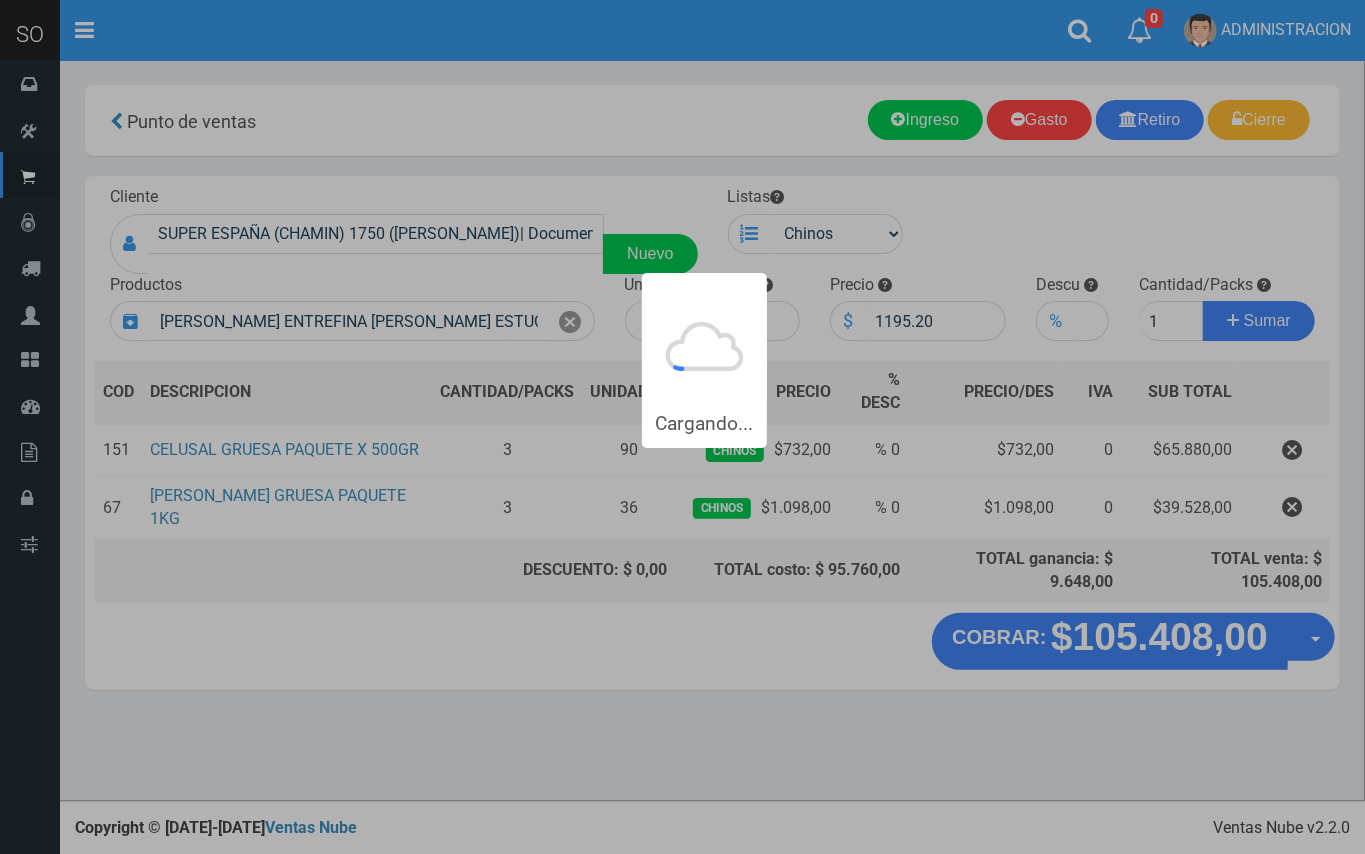 type 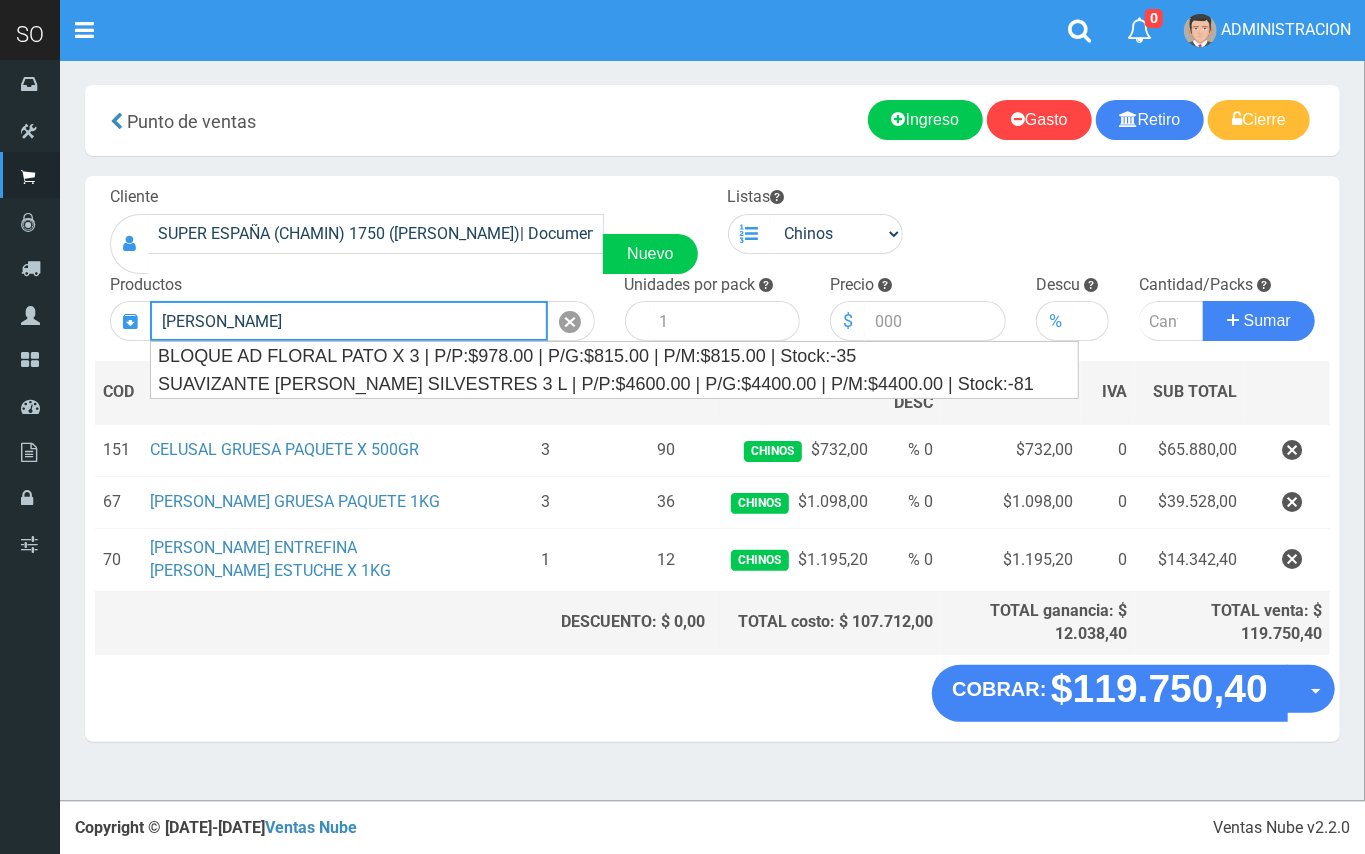 drag, startPoint x: 200, startPoint y: 329, endPoint x: 156, endPoint y: 329, distance: 44 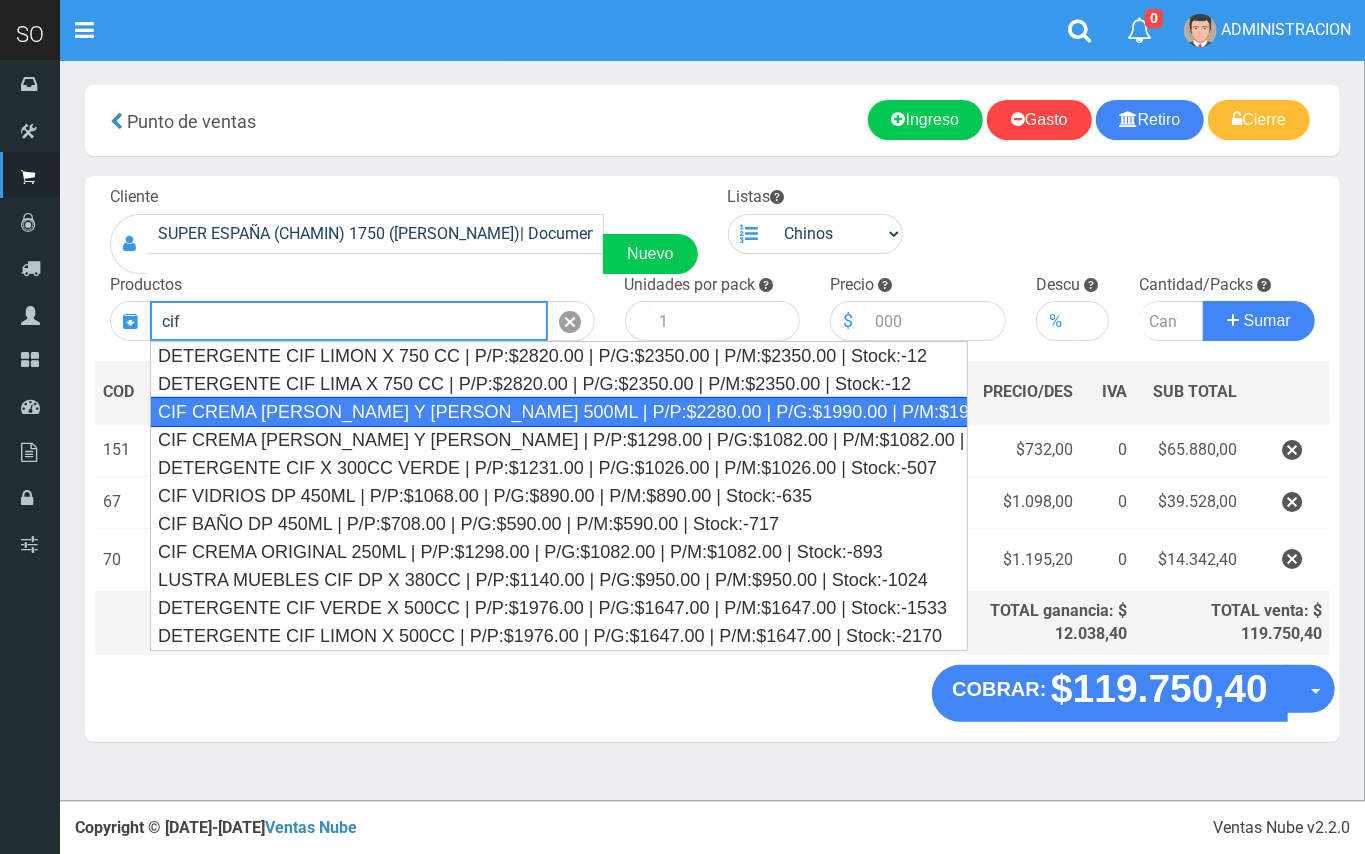click on "CIF CREMA ROSAS Y JAZMIN 500ML | P/P:$2280.00 | P/G:$1990.00 | P/M:$1990.00 | Stock:-23" at bounding box center [559, 412] 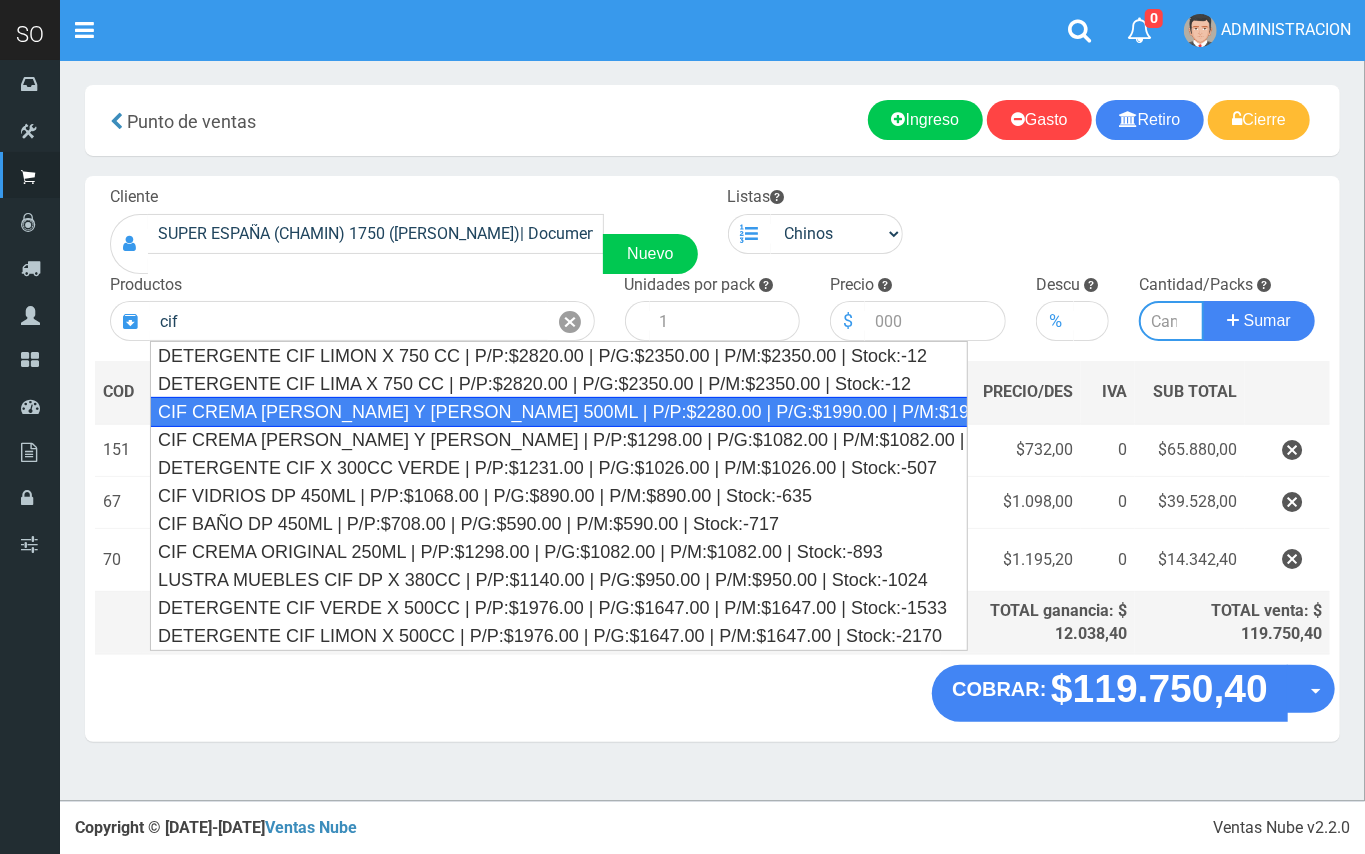 type on "CIF CREMA ROSAS Y JAZMIN 500ML | P/P:$2280.00 | P/G:$1990.00 | P/M:$1990.00 | Stock:-23" 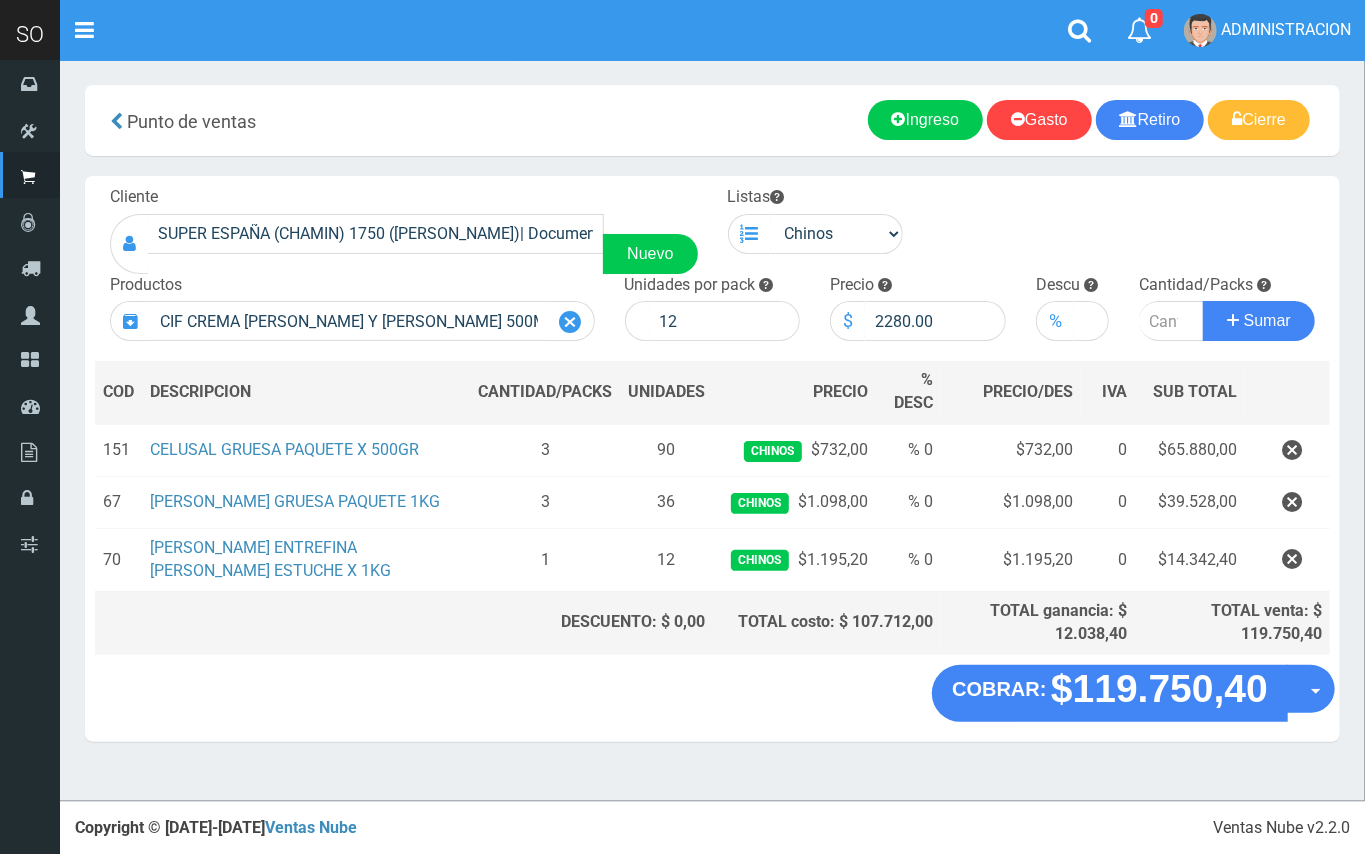 click at bounding box center (571, 322) 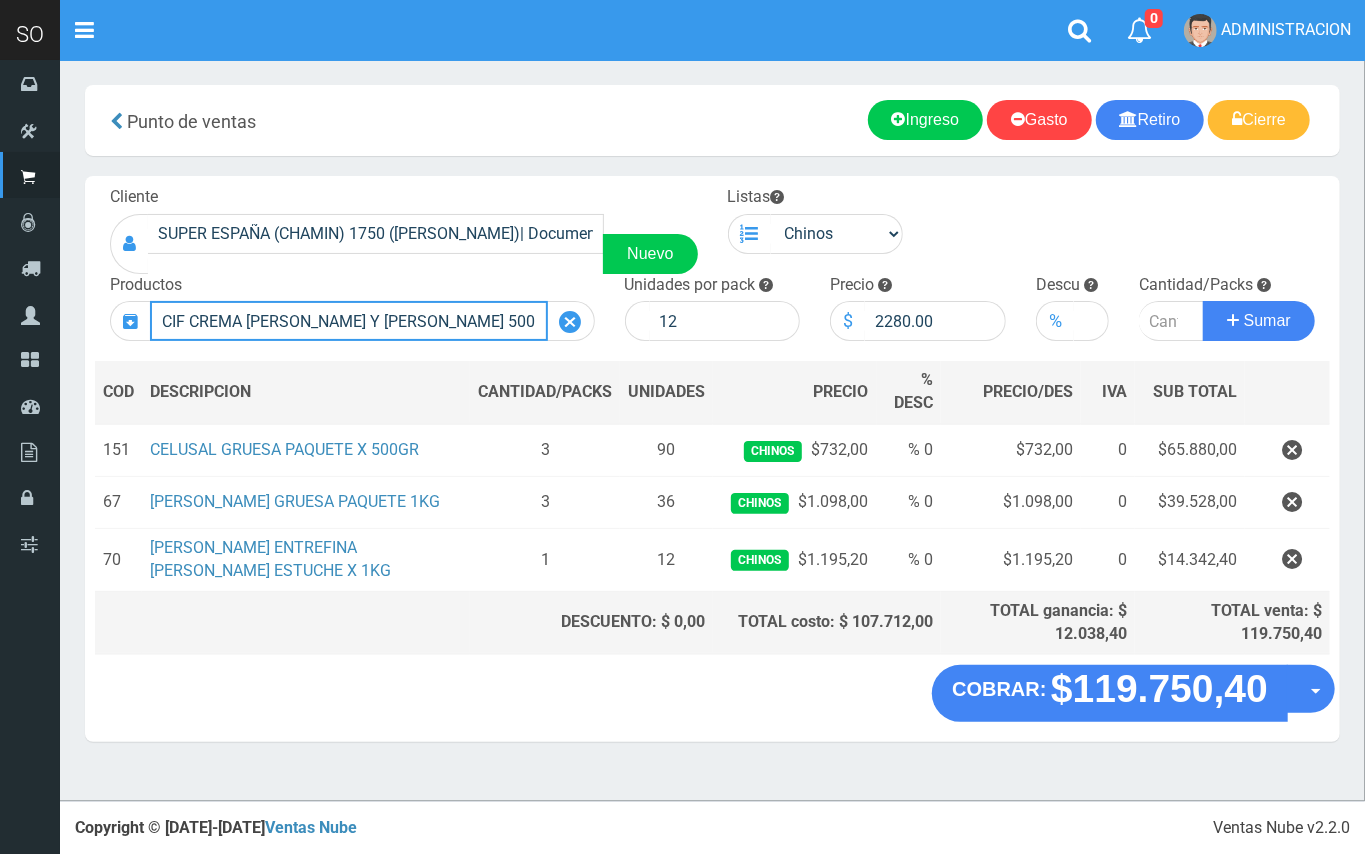 type 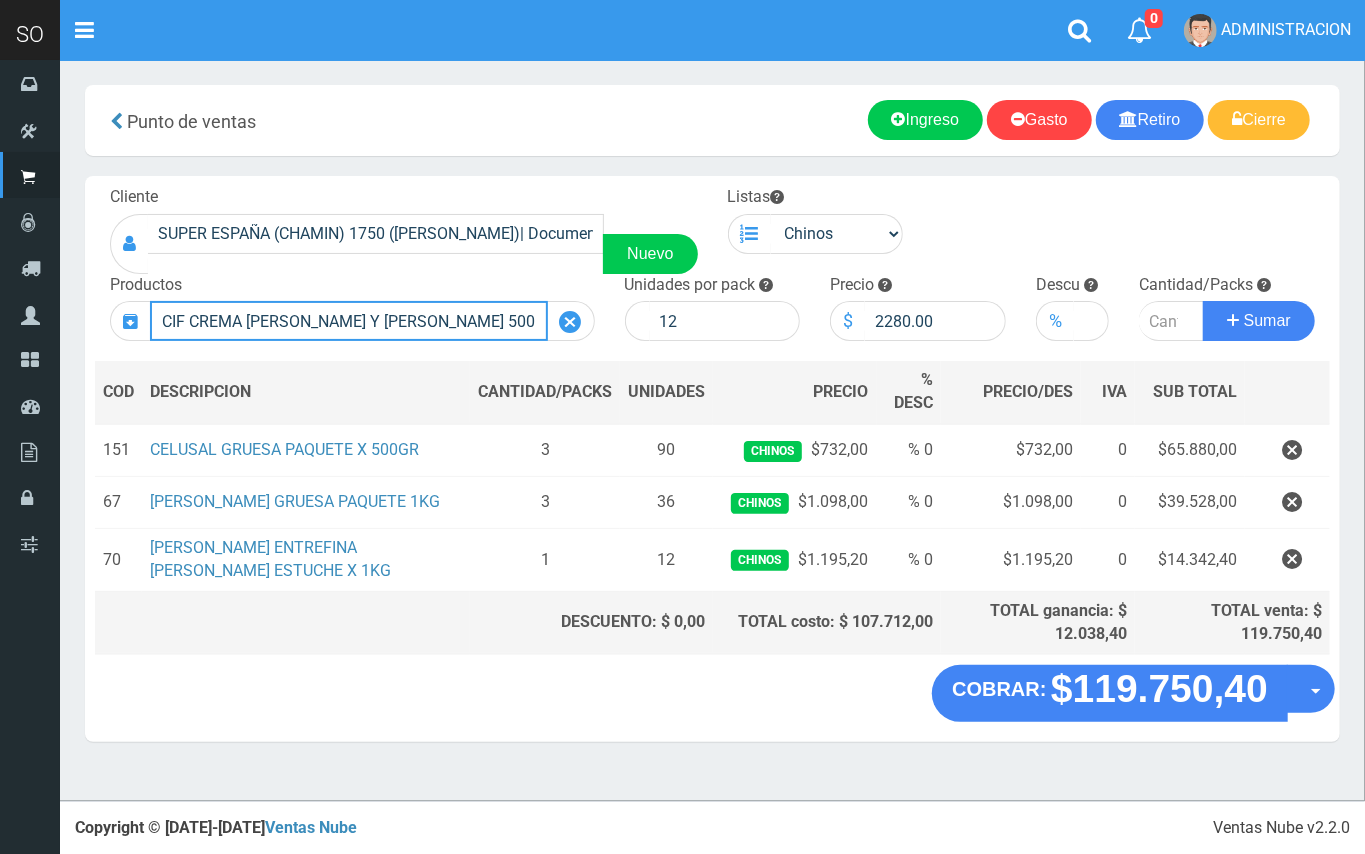 type 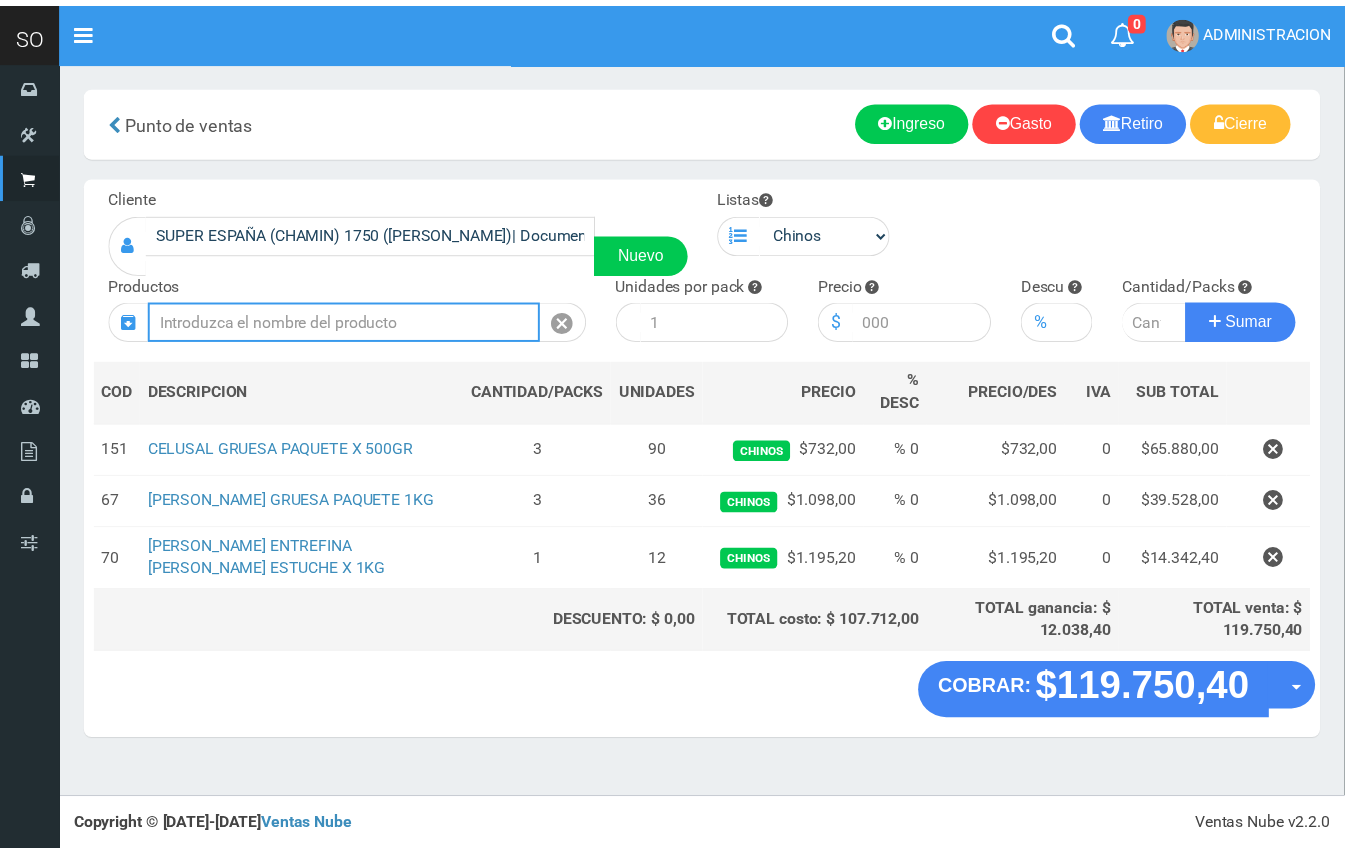 scroll, scrollTop: 0, scrollLeft: 0, axis: both 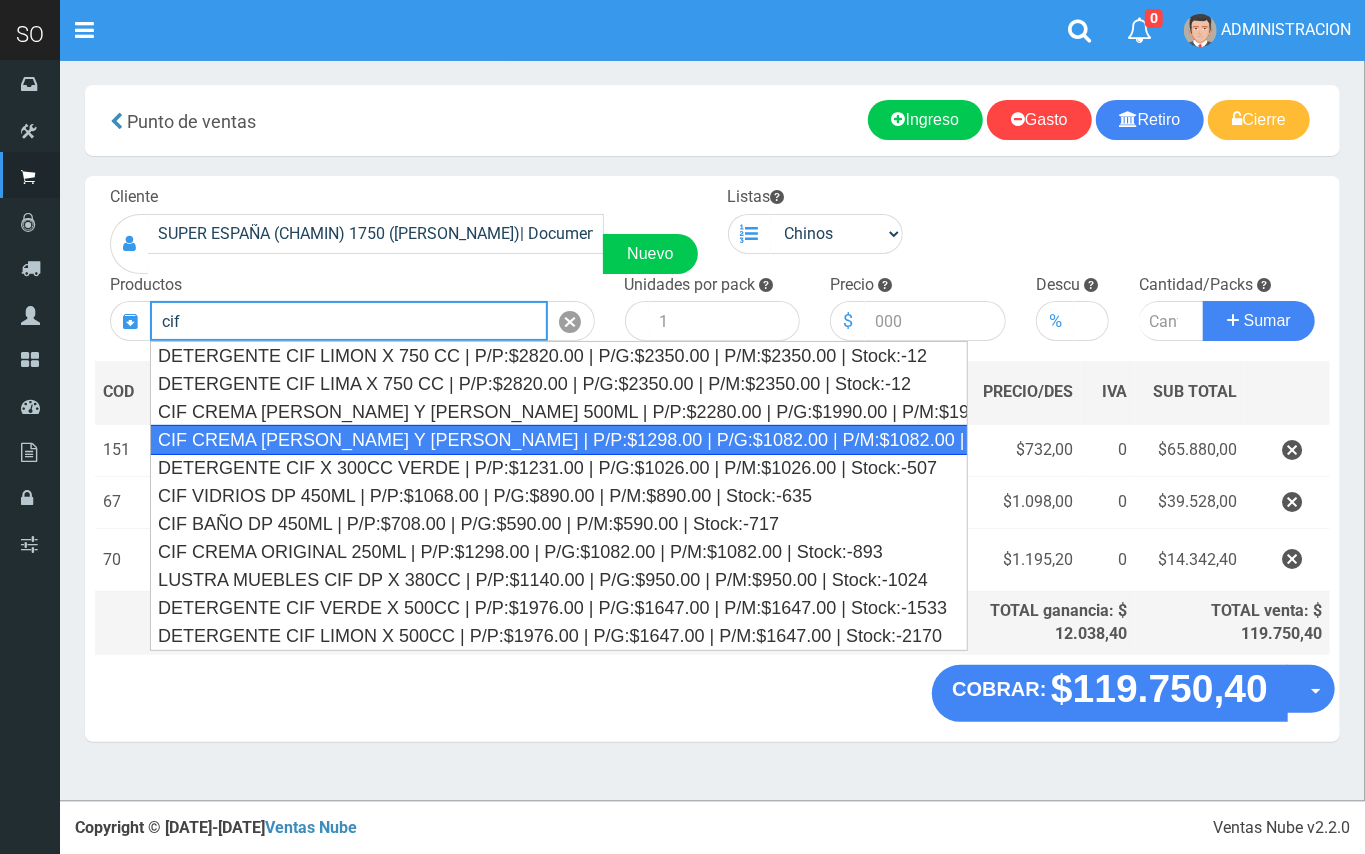 click on "CIF CREMA ROSAS Y JAZMIN | P/P:$1298.00 | P/G:$1082.00 | P/M:$1082.00 | Stock:-364" at bounding box center (559, 440) 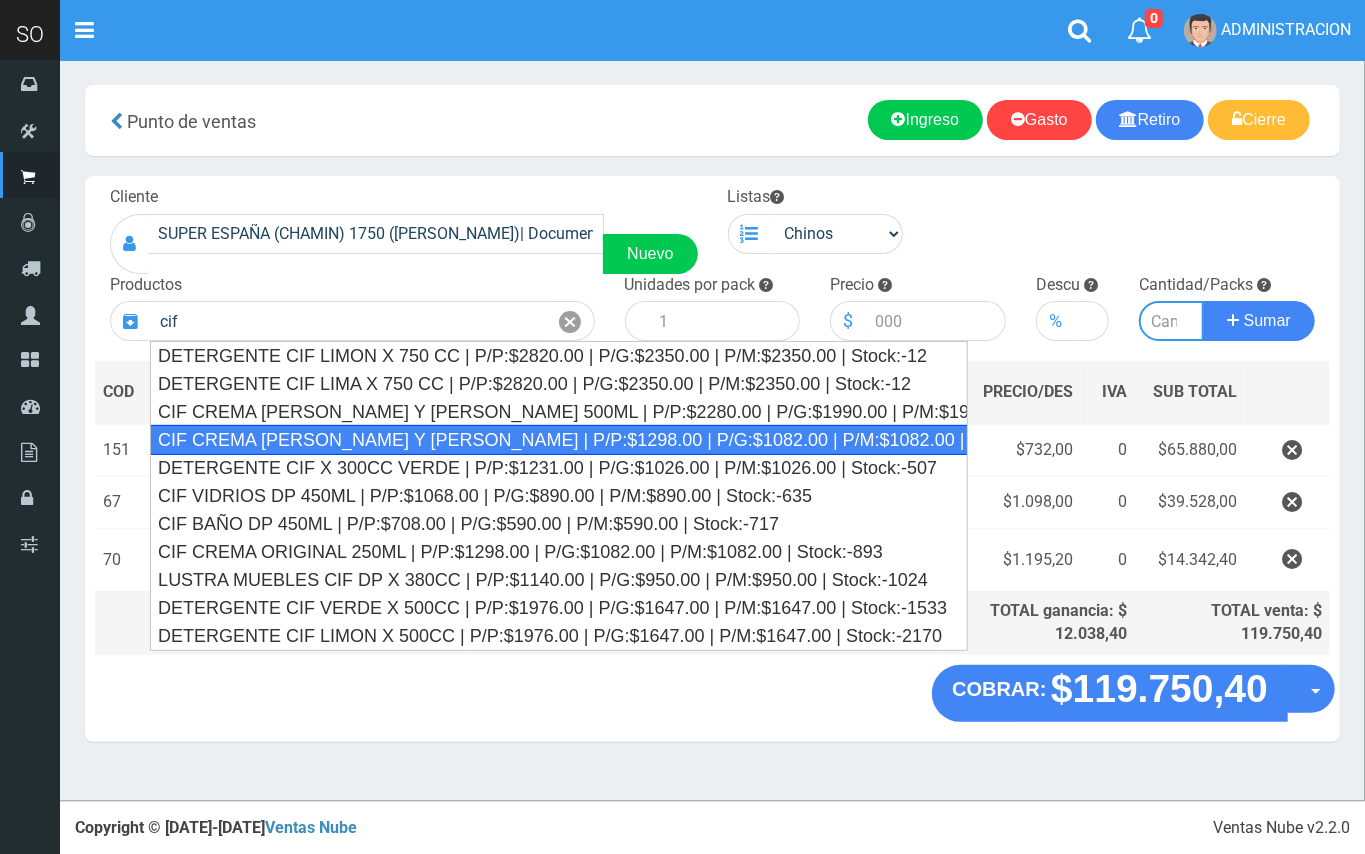 type on "CIF CREMA ROSAS Y JAZMIN | P/P:$1298.00 | P/G:$1082.00 | P/M:$1082.00 | Stock:-364" 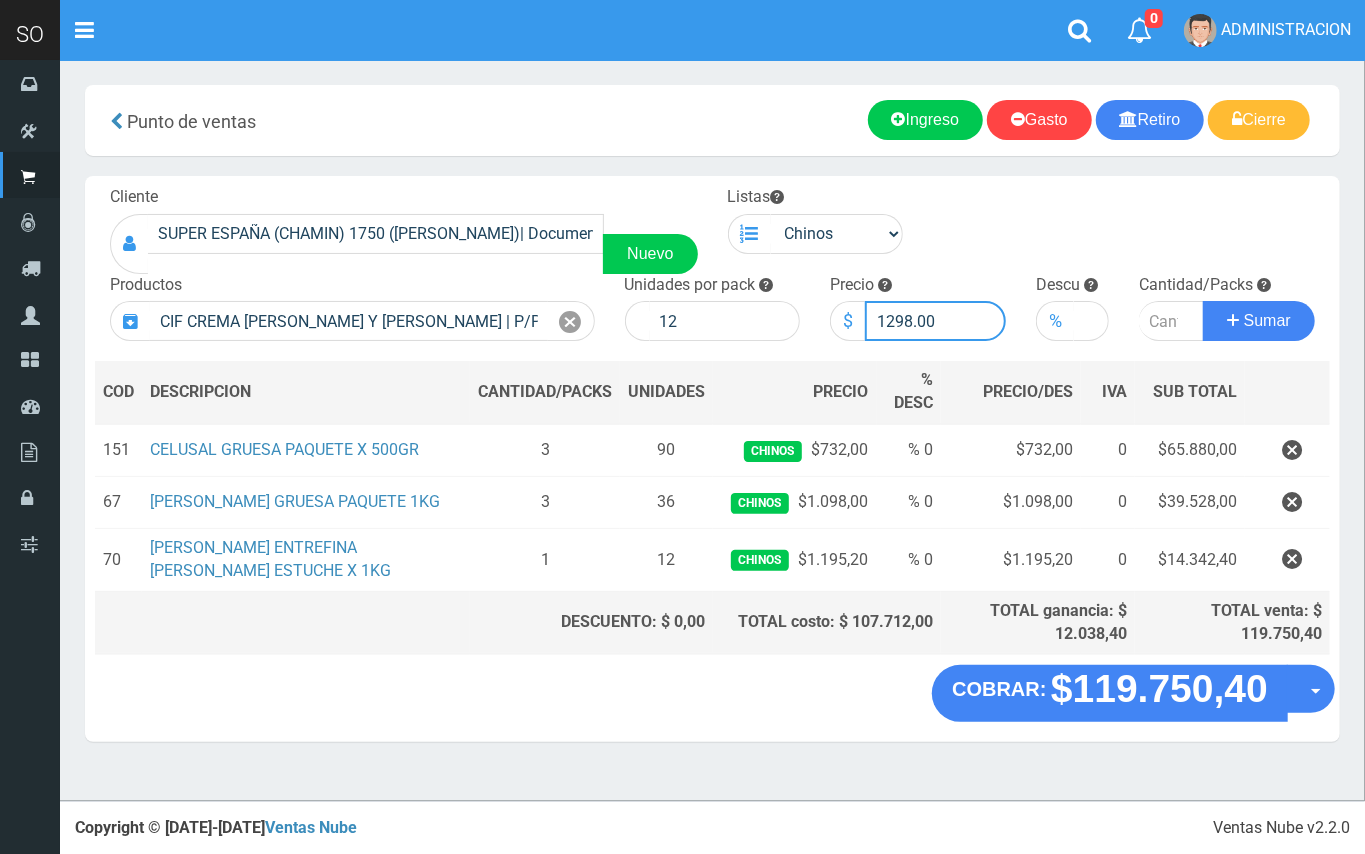 drag, startPoint x: 912, startPoint y: 309, endPoint x: 890, endPoint y: 306, distance: 22.203604 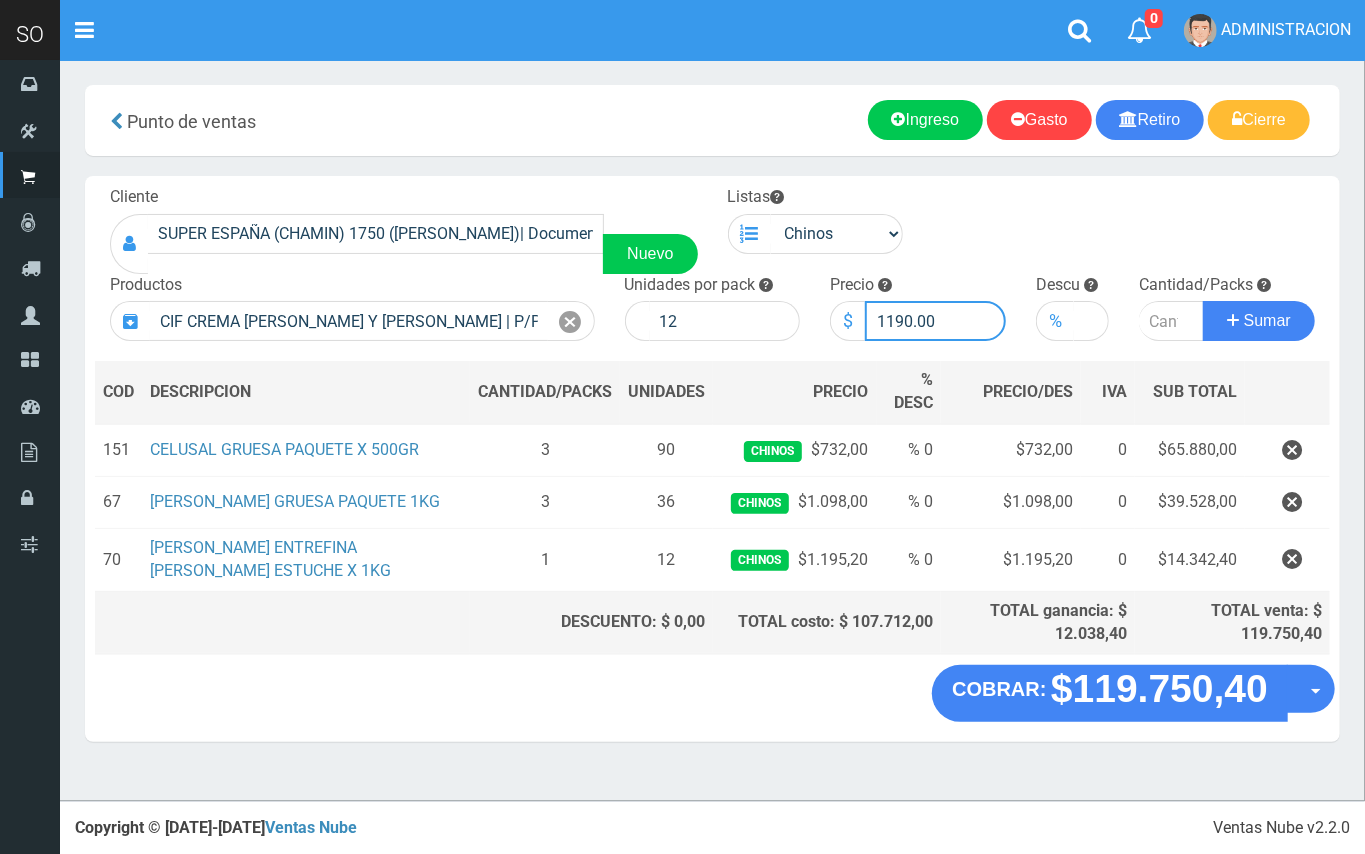 type on "1190.00" 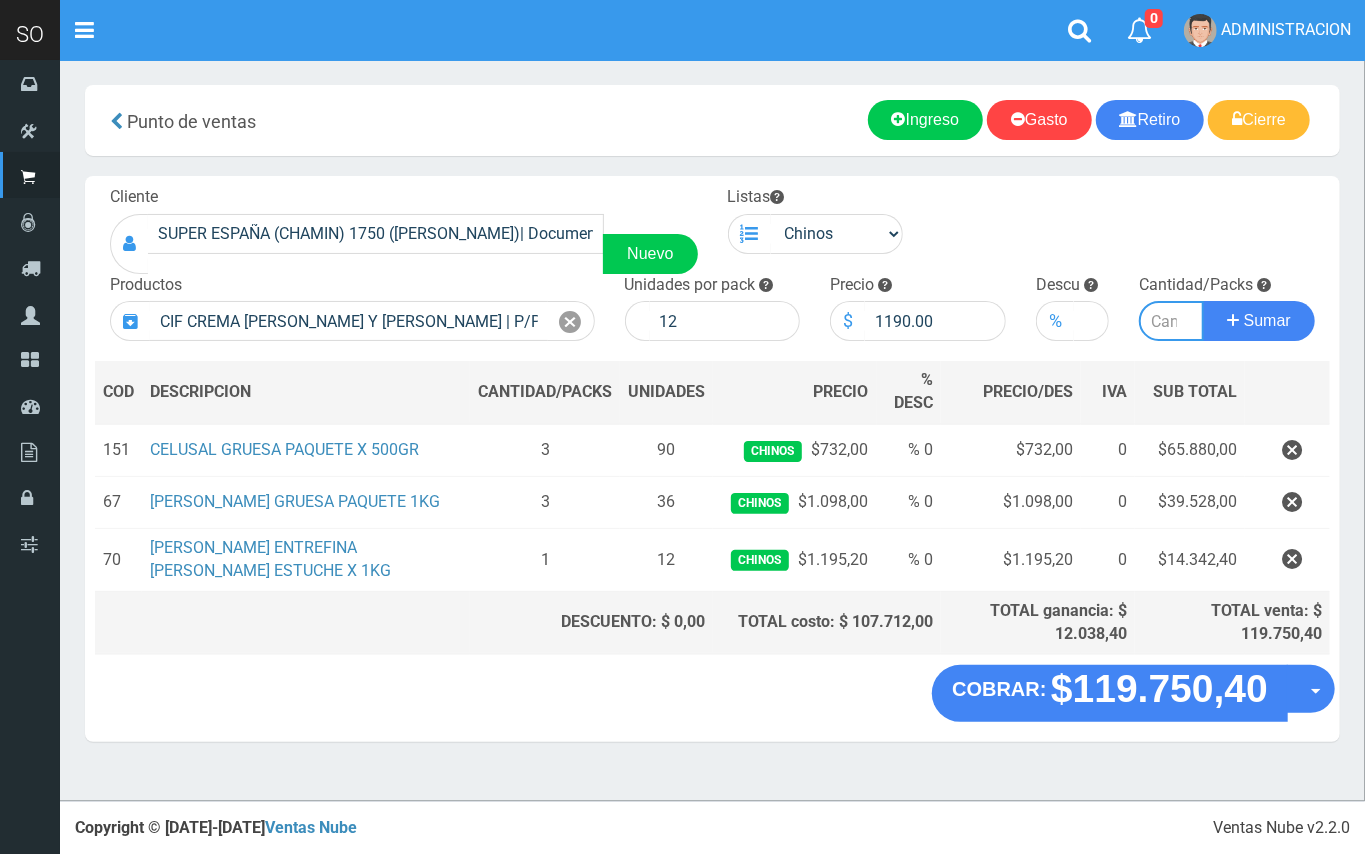 click at bounding box center (1171, 321) 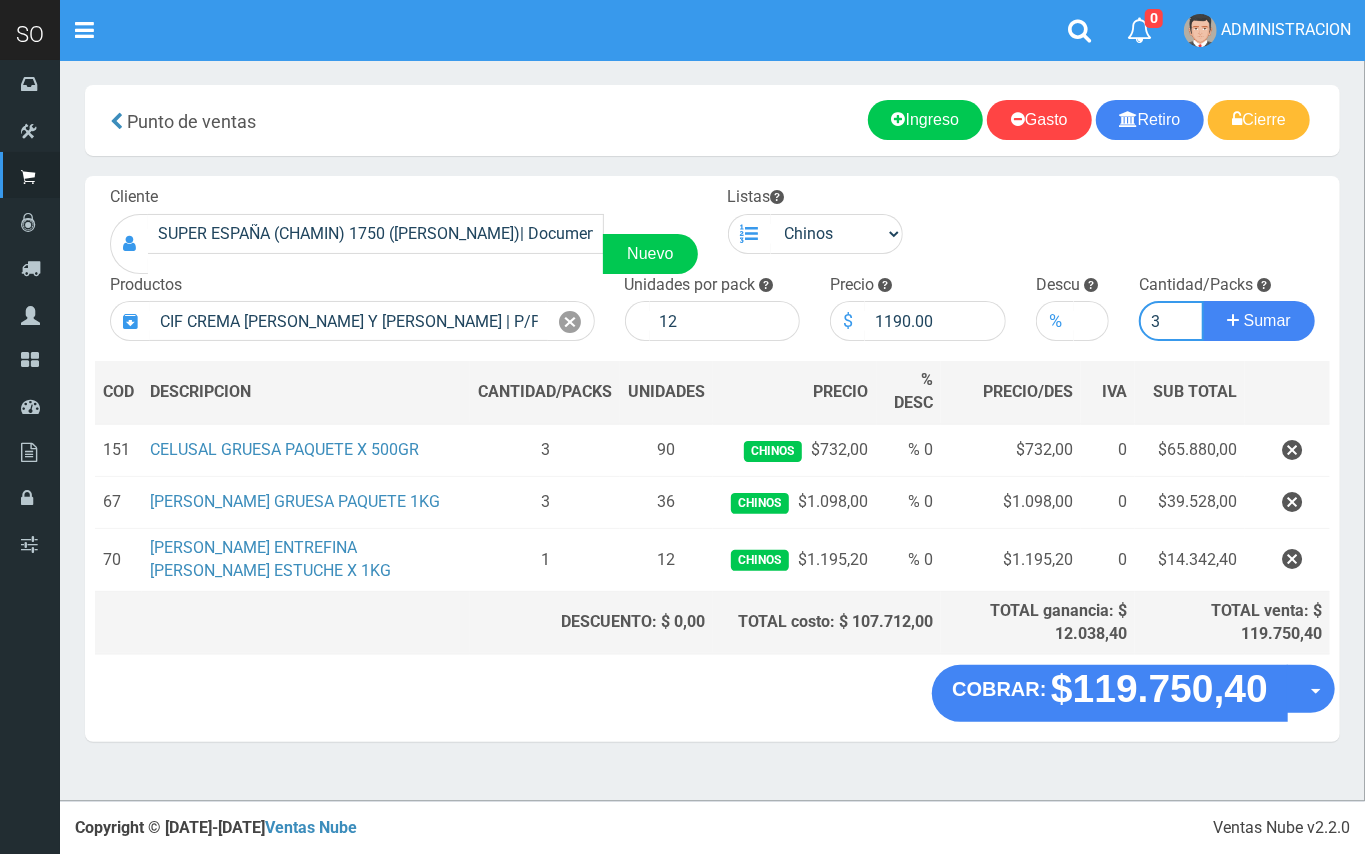 type on "3" 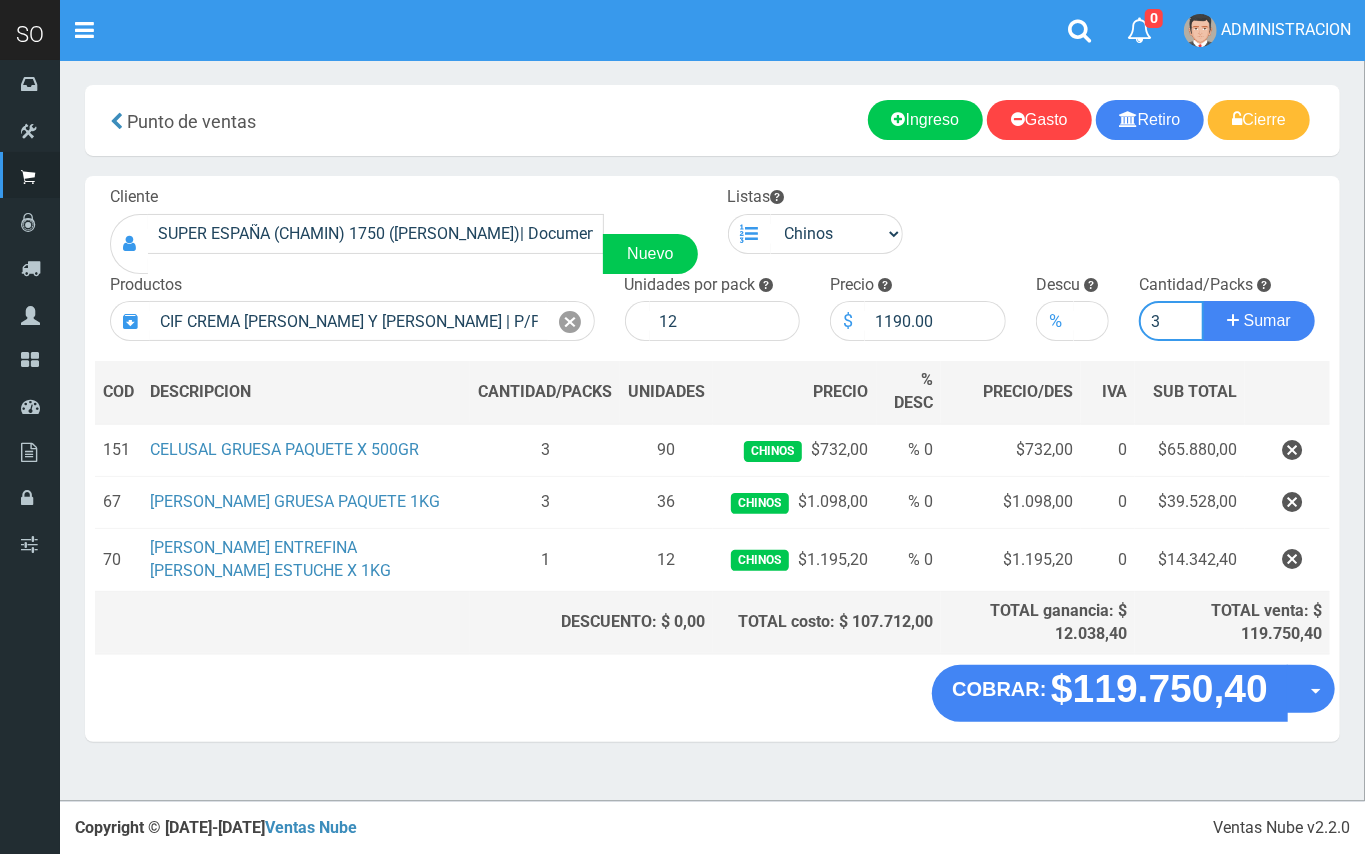 click on "Sumar" at bounding box center (1259, 321) 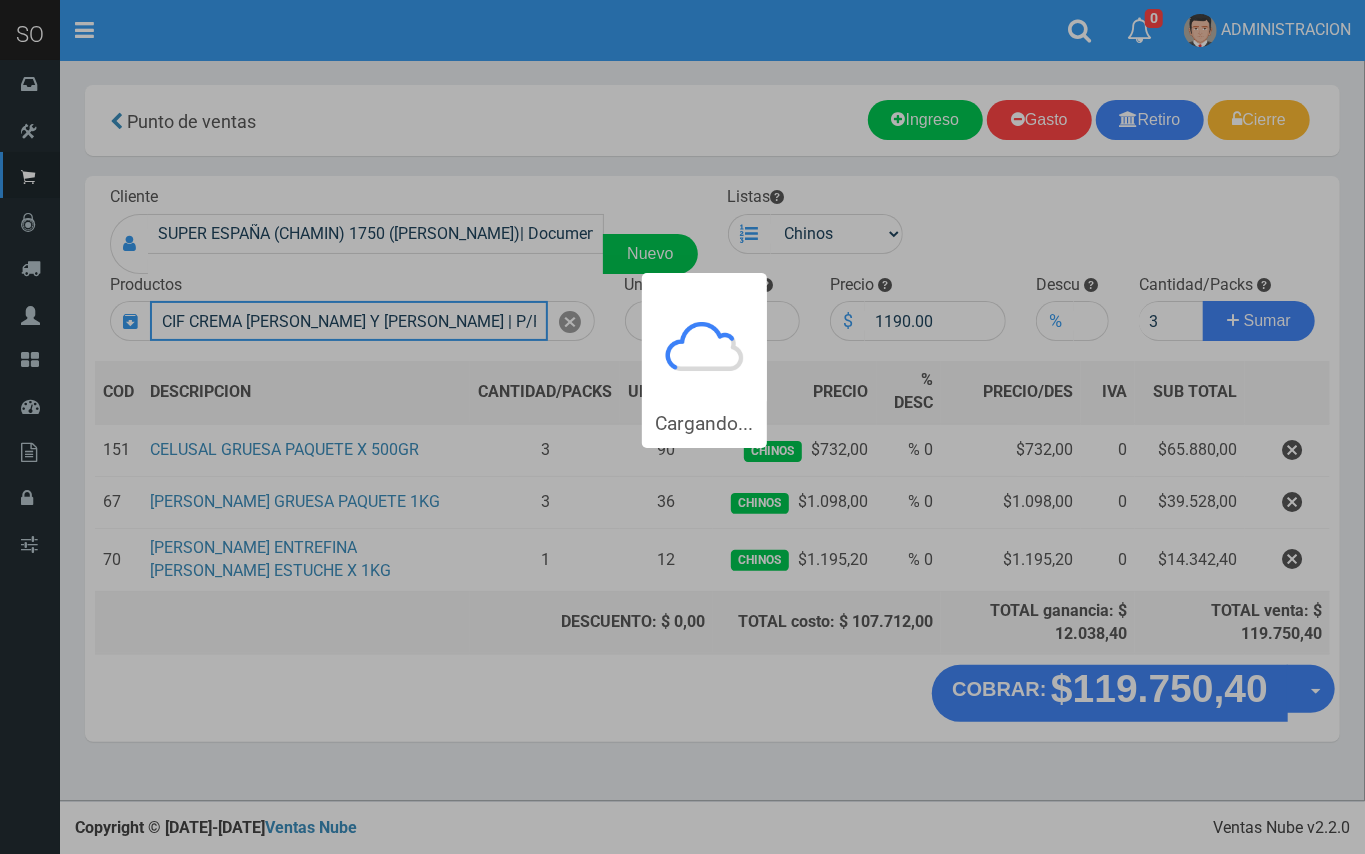 type 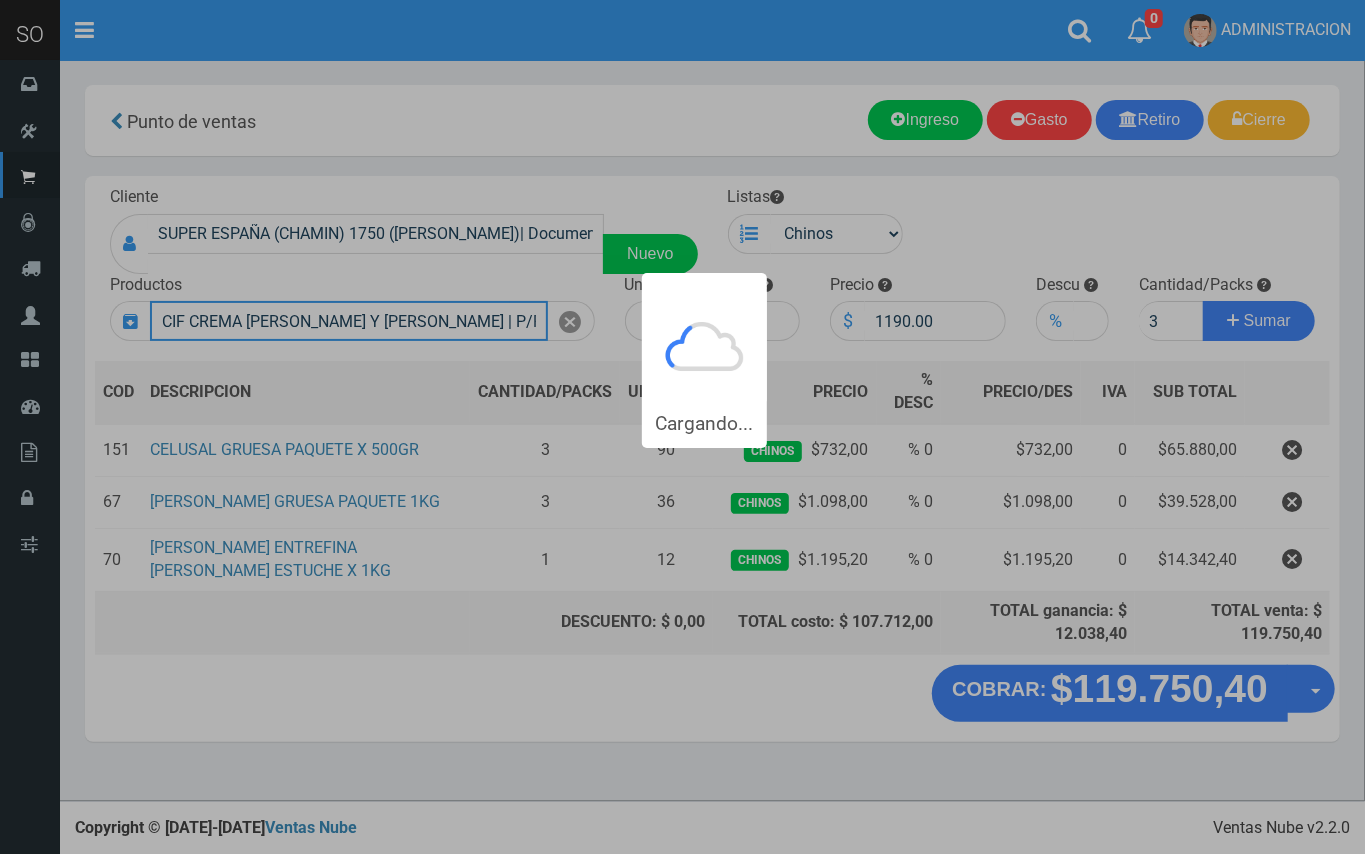 type 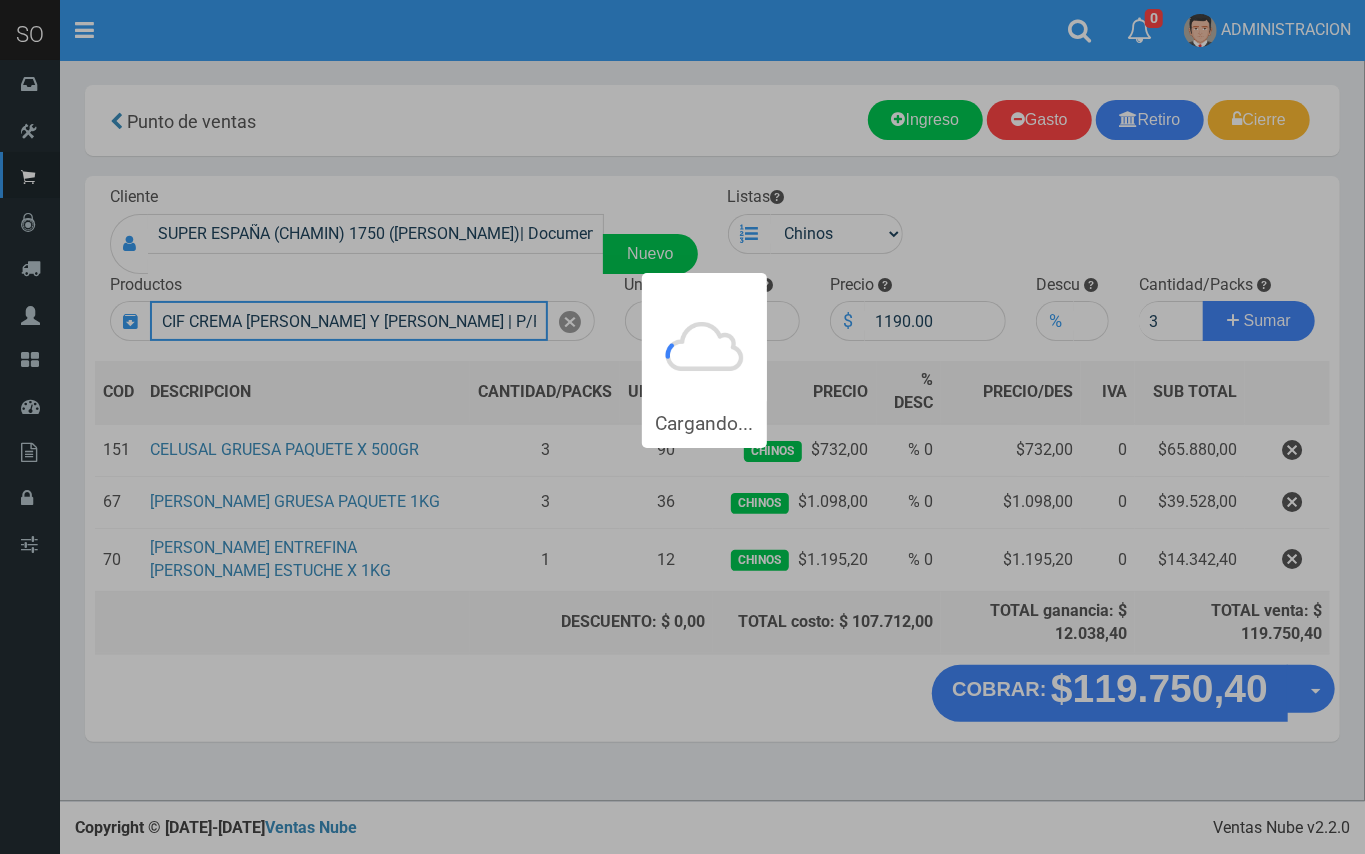 type 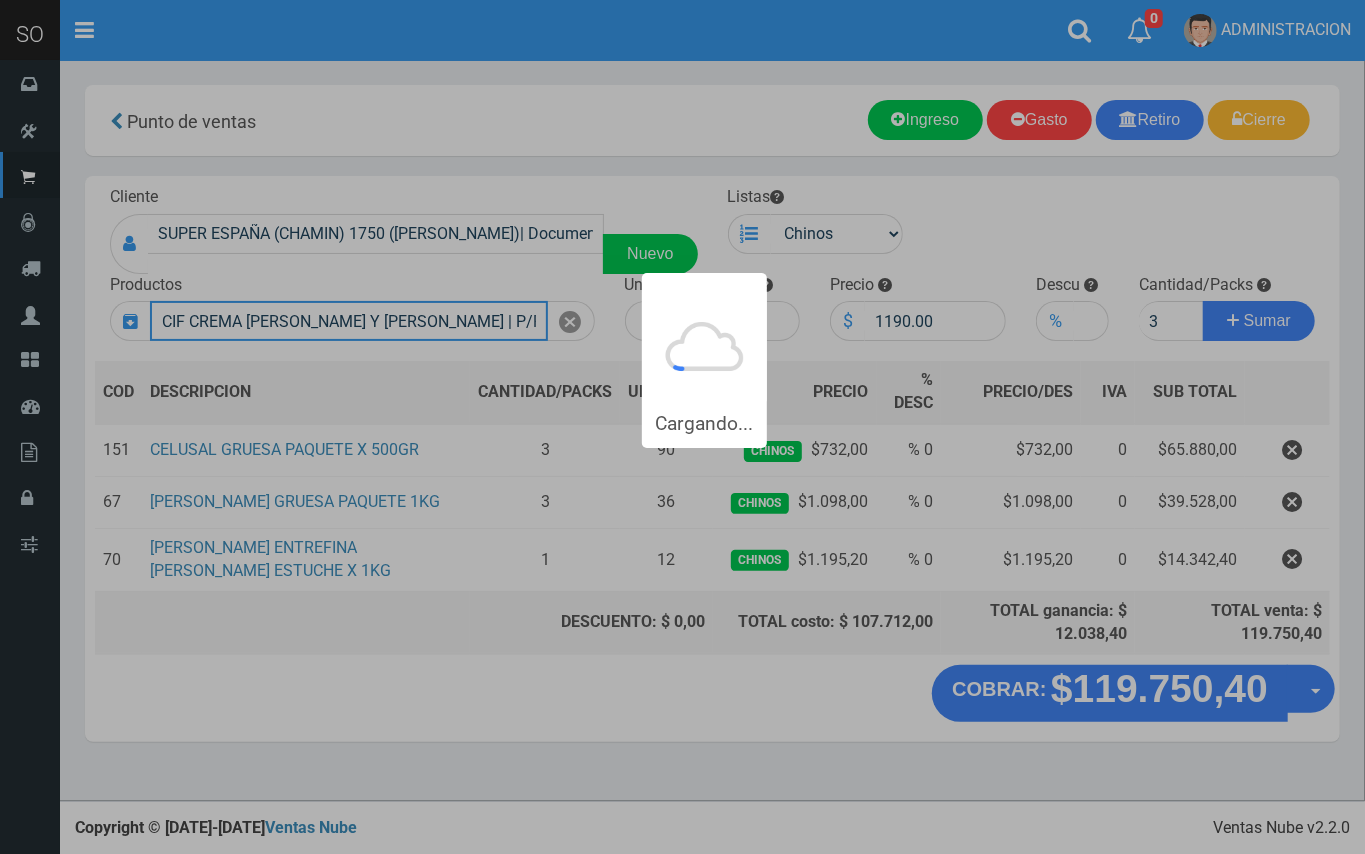 type 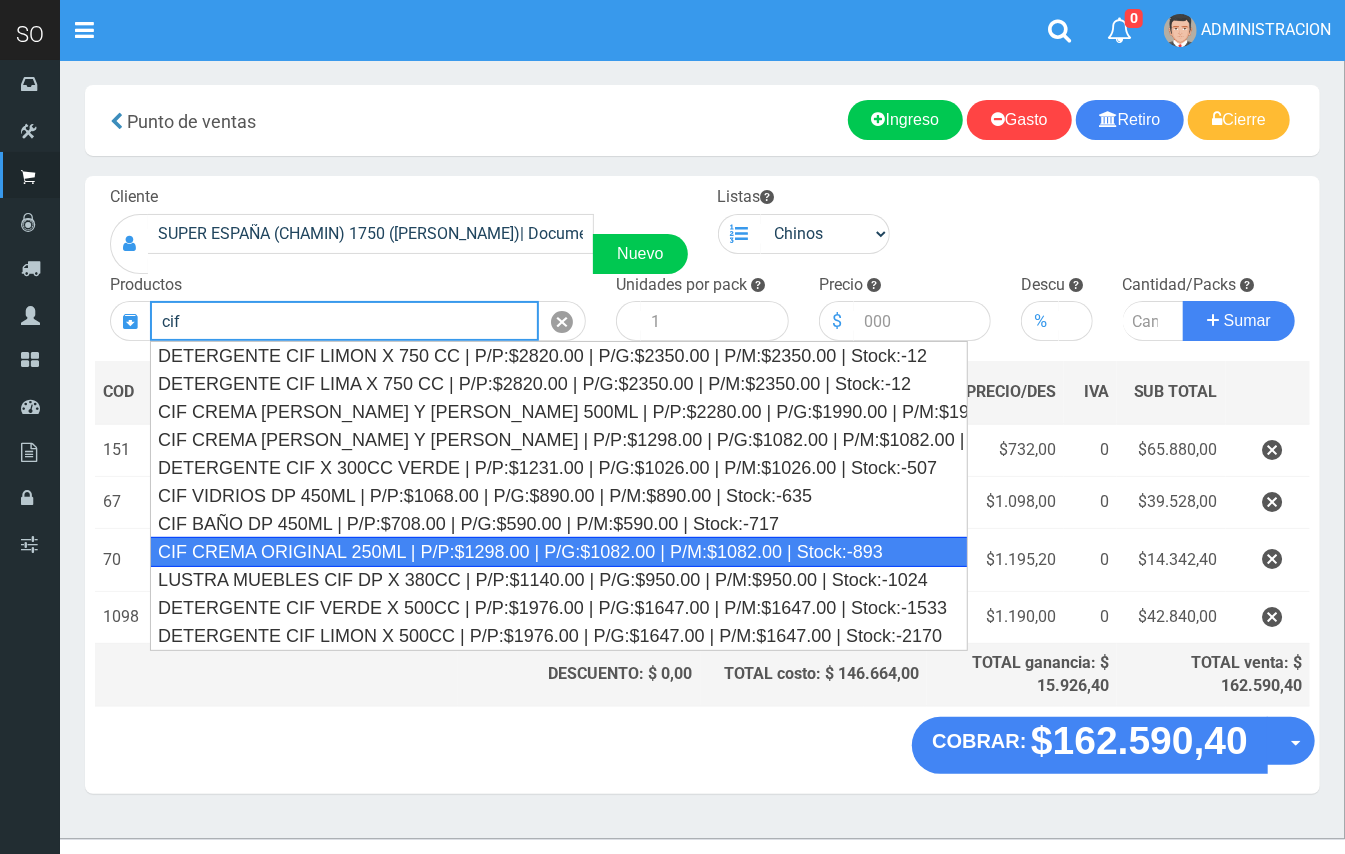 click on "CIF CREMA ORIGINAL 250ML | P/P:$1298.00 | P/G:$1082.00 | P/M:$1082.00 | Stock:-893" at bounding box center (559, 552) 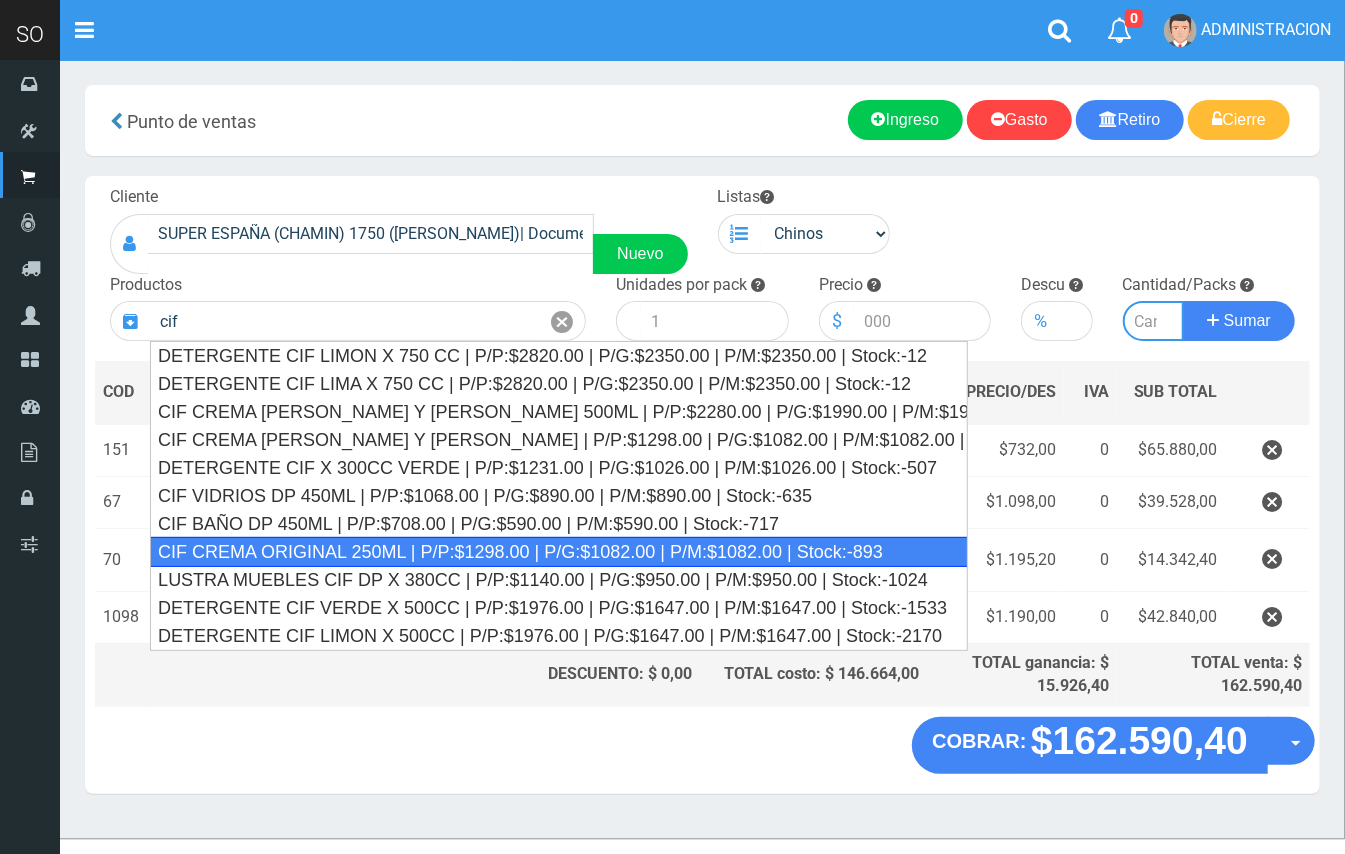 type on "CIF CREMA ORIGINAL 250ML | P/P:$1298.00 | P/G:$1082.00 | P/M:$1082.00 | Stock:-893" 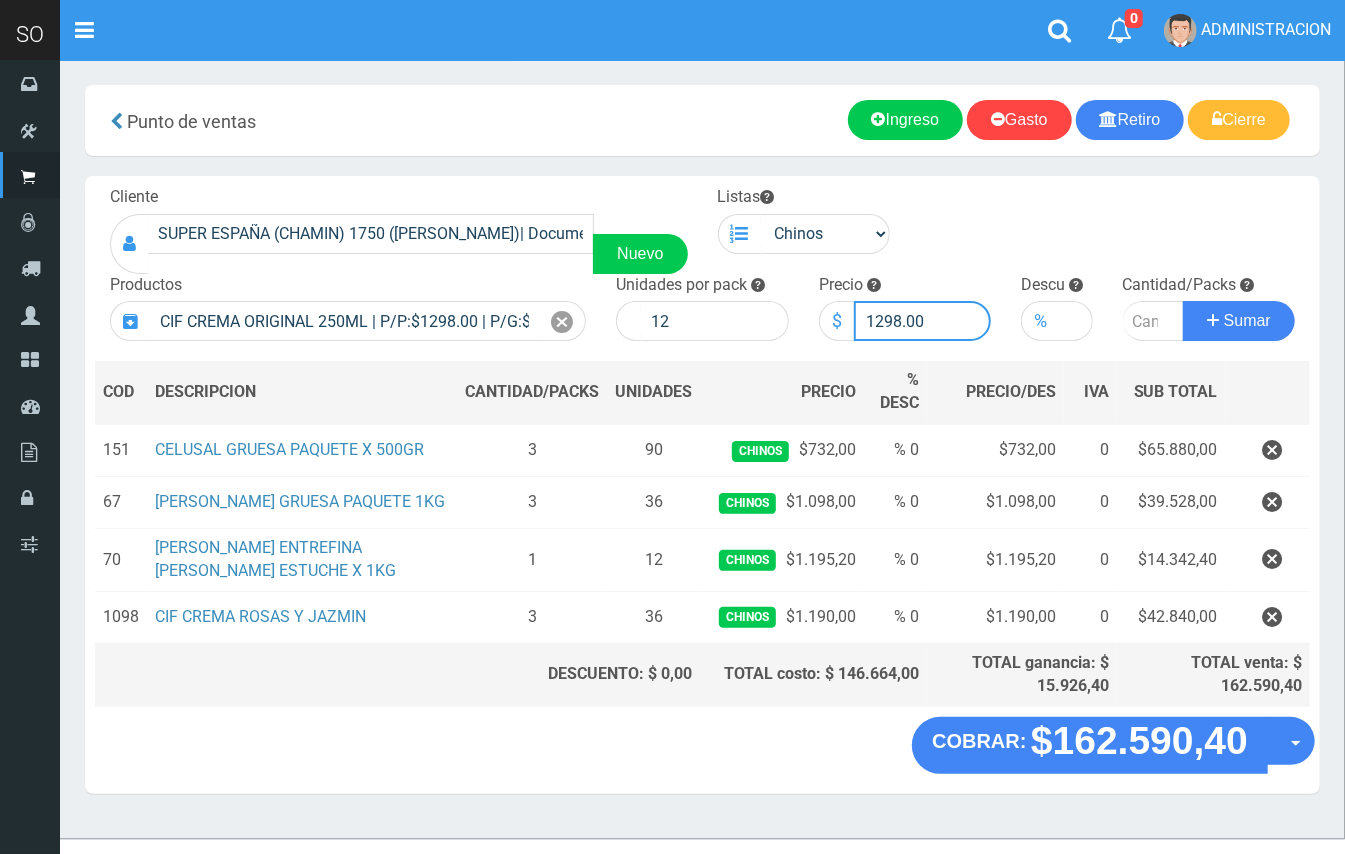 drag, startPoint x: 898, startPoint y: 317, endPoint x: 877, endPoint y: 313, distance: 21.377558 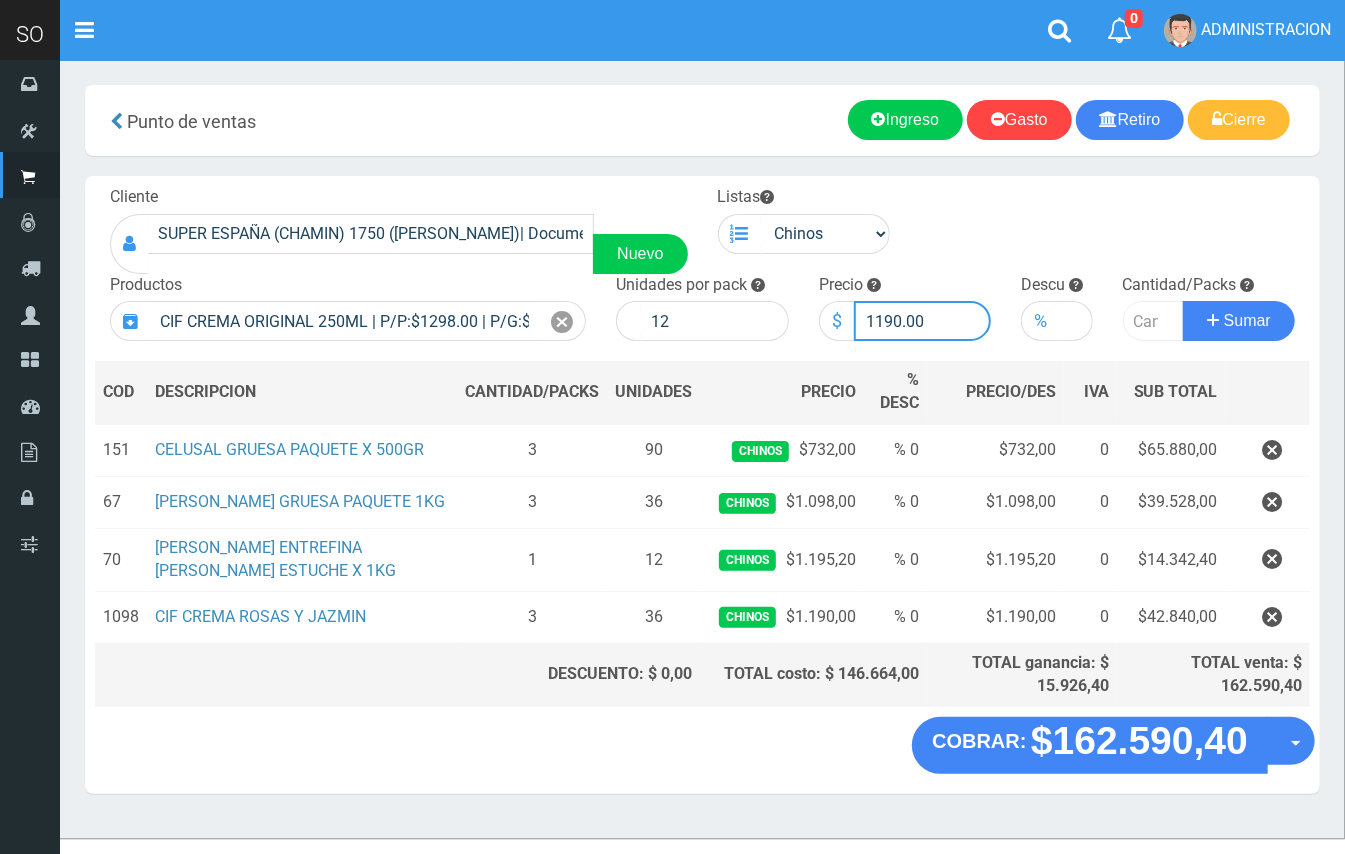 type on "1190.00" 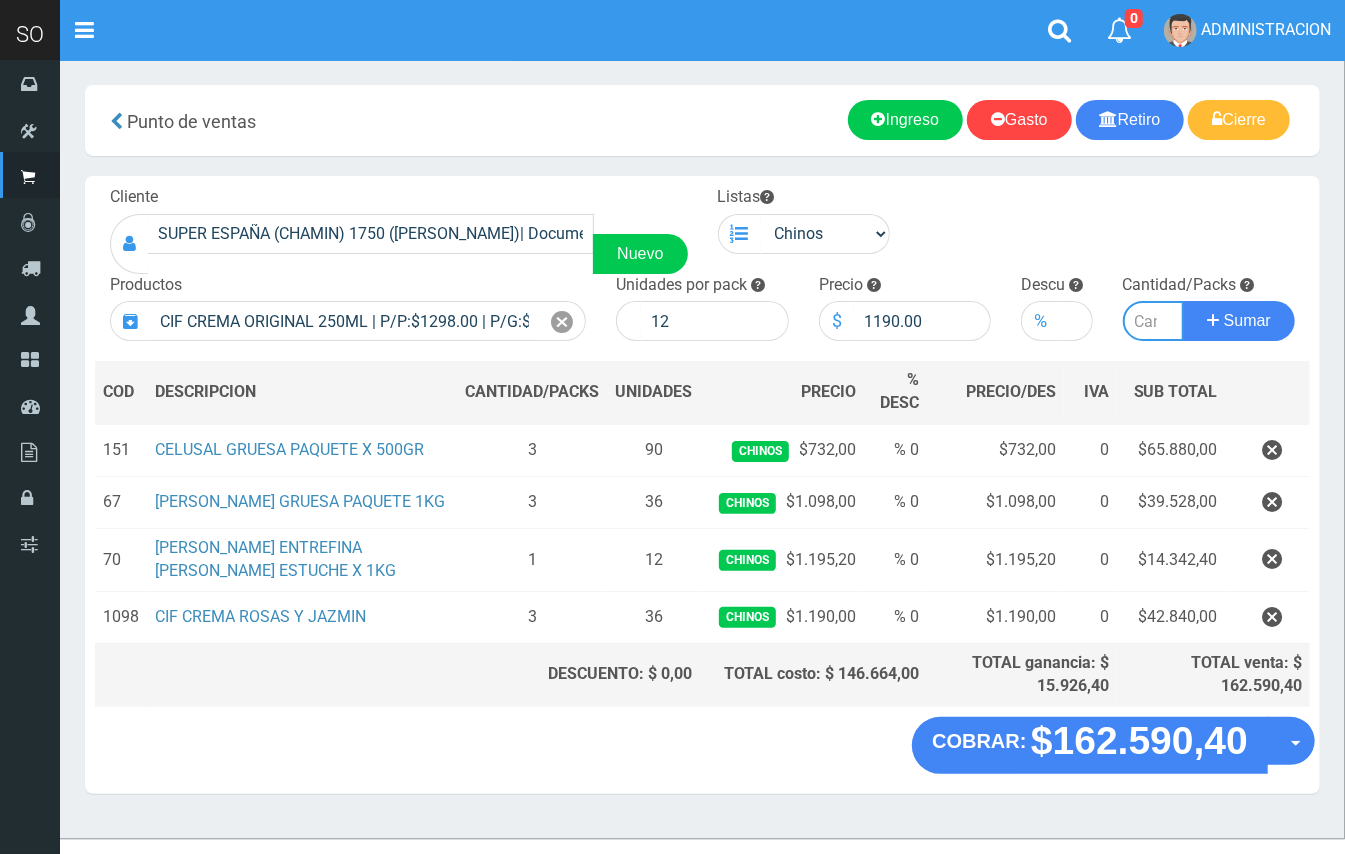 click at bounding box center [1154, 321] 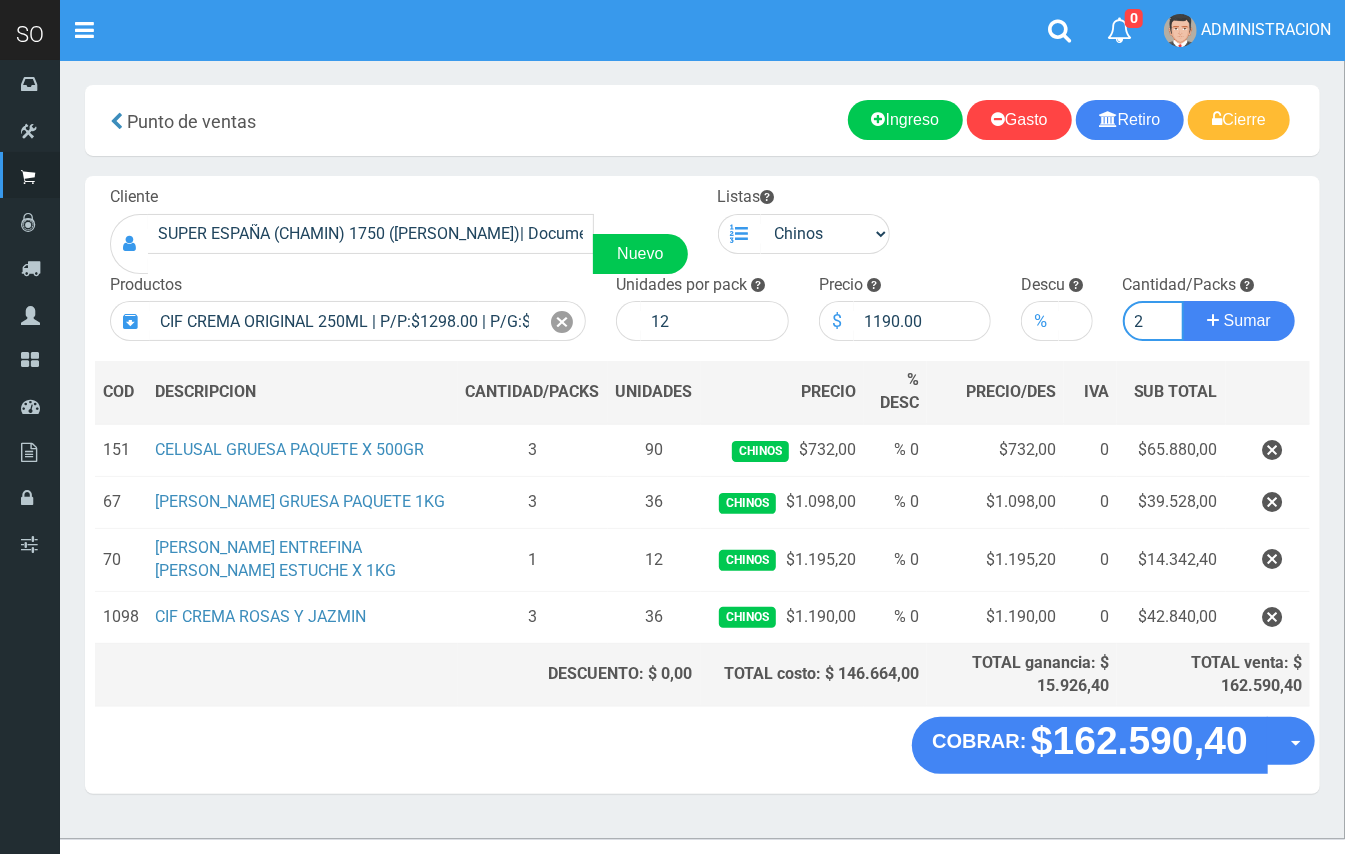 type on "2" 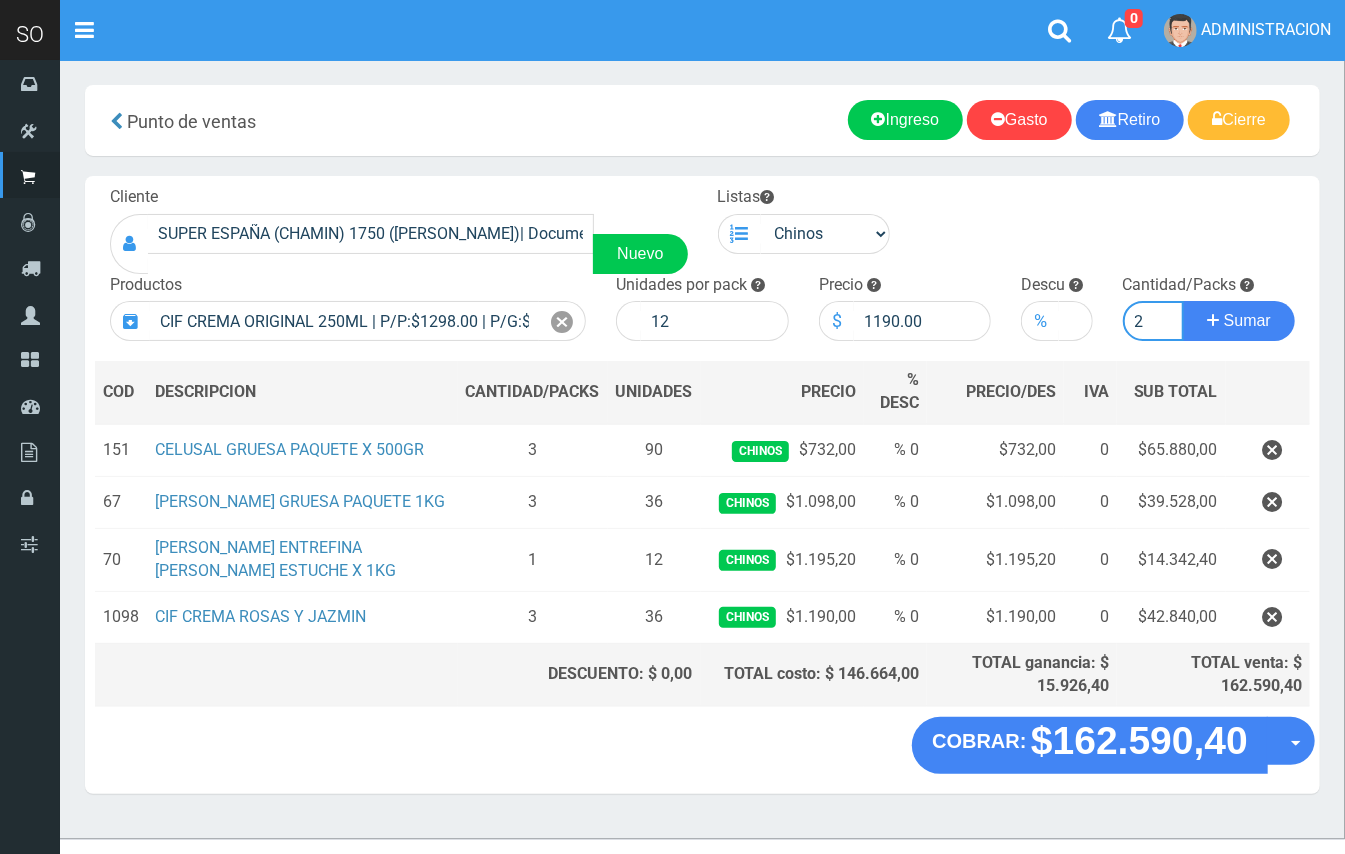 click on "Sumar" at bounding box center [1239, 321] 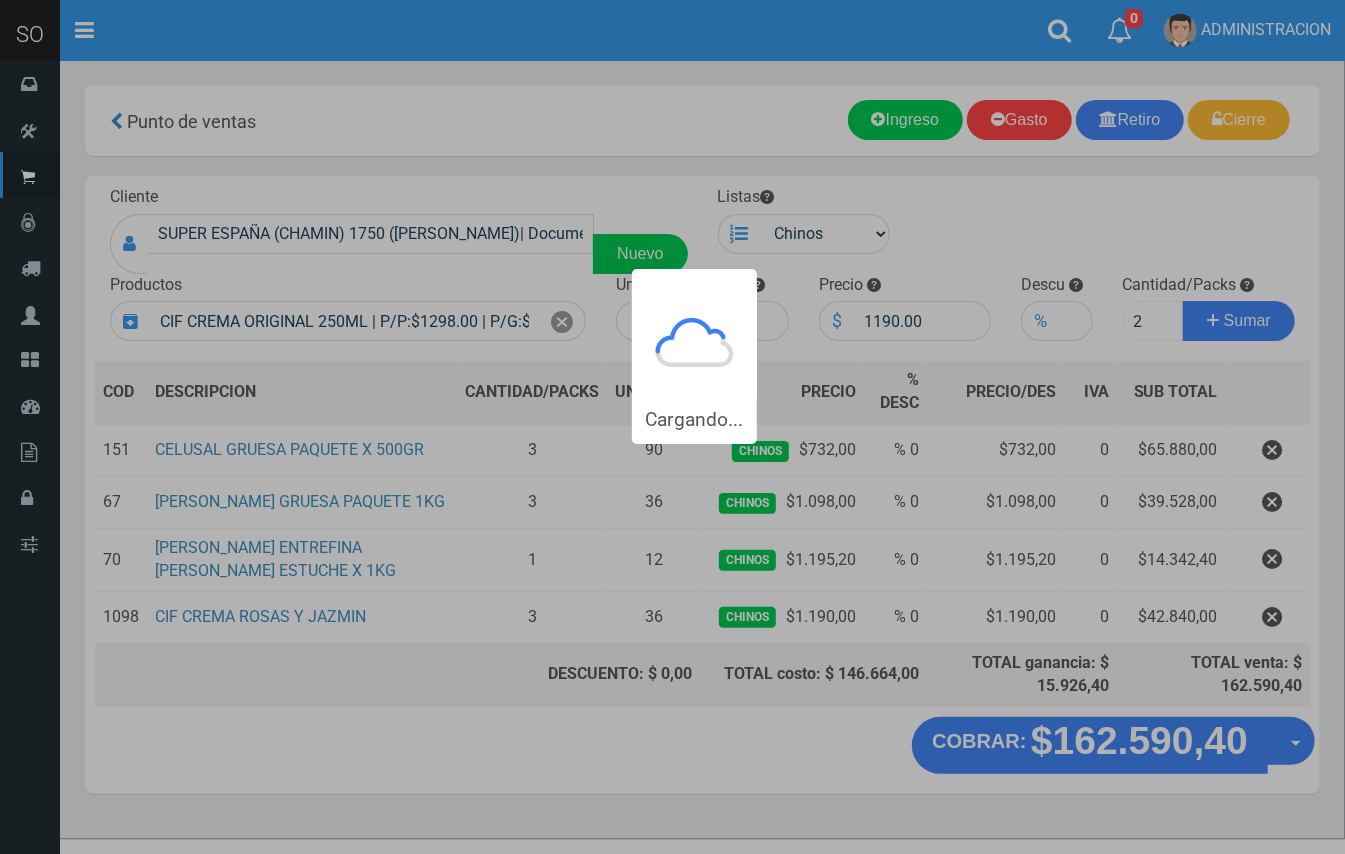 type 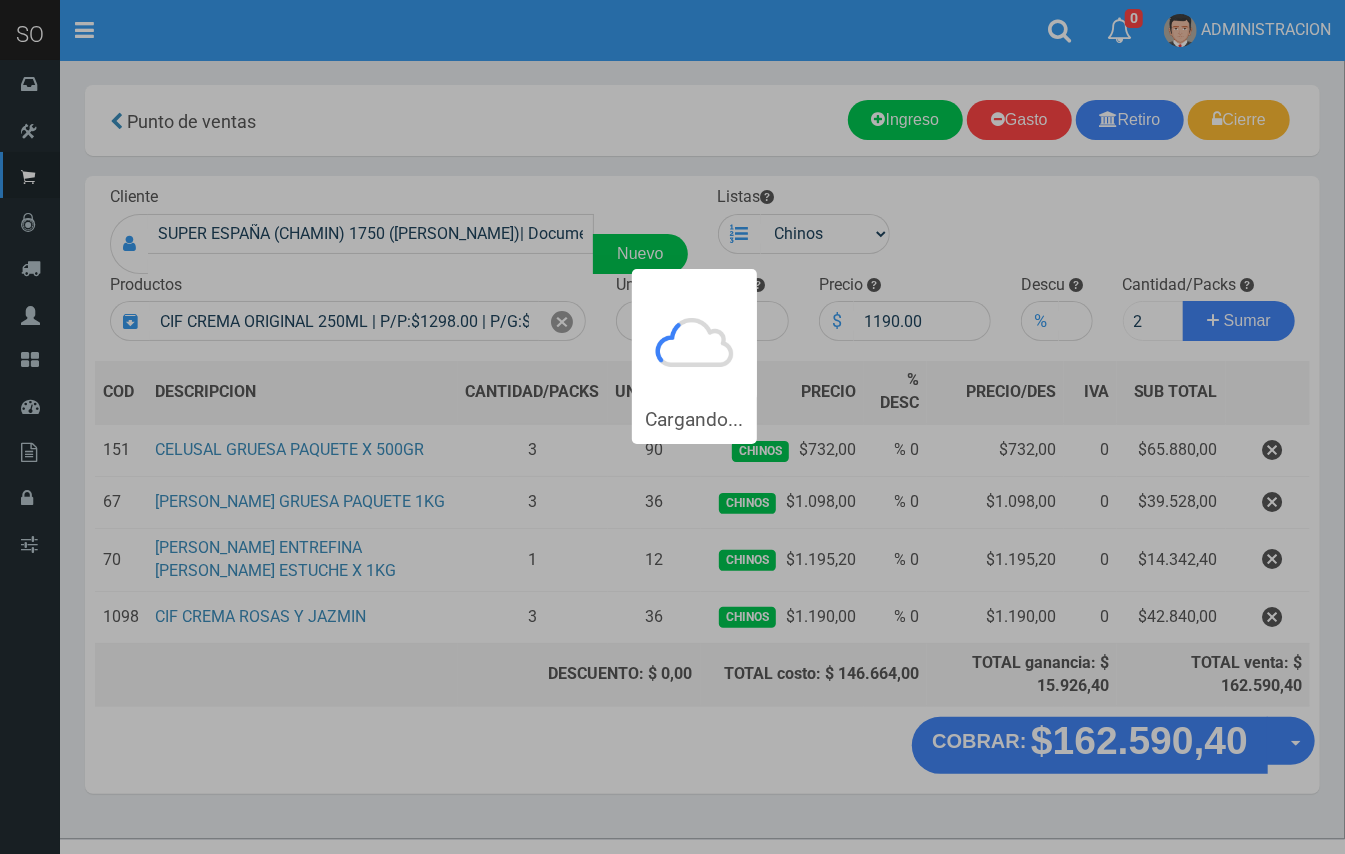 type 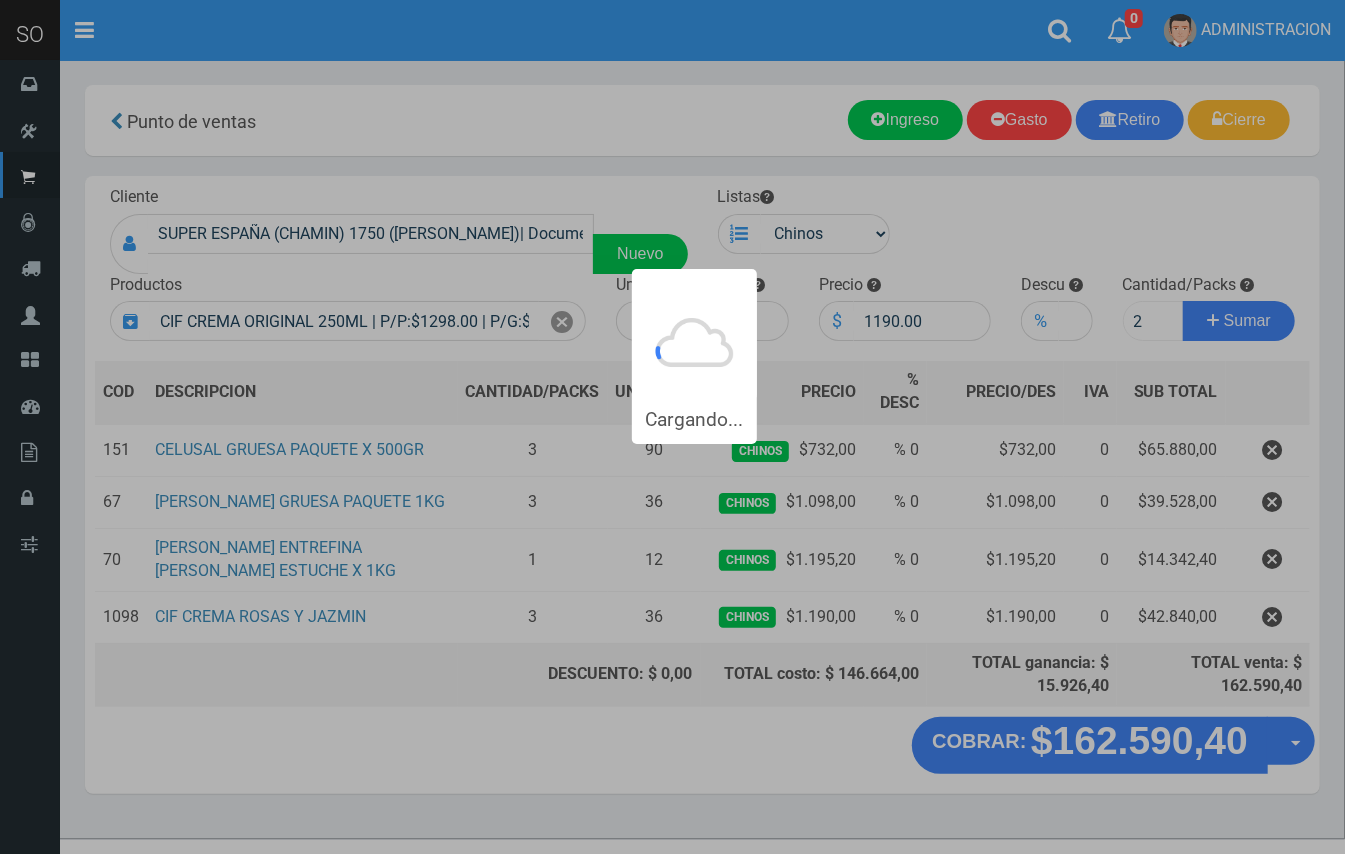 type 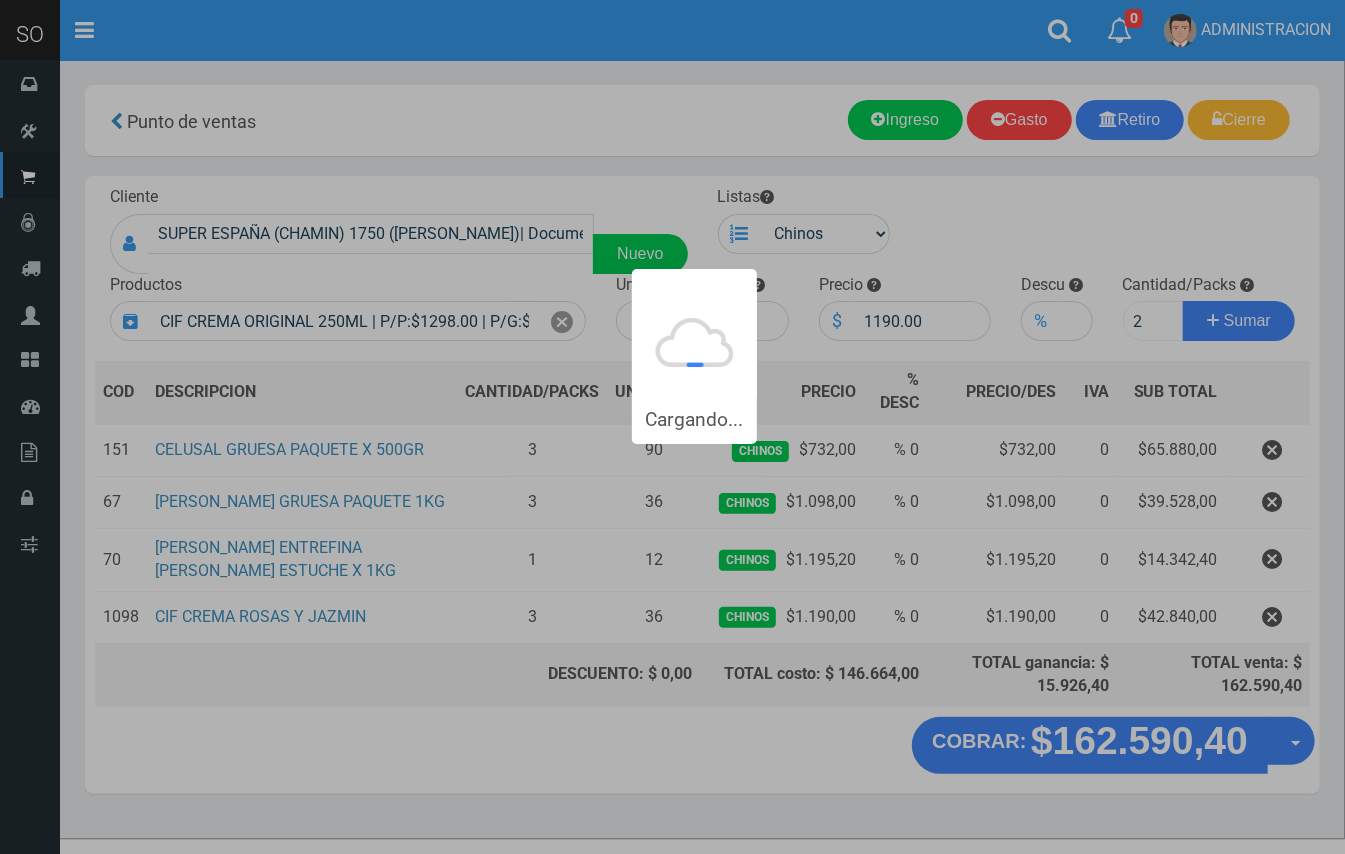 type 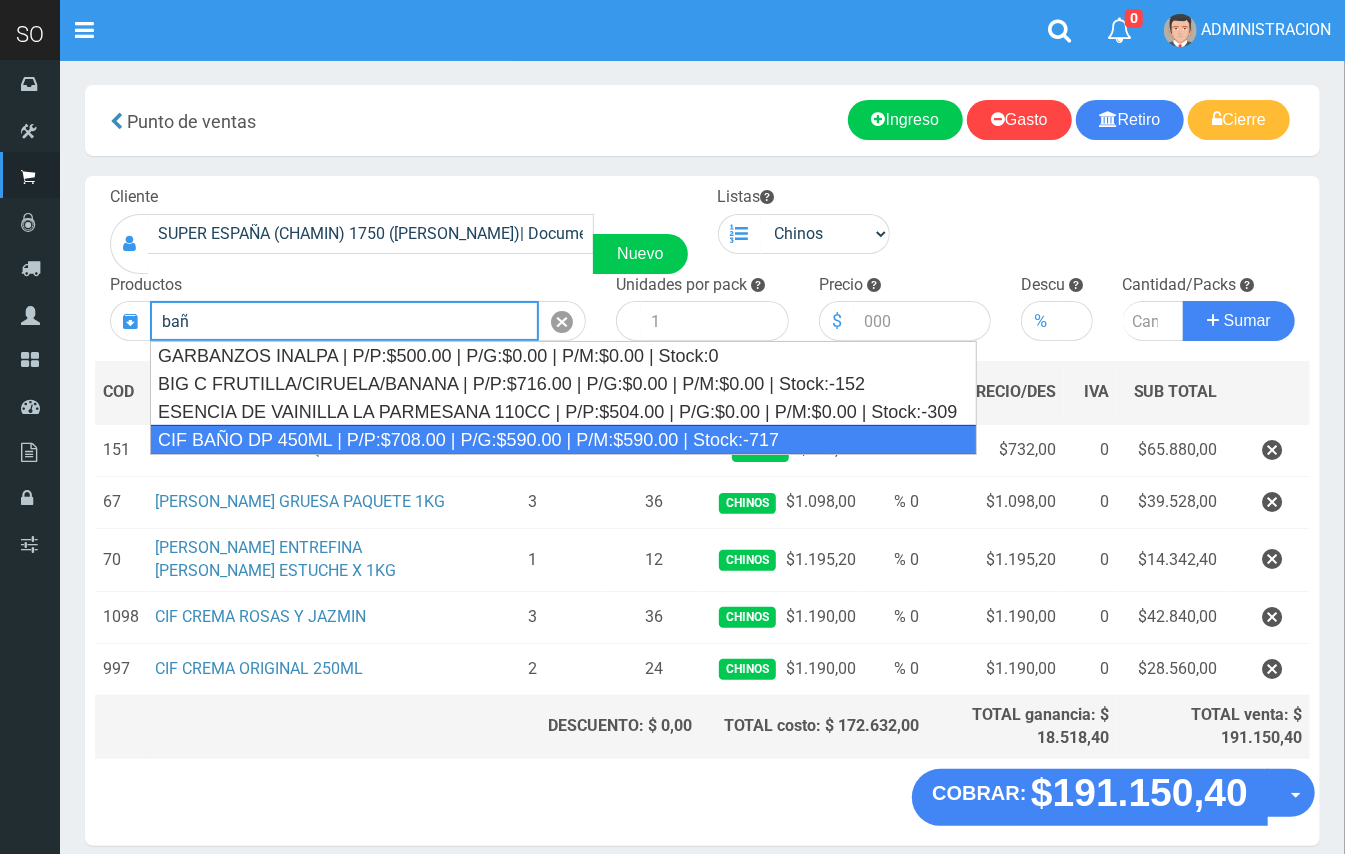 click on "CIF BAÑO DP 450ML | P/P:$708.00 | P/G:$590.00 | P/M:$590.00 | Stock:-717" at bounding box center [563, 440] 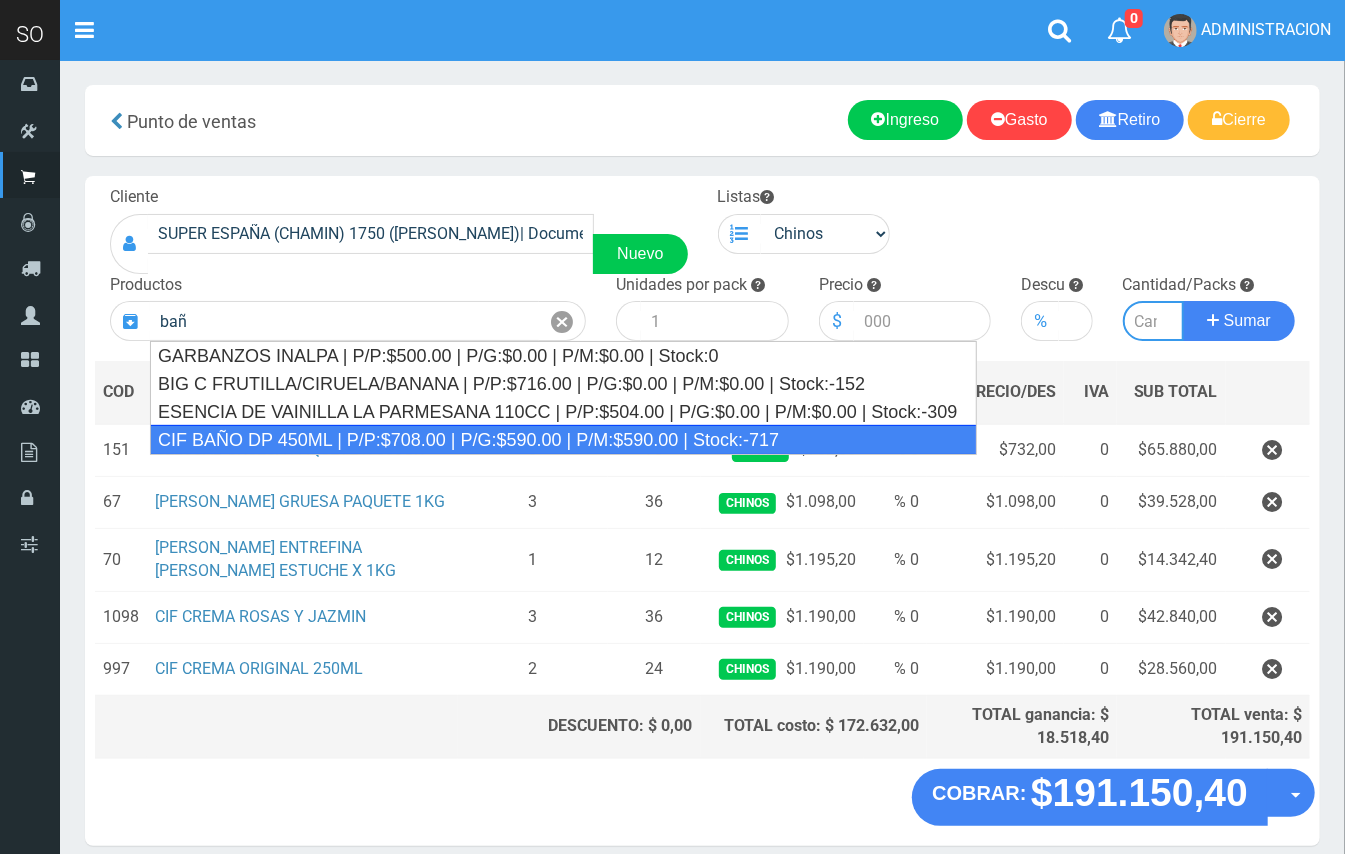 type on "CIF BAÑO DP 450ML | P/P:$708.00 | P/G:$590.00 | P/M:$590.00 | Stock:-717" 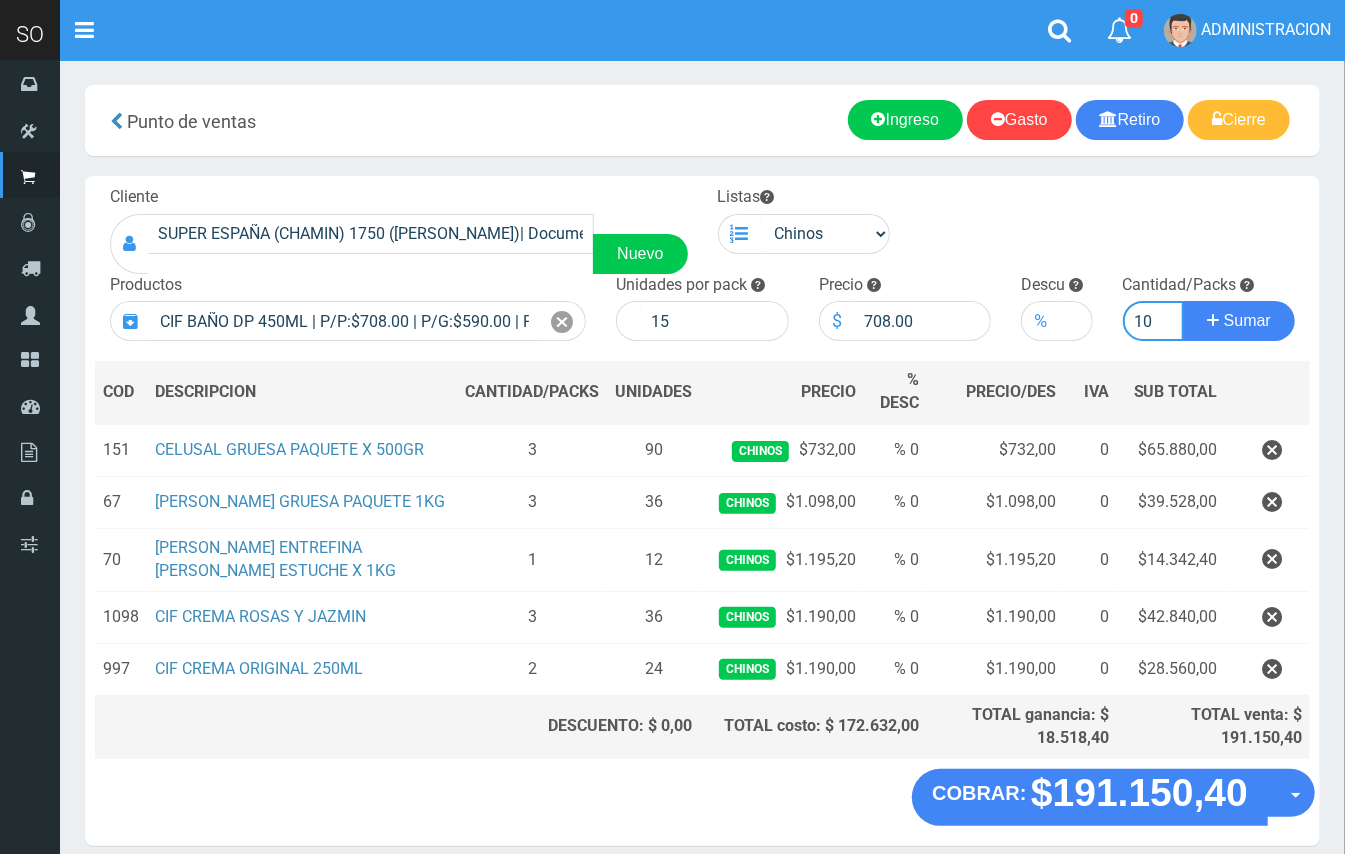 type on "10" 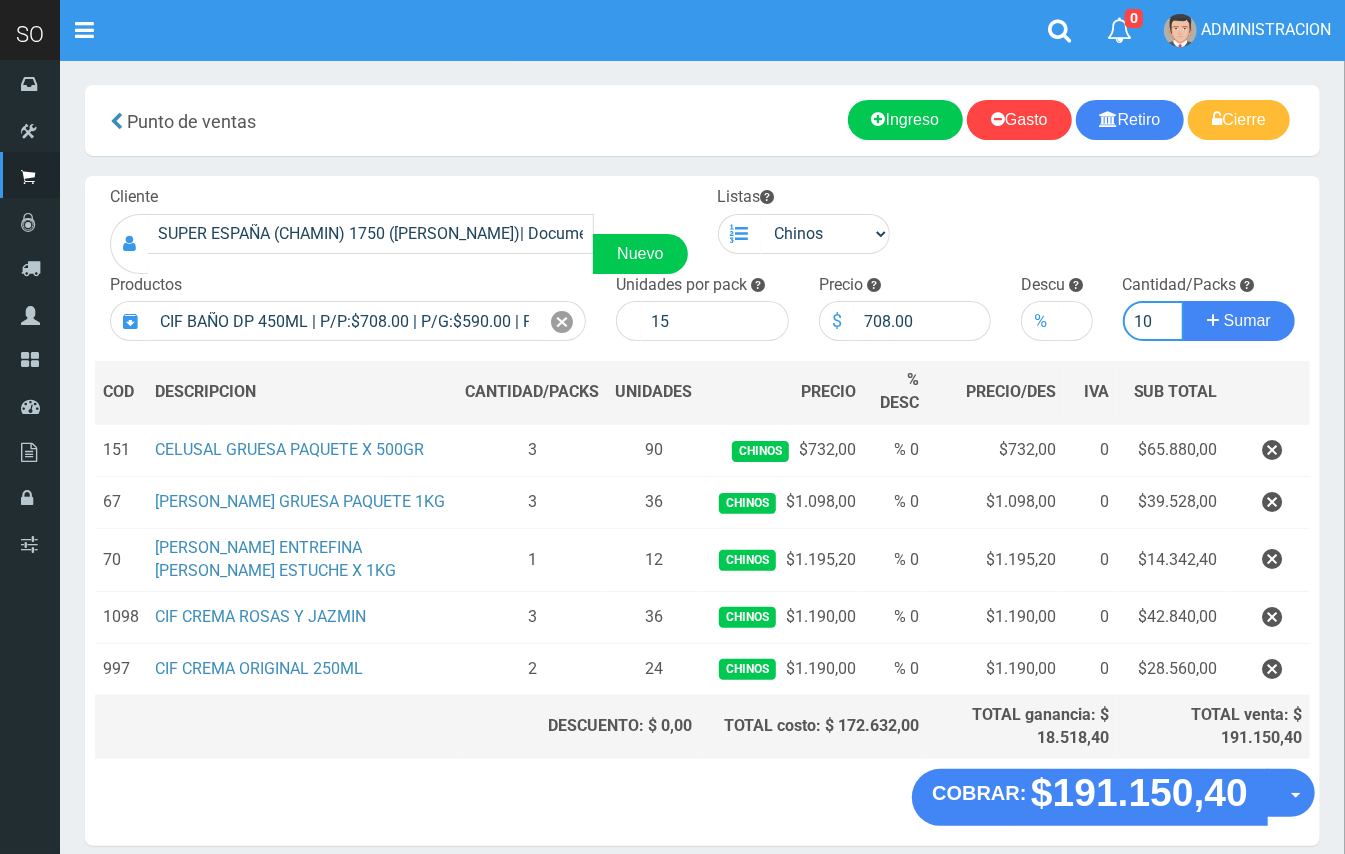 click on "Sumar" at bounding box center (1239, 321) 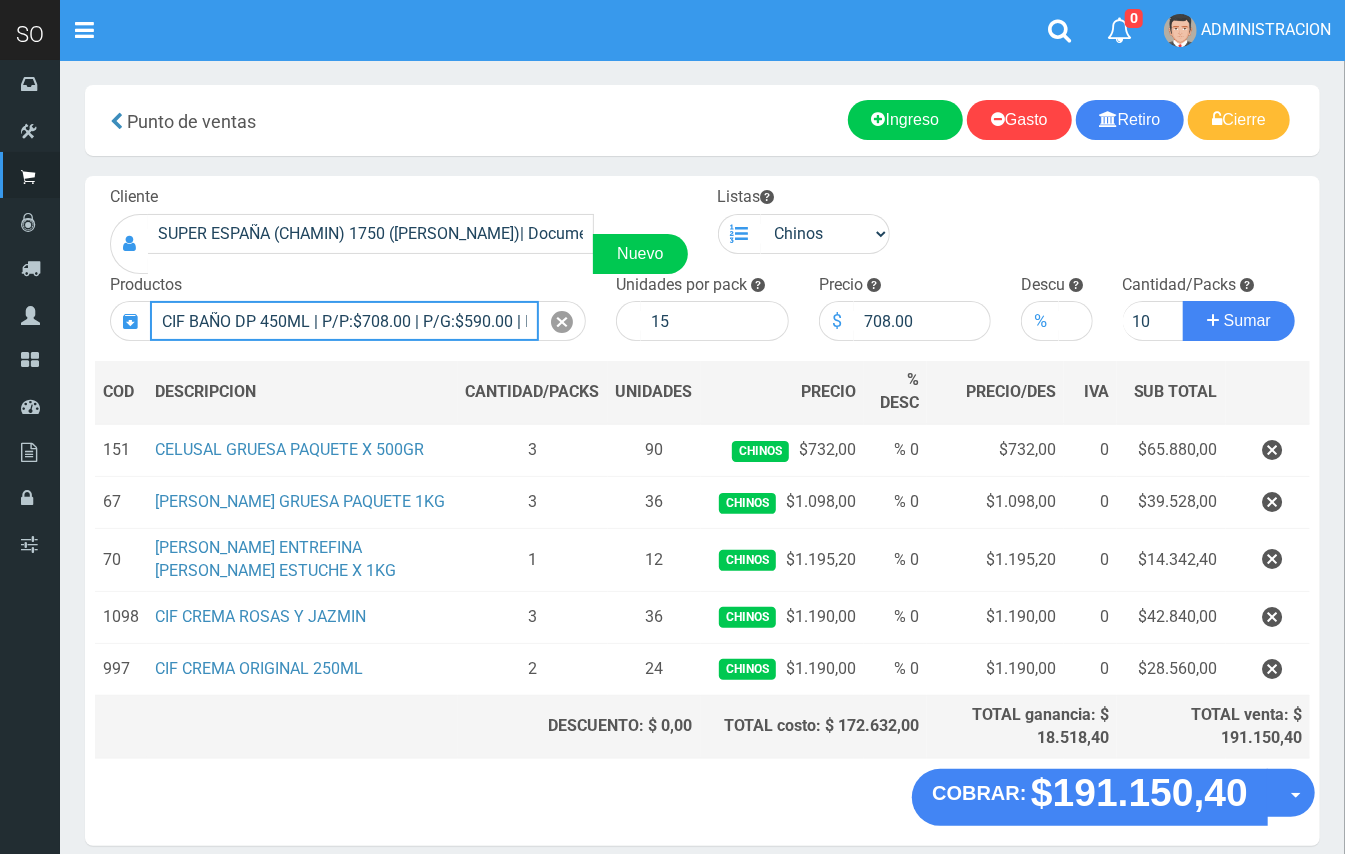 type 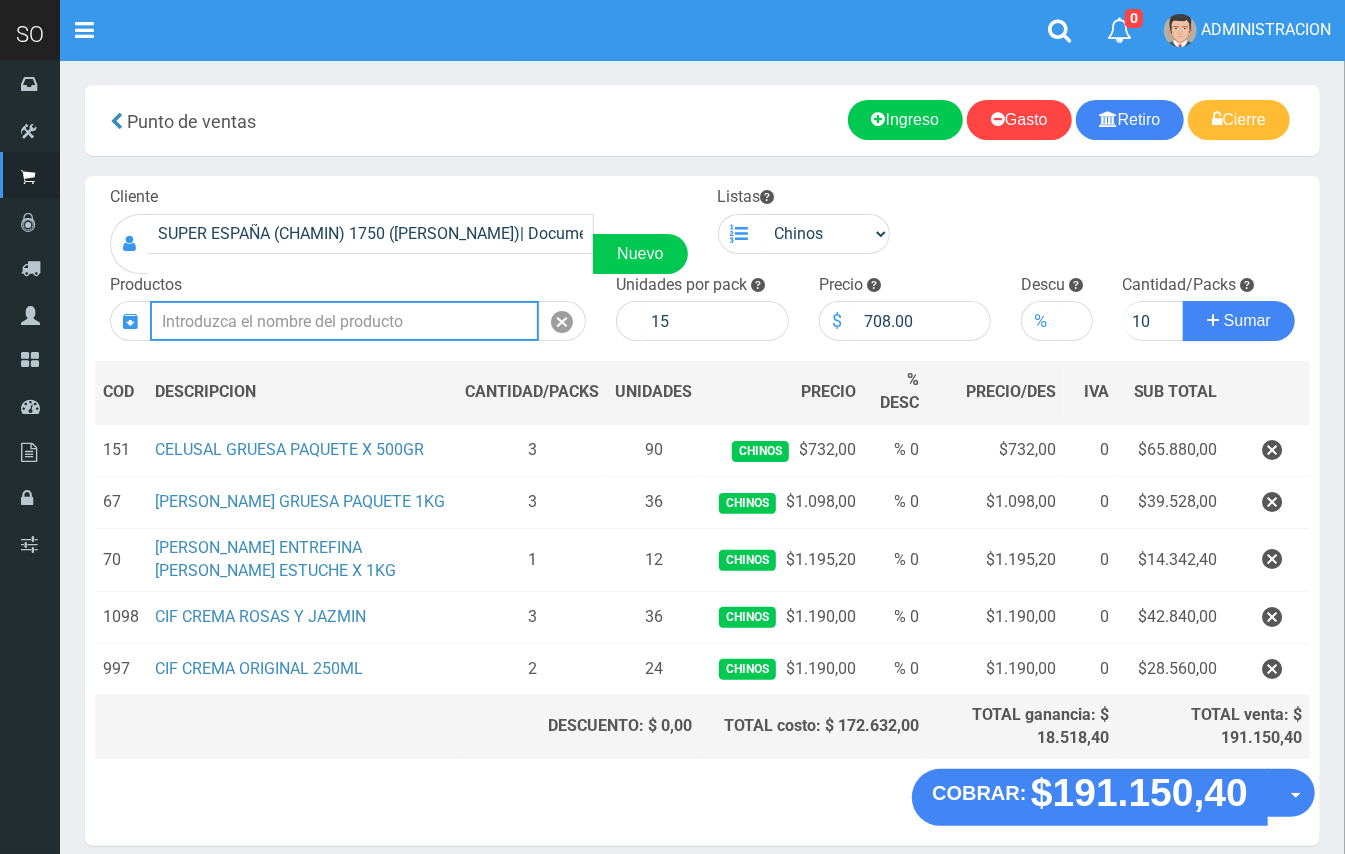 type 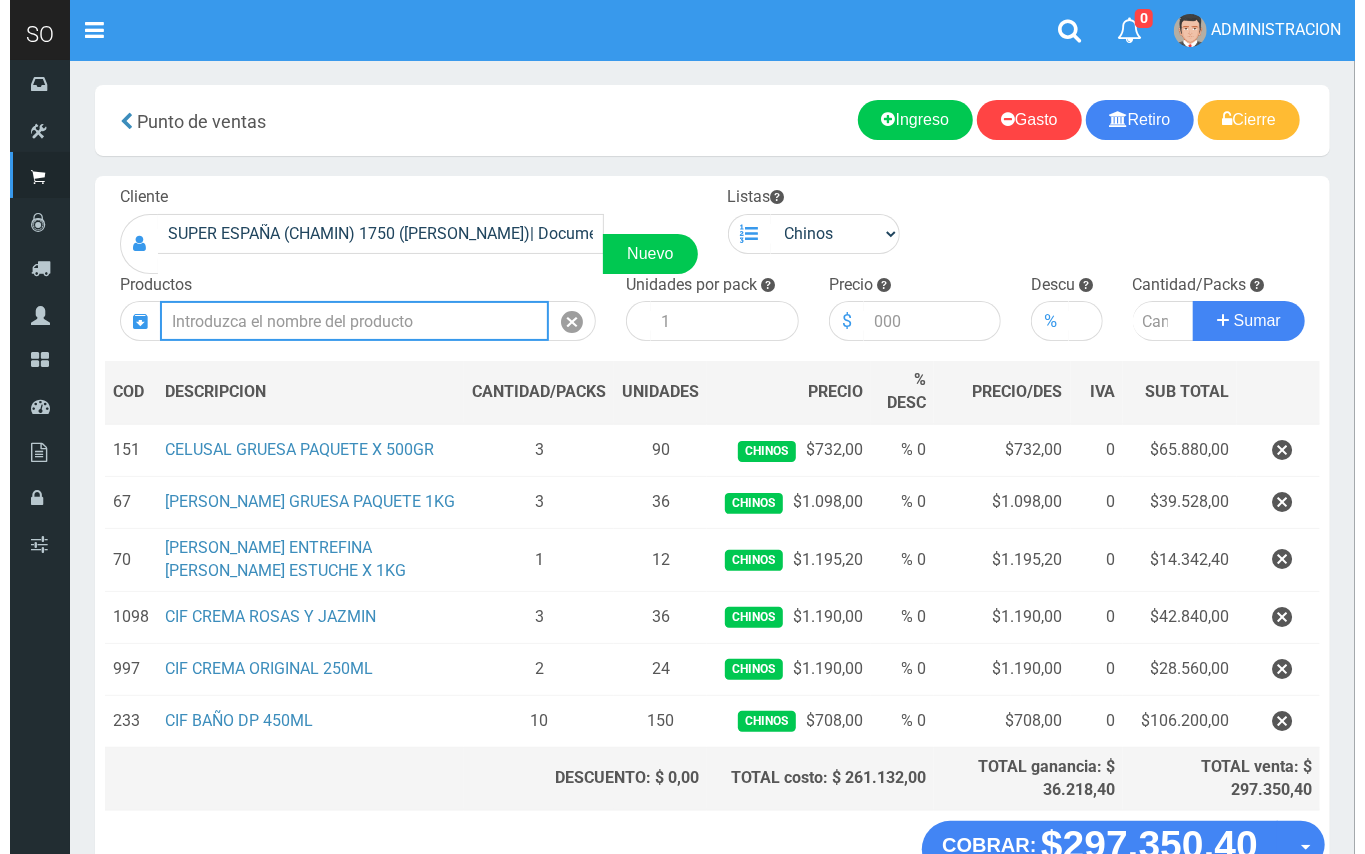 scroll, scrollTop: 145, scrollLeft: 0, axis: vertical 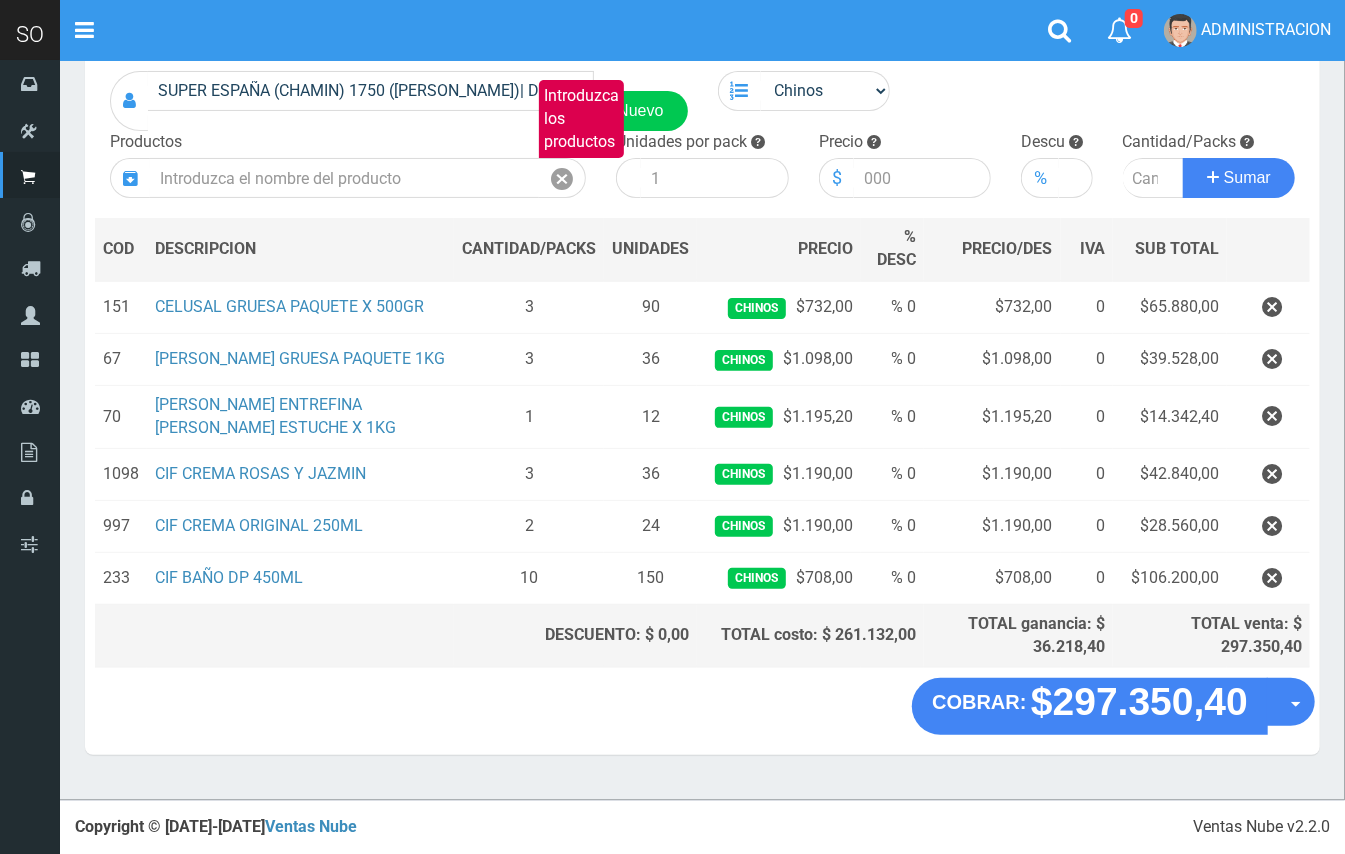 click on "COBRAR:
$297.350,40
Opciones
Hacer Devolucion
Crear presupuesto" at bounding box center (702, 716) 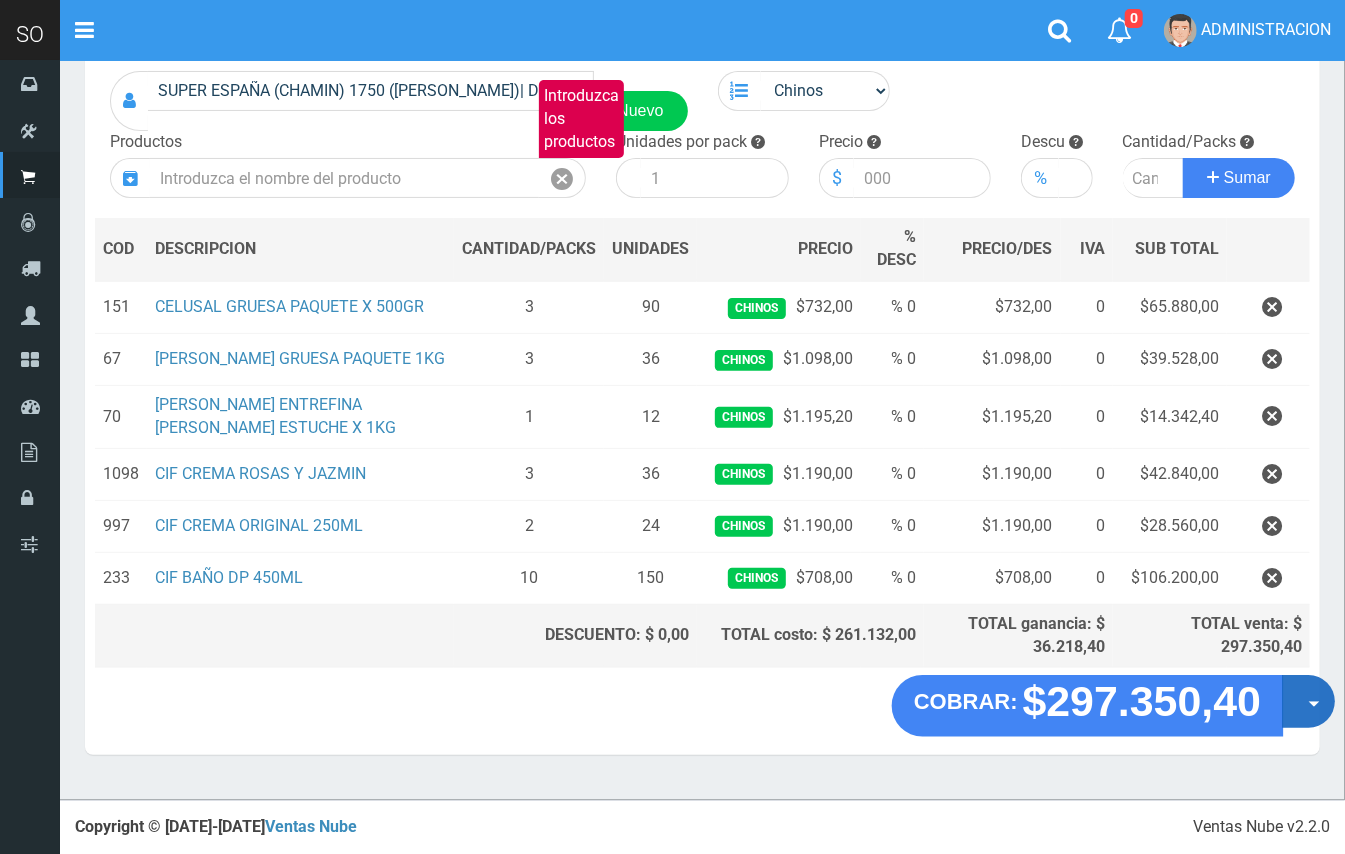 click on "Opciones" at bounding box center (1308, 702) 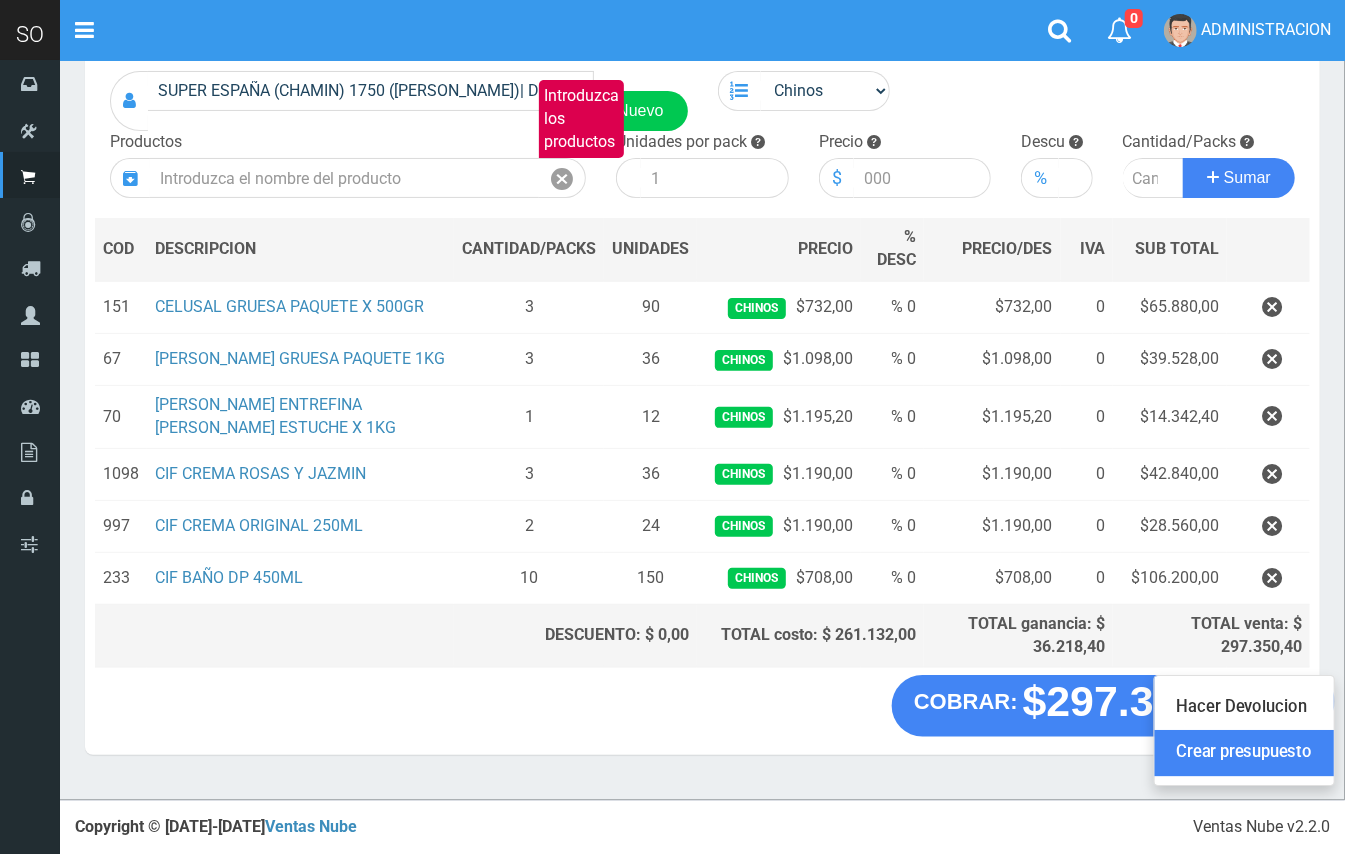 click on "Crear presupuesto" at bounding box center [1244, 754] 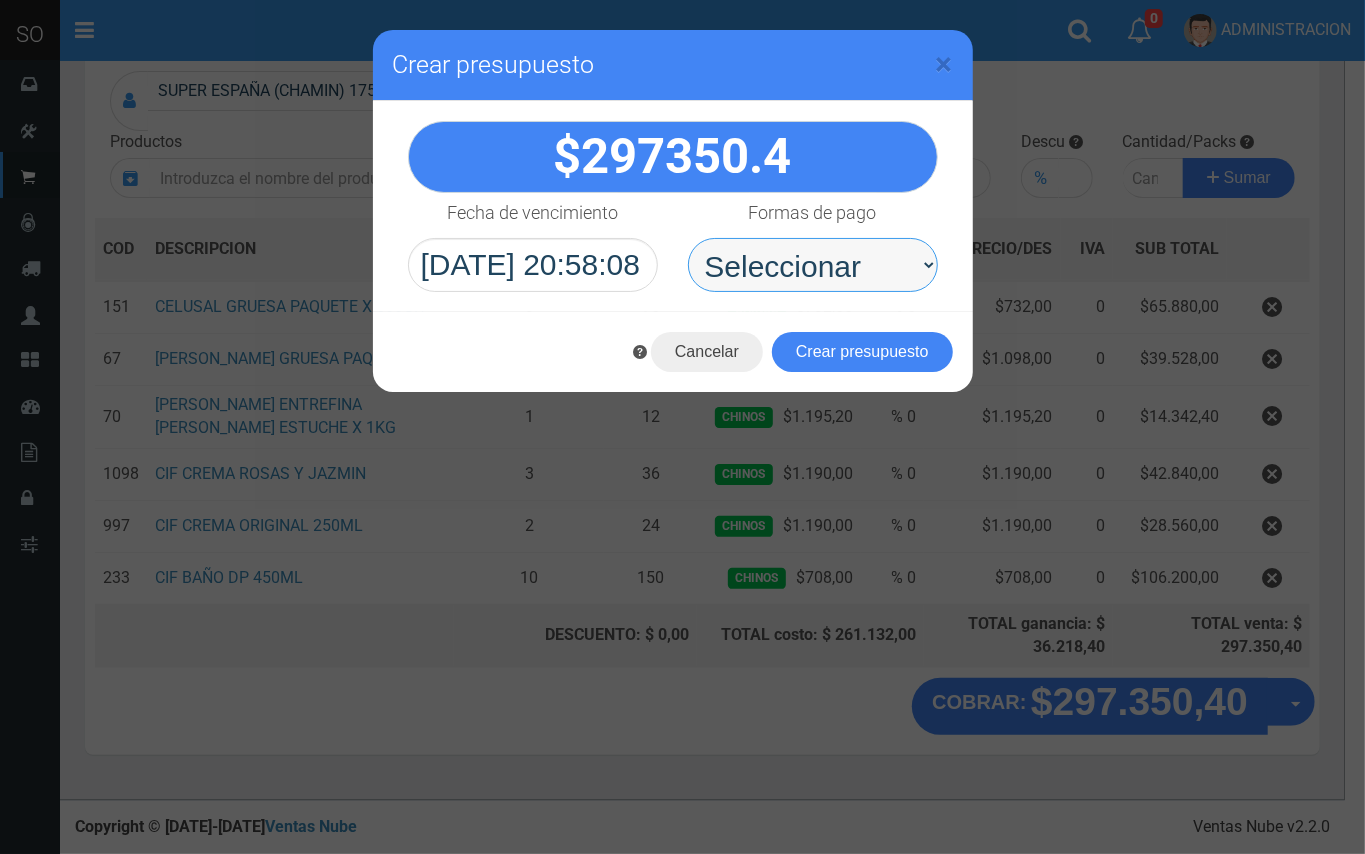 drag, startPoint x: 841, startPoint y: 262, endPoint x: 826, endPoint y: 288, distance: 30.016663 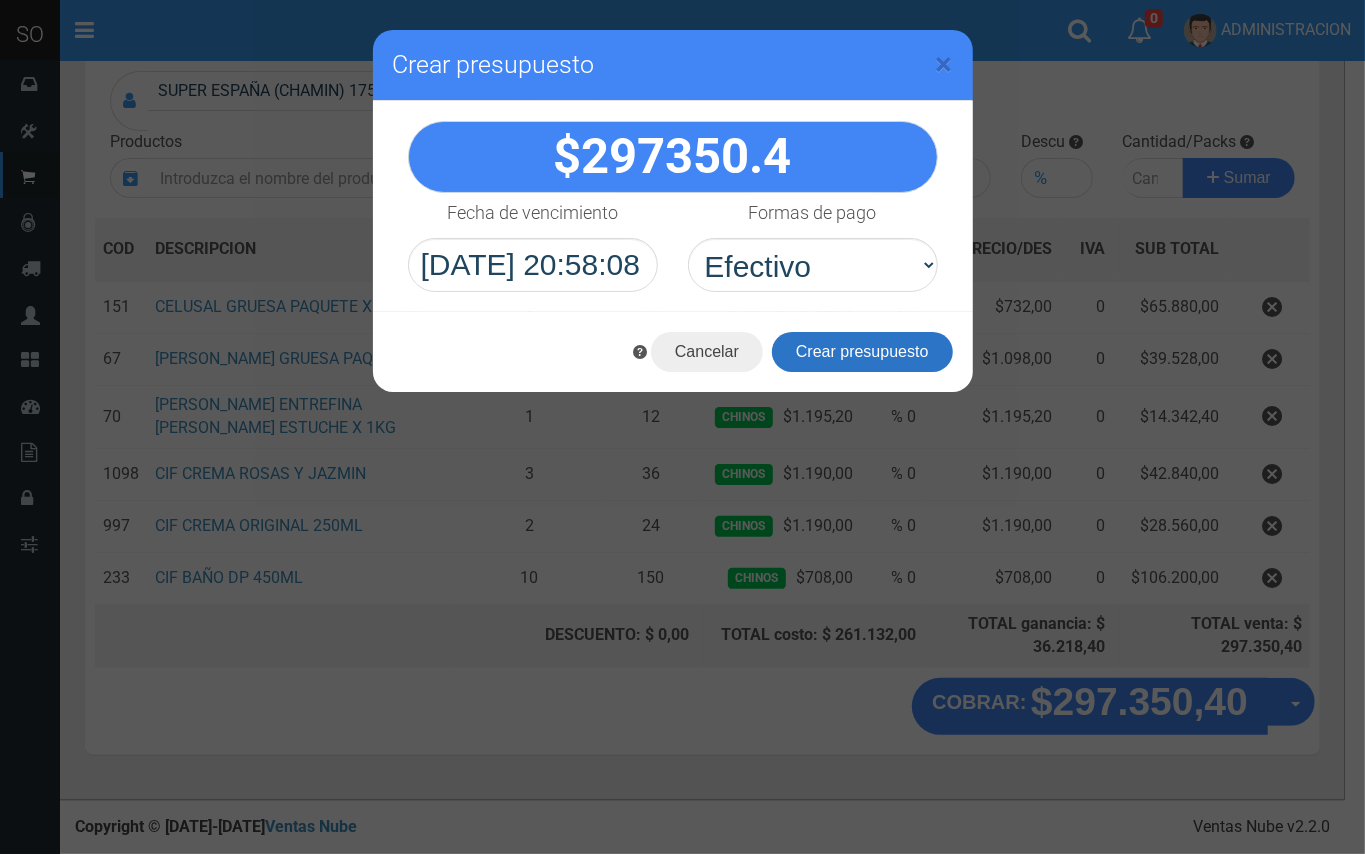 click on "Crear presupuesto" at bounding box center [862, 352] 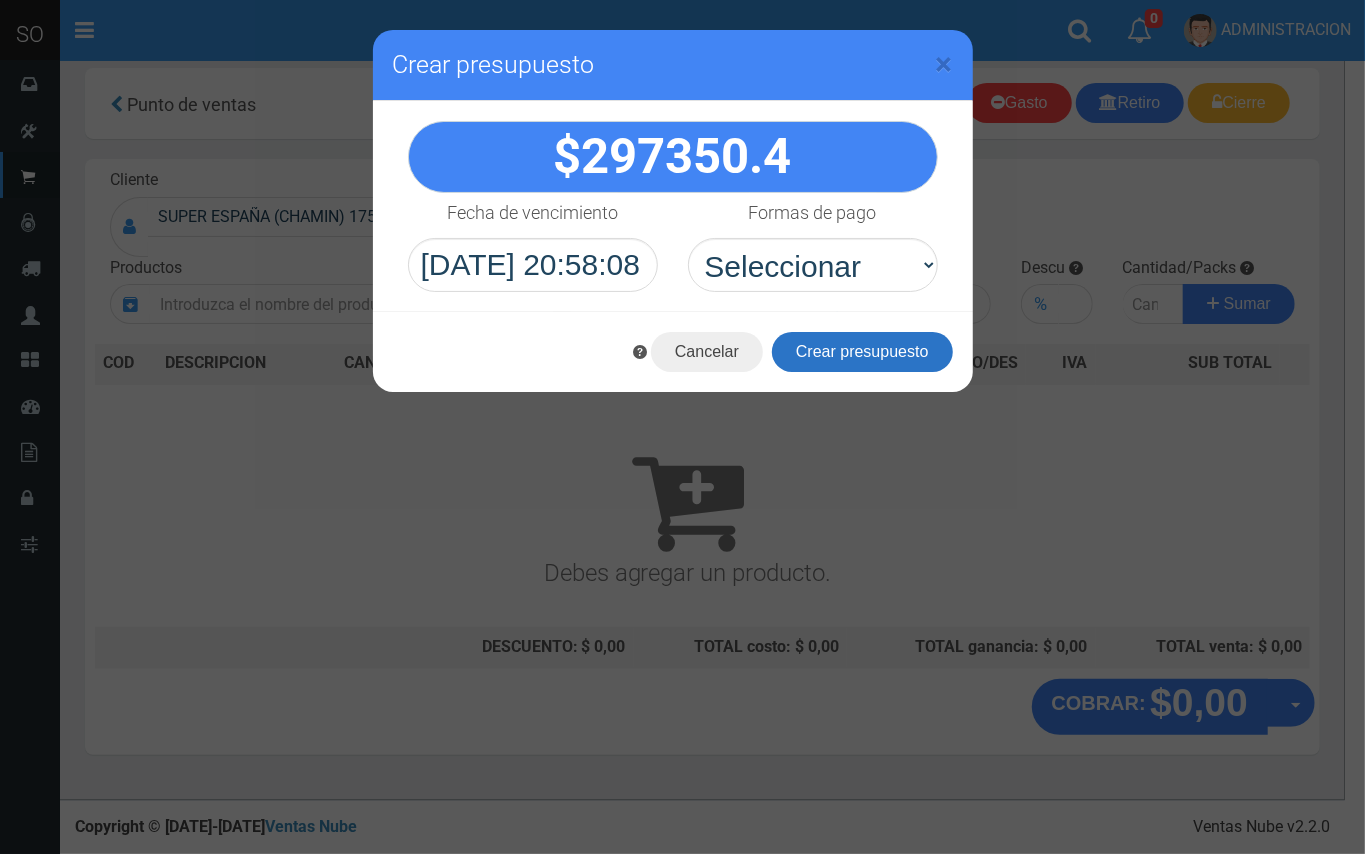 scroll, scrollTop: 6, scrollLeft: 0, axis: vertical 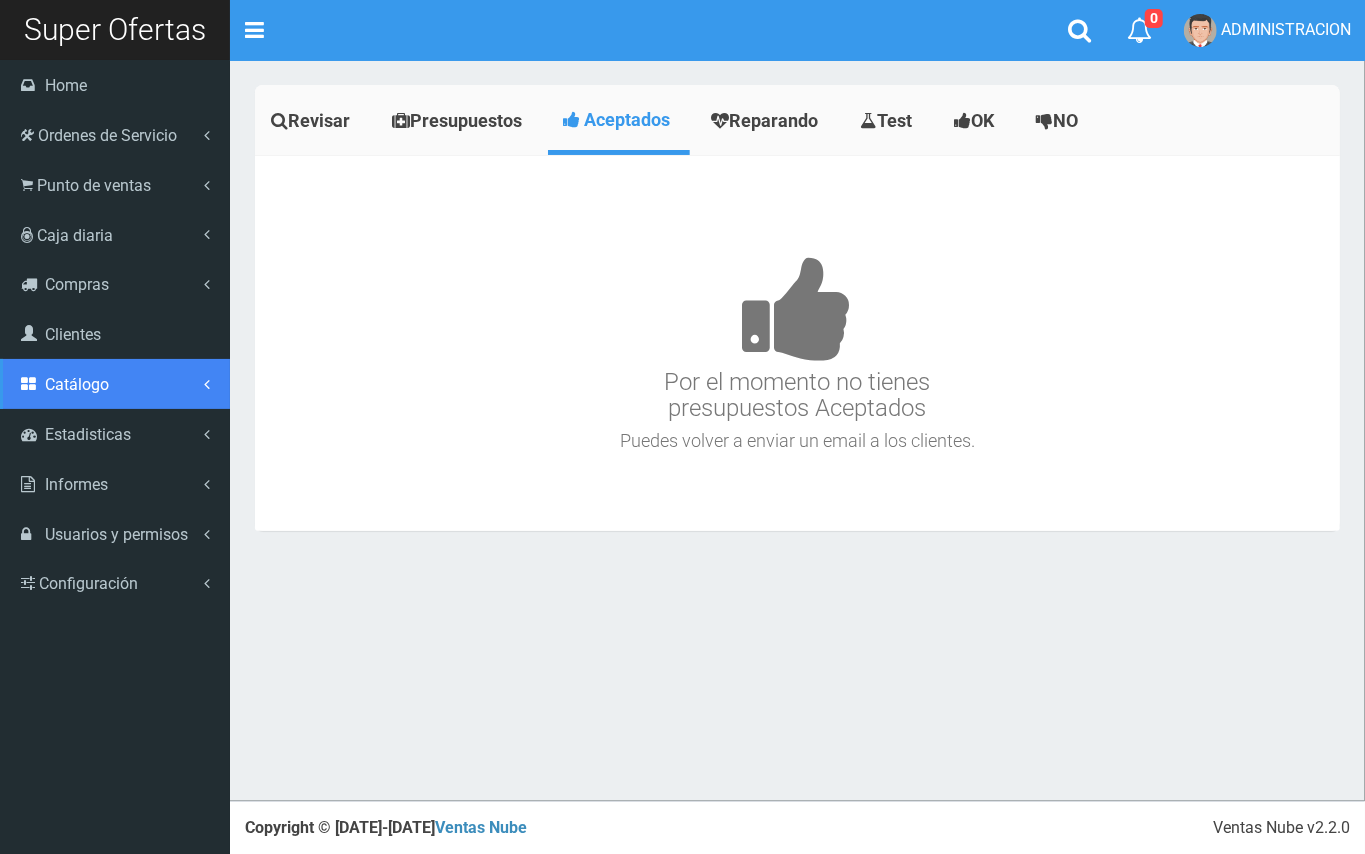 click on "Catálogo" at bounding box center [115, 384] 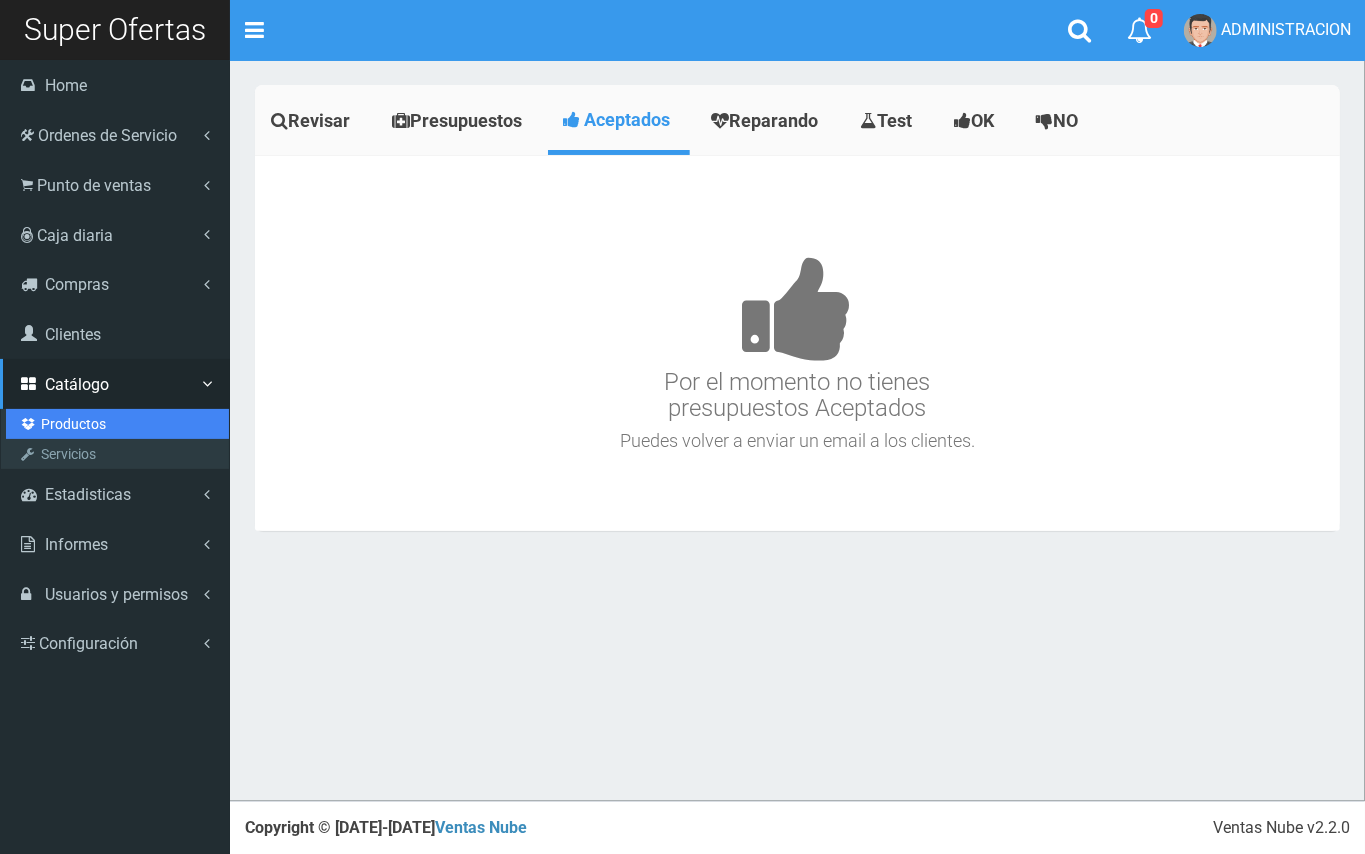 click on "Productos" at bounding box center (117, 424) 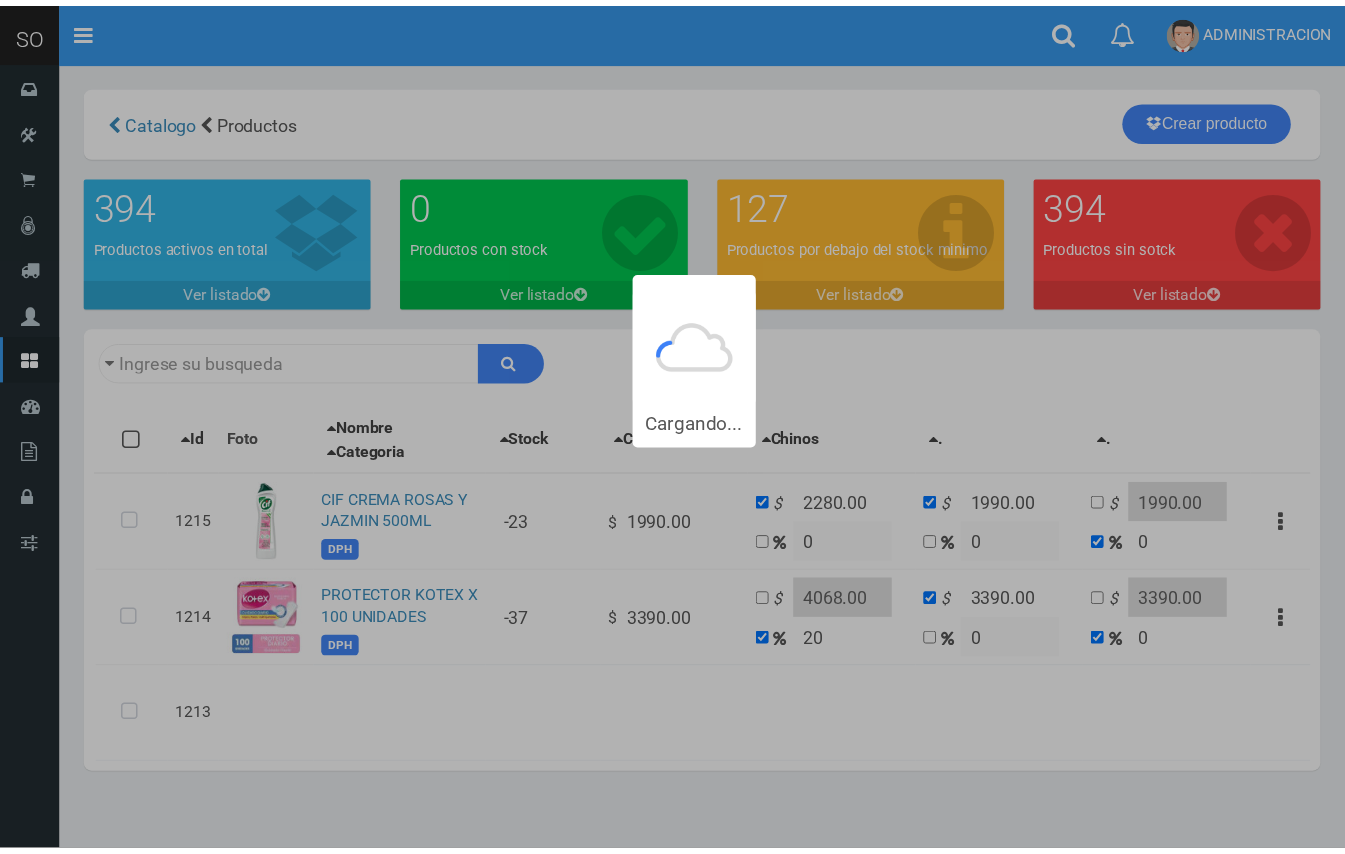 scroll, scrollTop: 0, scrollLeft: 0, axis: both 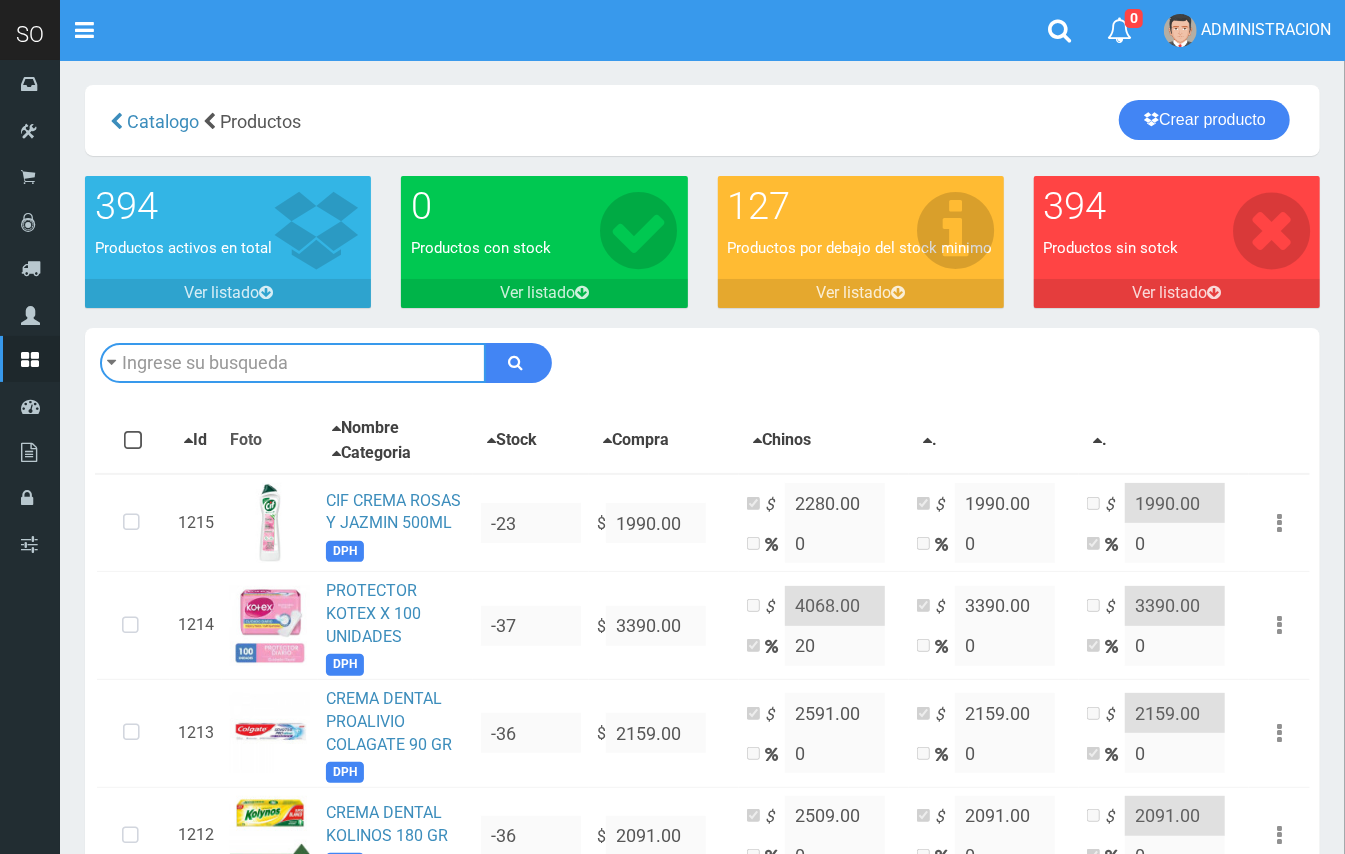 click at bounding box center [293, 363] 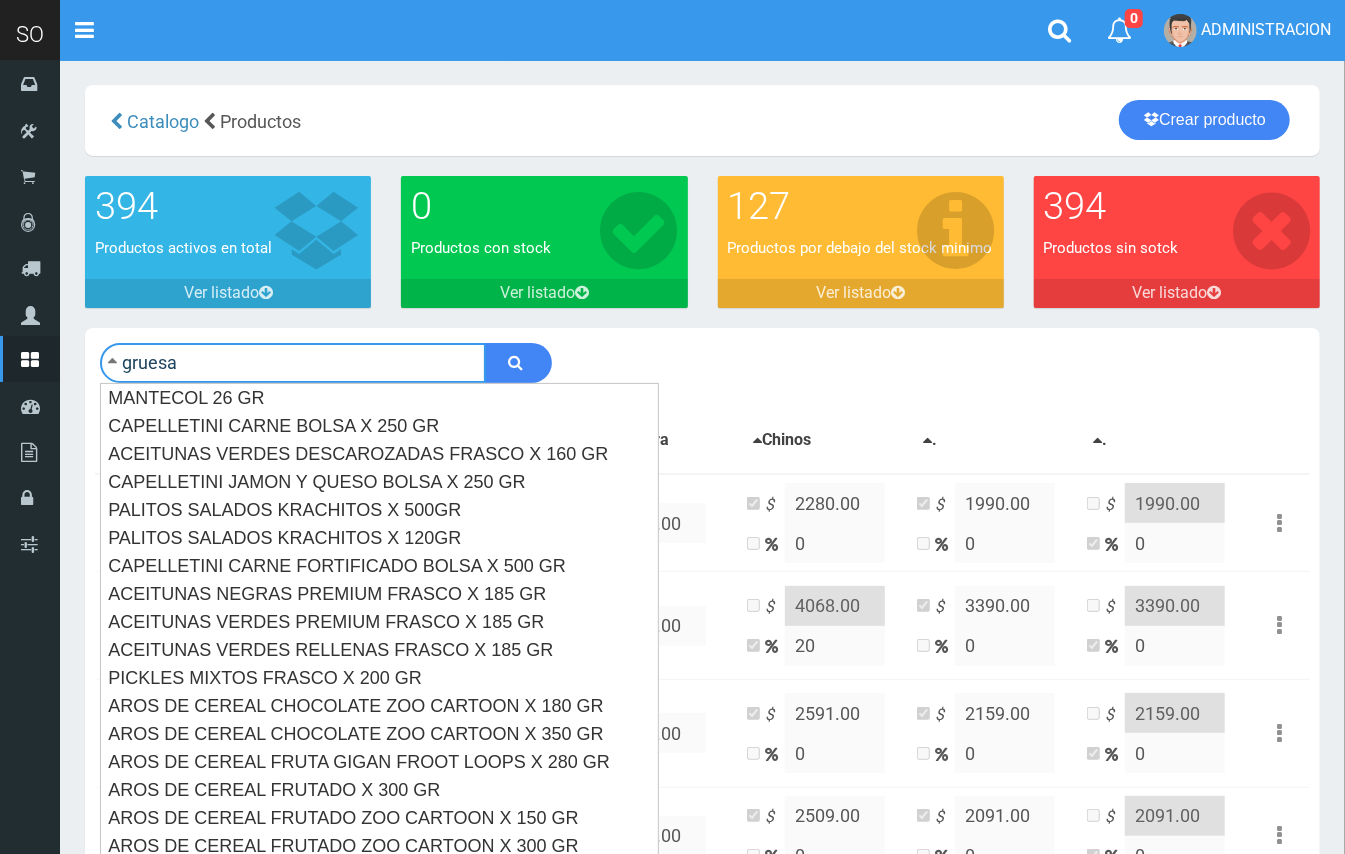 type on "gruesa" 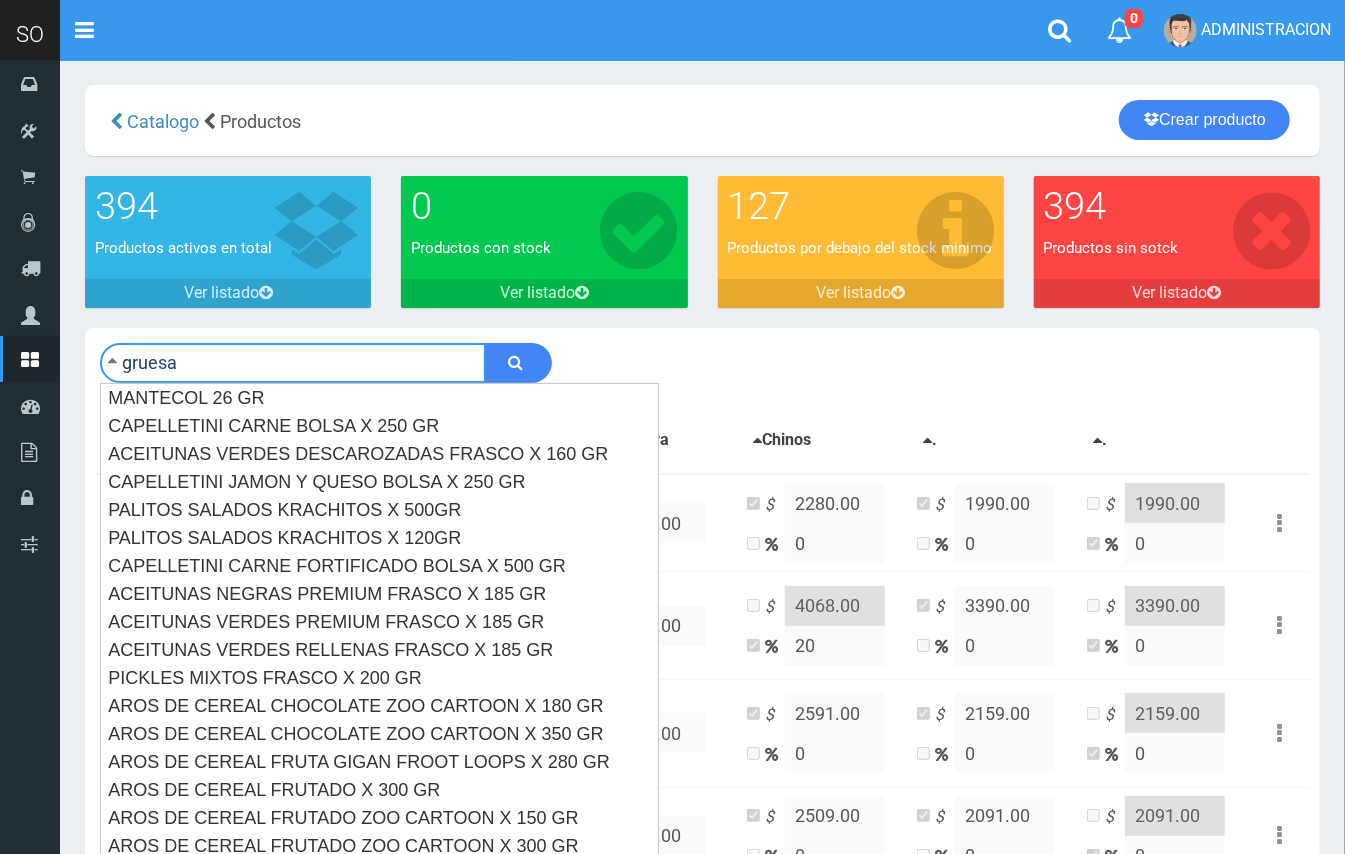 click at bounding box center [518, 363] 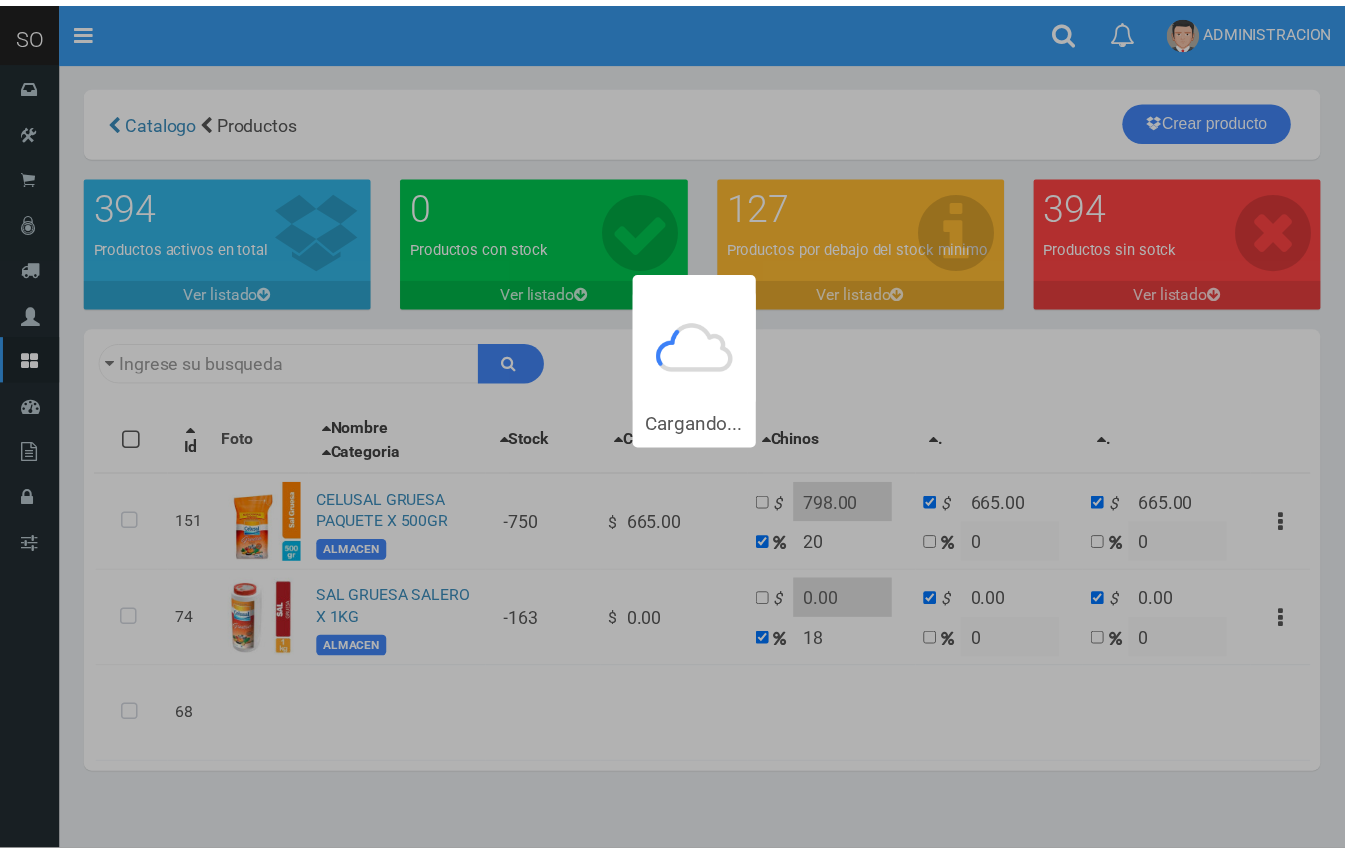 scroll, scrollTop: 0, scrollLeft: 0, axis: both 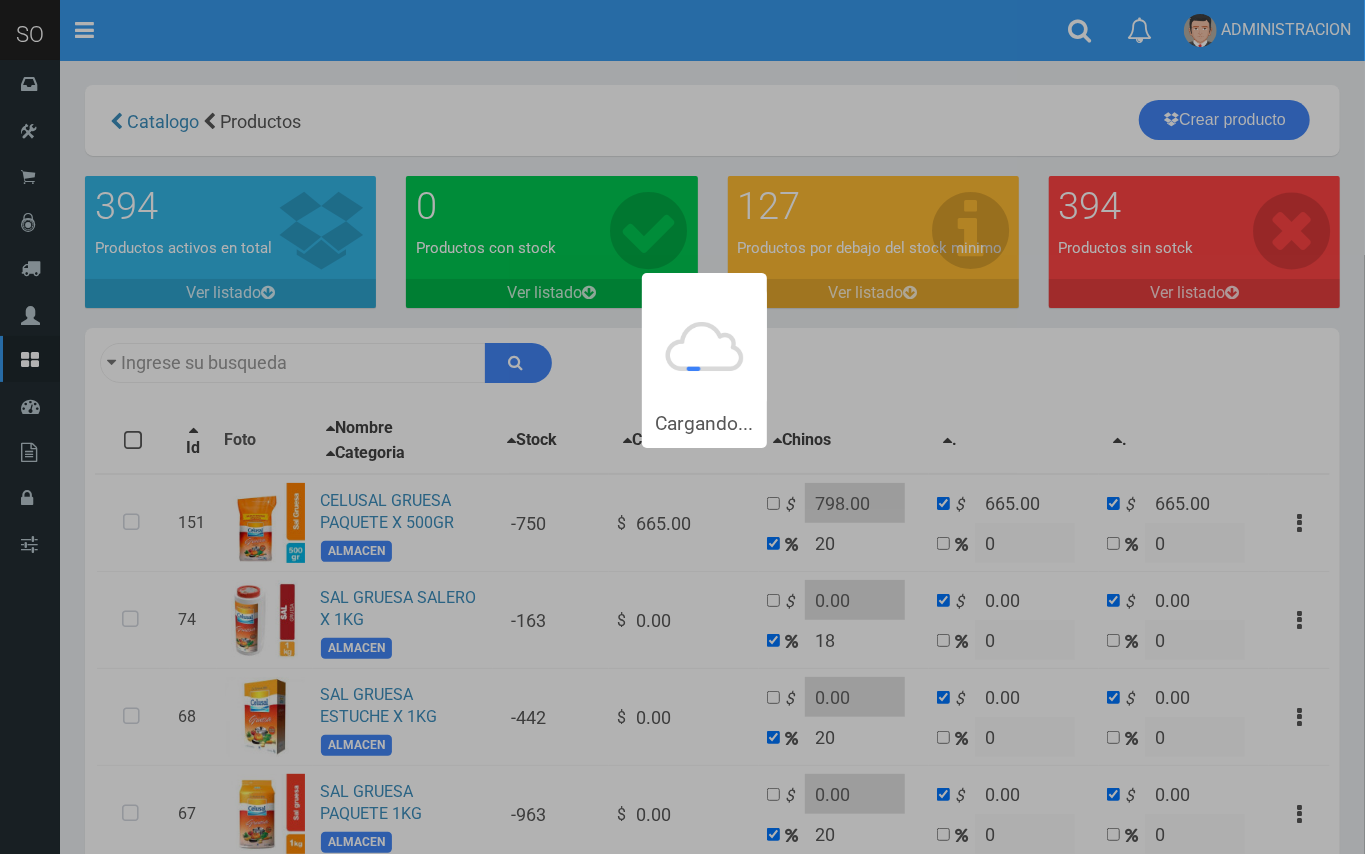 type on "gruesa" 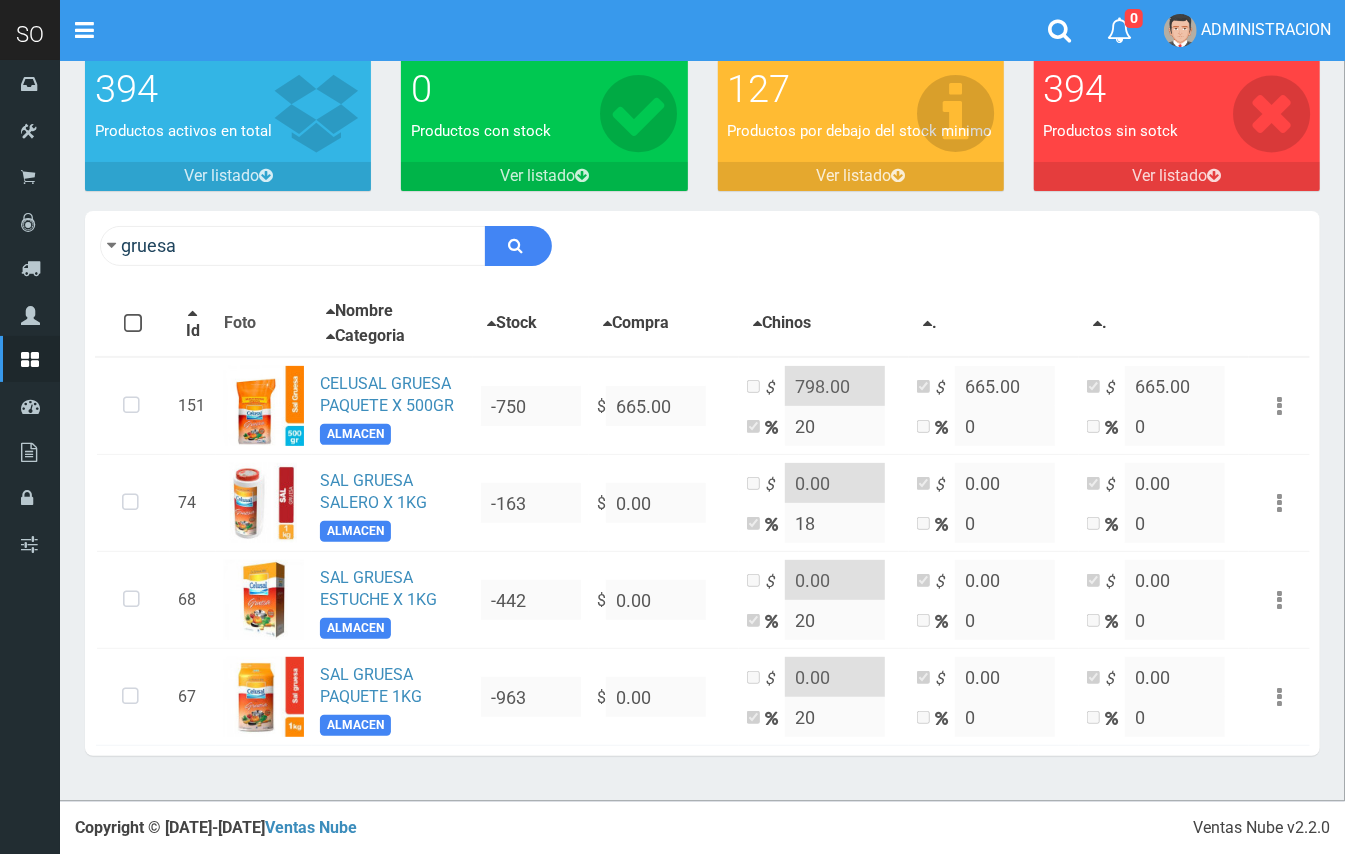 scroll, scrollTop: 118, scrollLeft: 0, axis: vertical 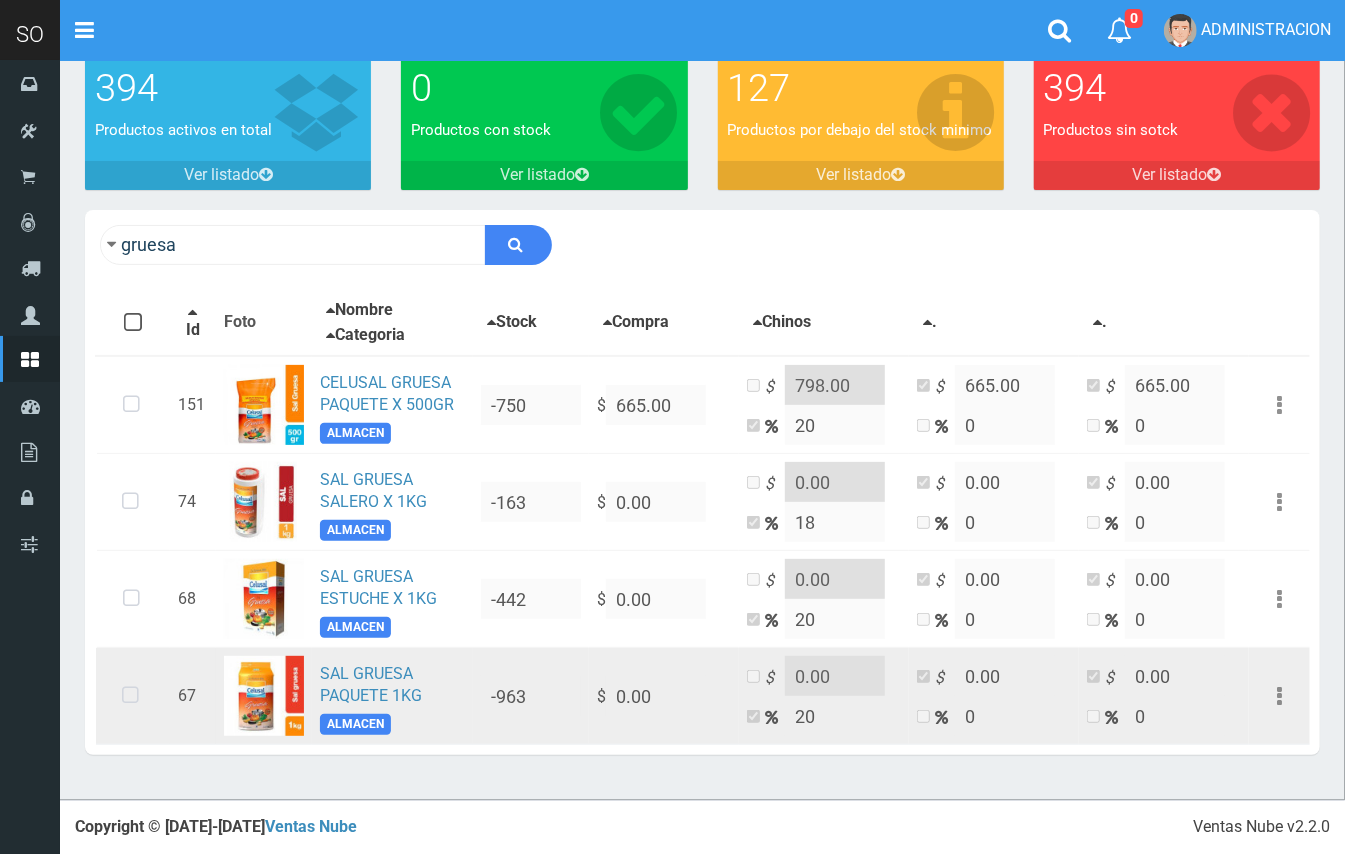 click at bounding box center [130, 696] 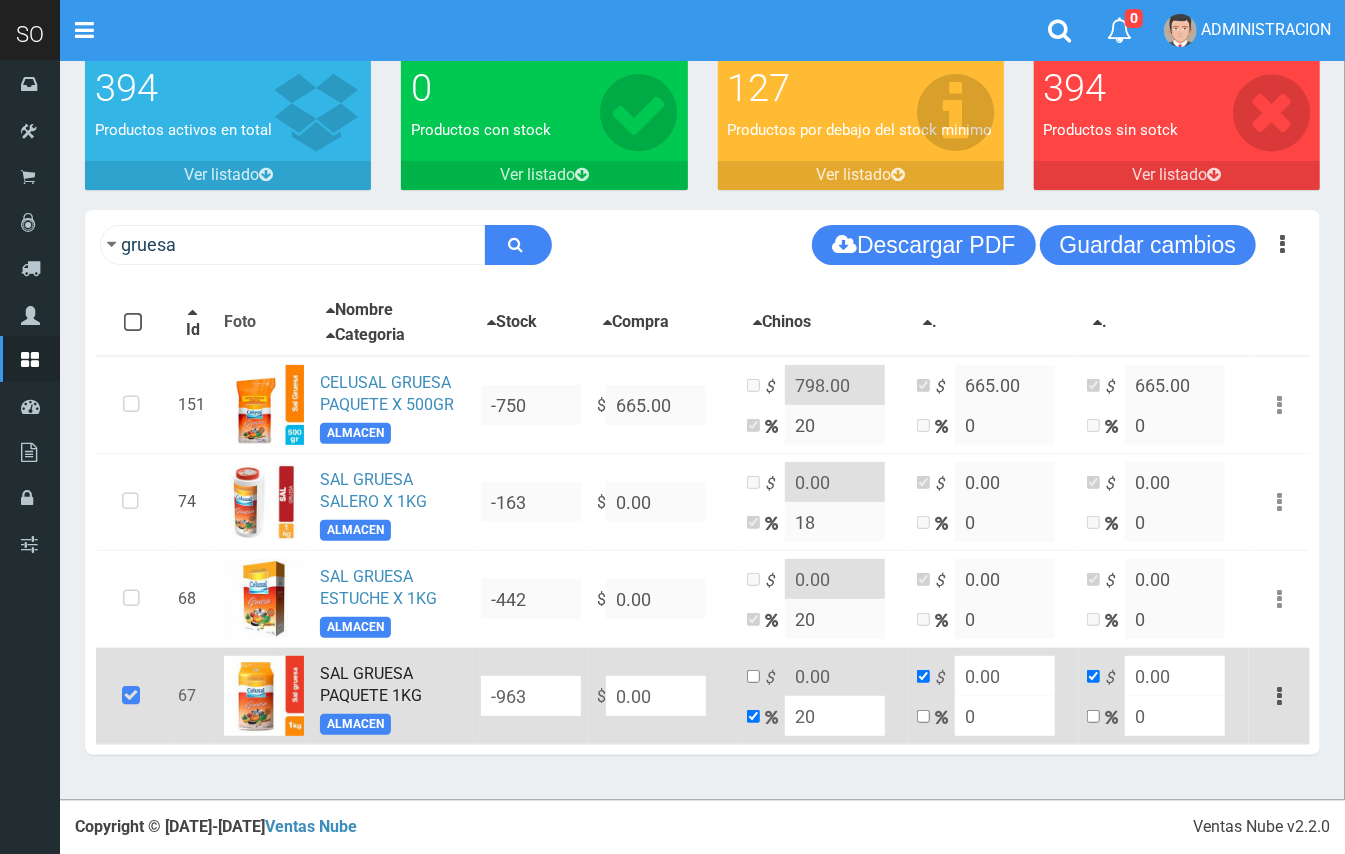 drag, startPoint x: 376, startPoint y: 686, endPoint x: 390, endPoint y: 686, distance: 14 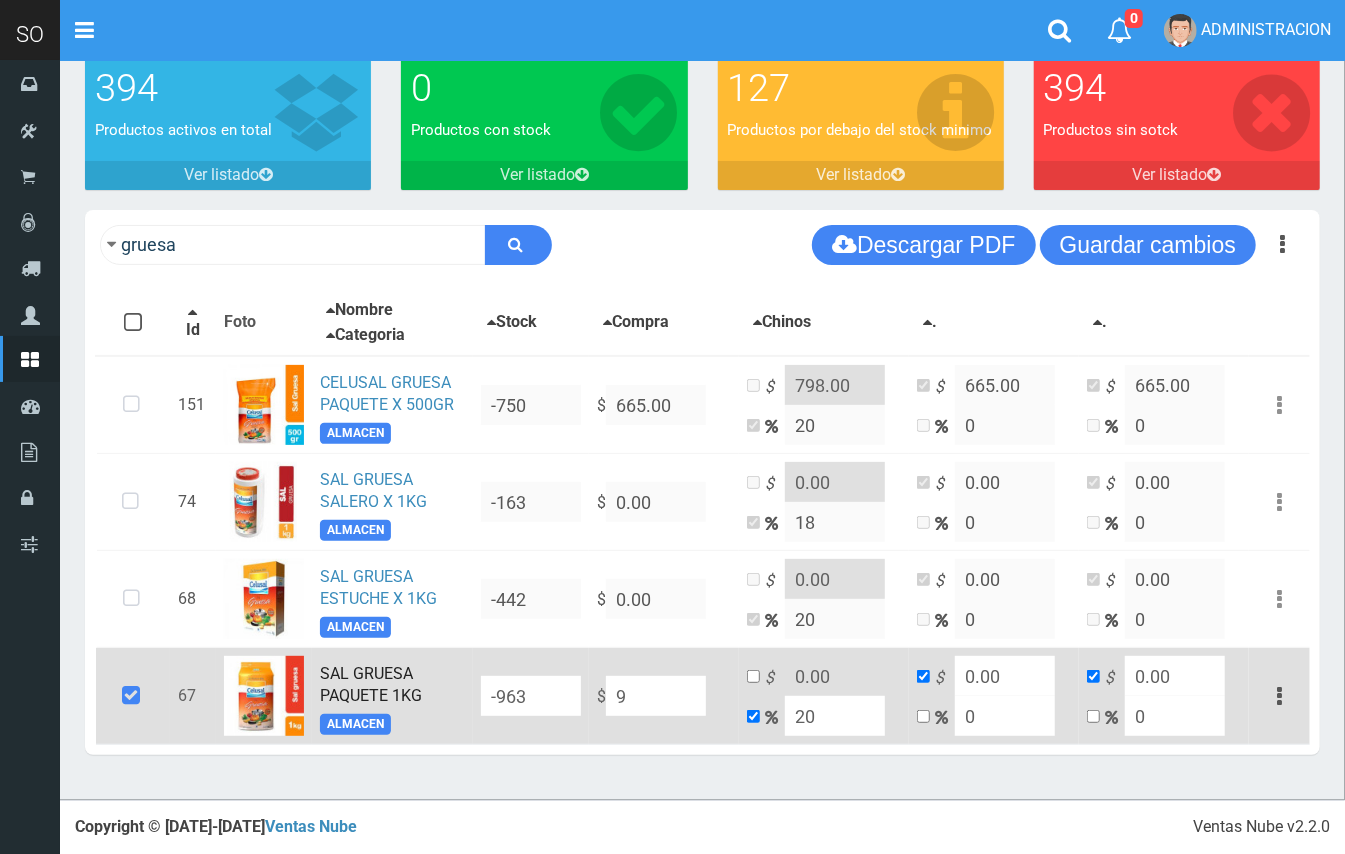 type on "10.8" 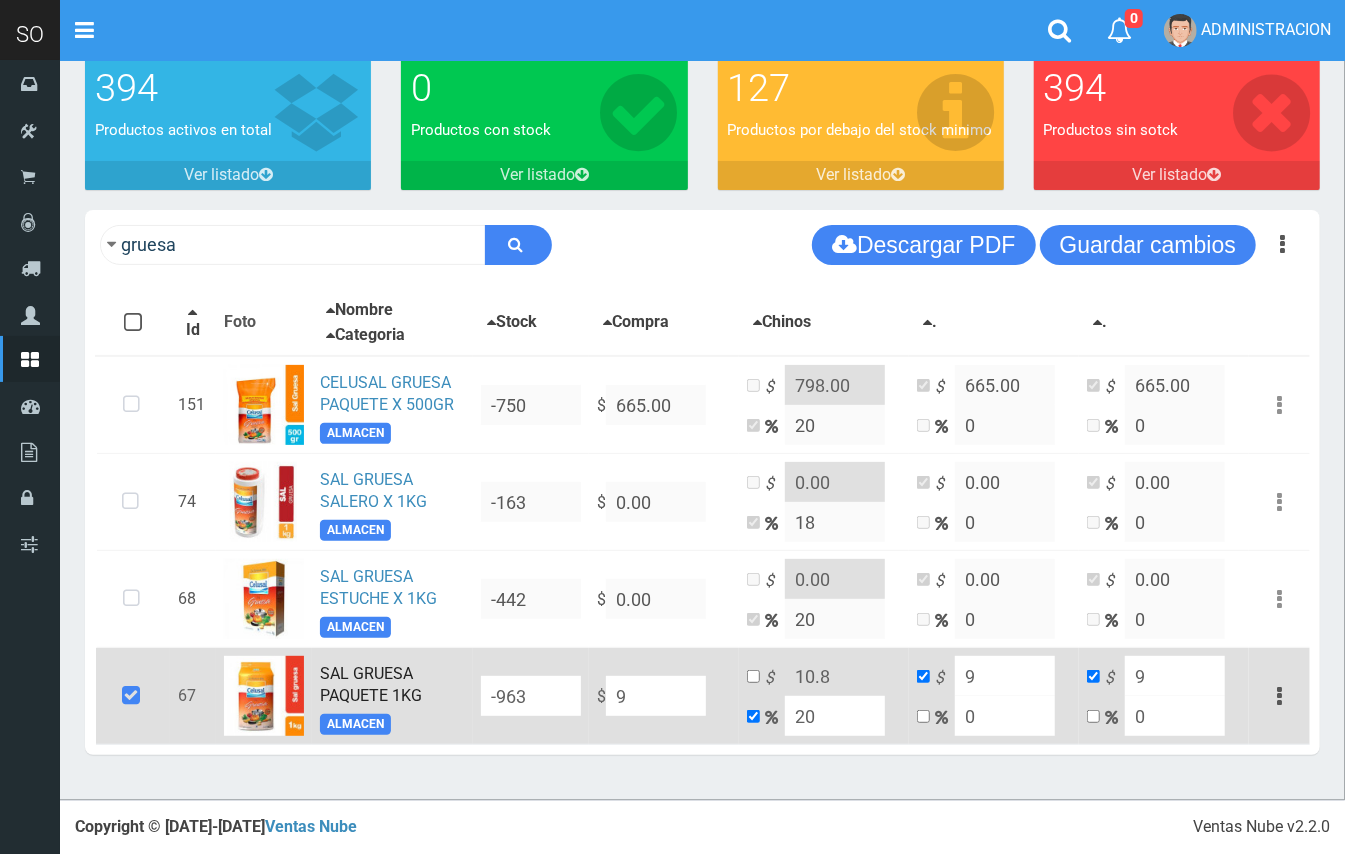 type on "99" 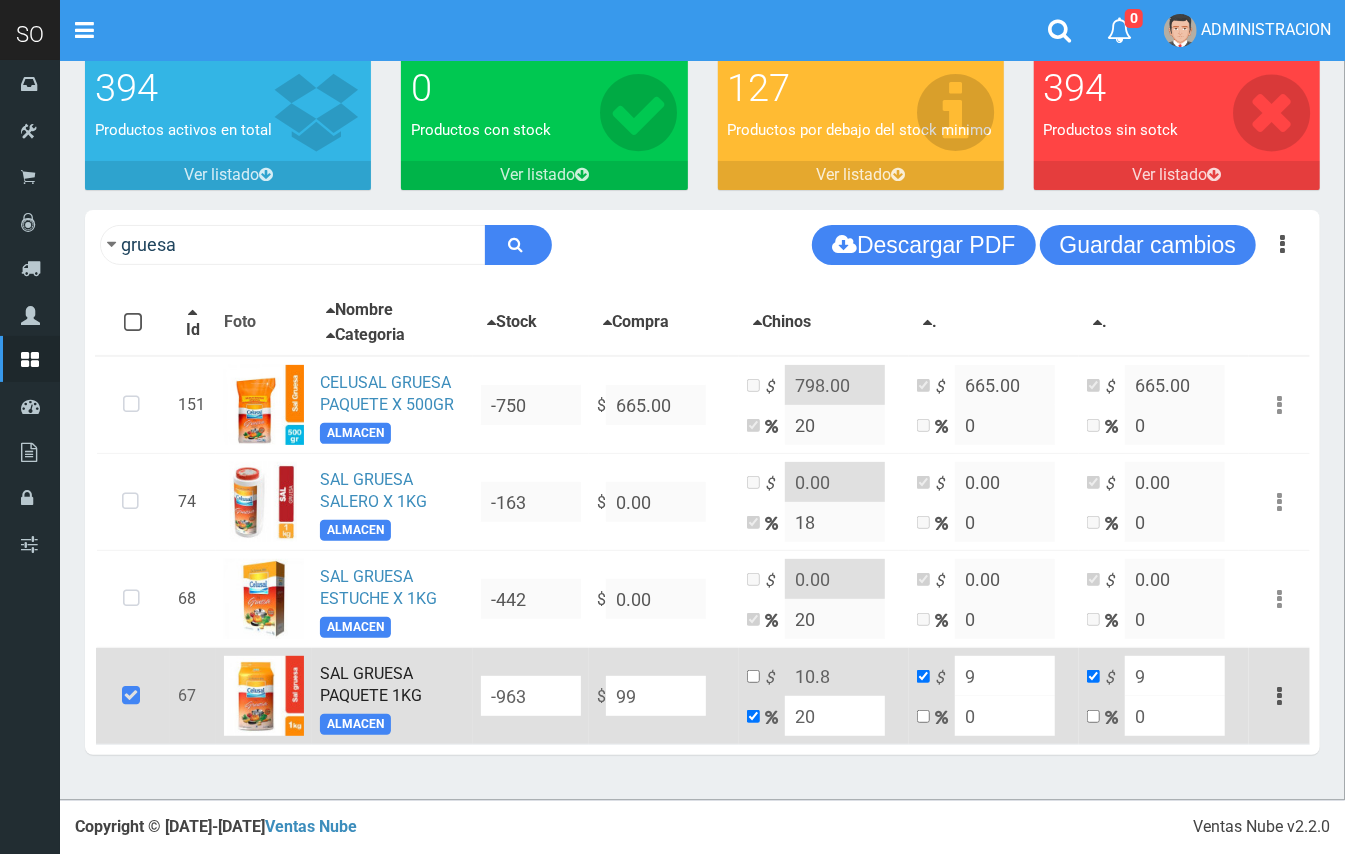 type on "118.8" 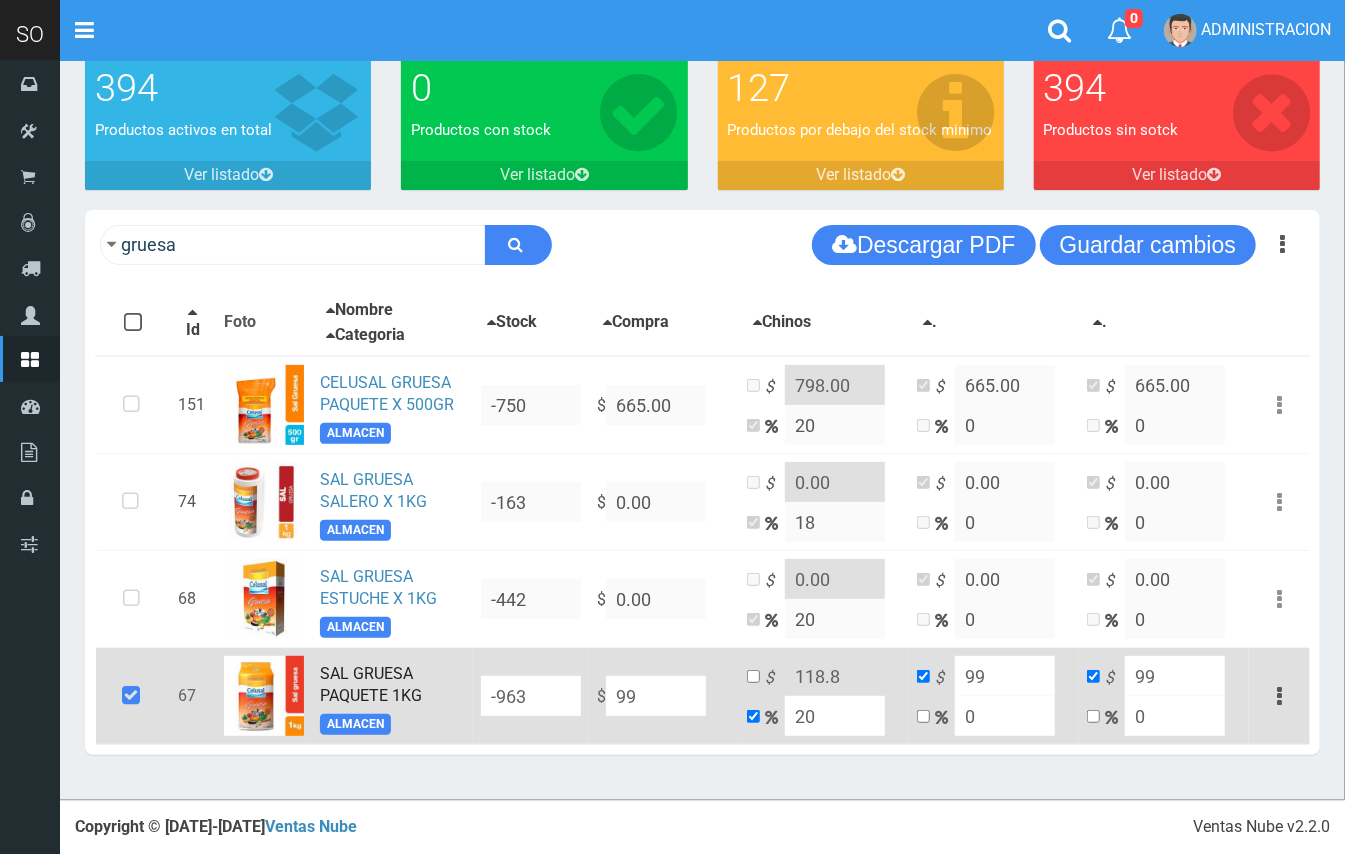 type on "997" 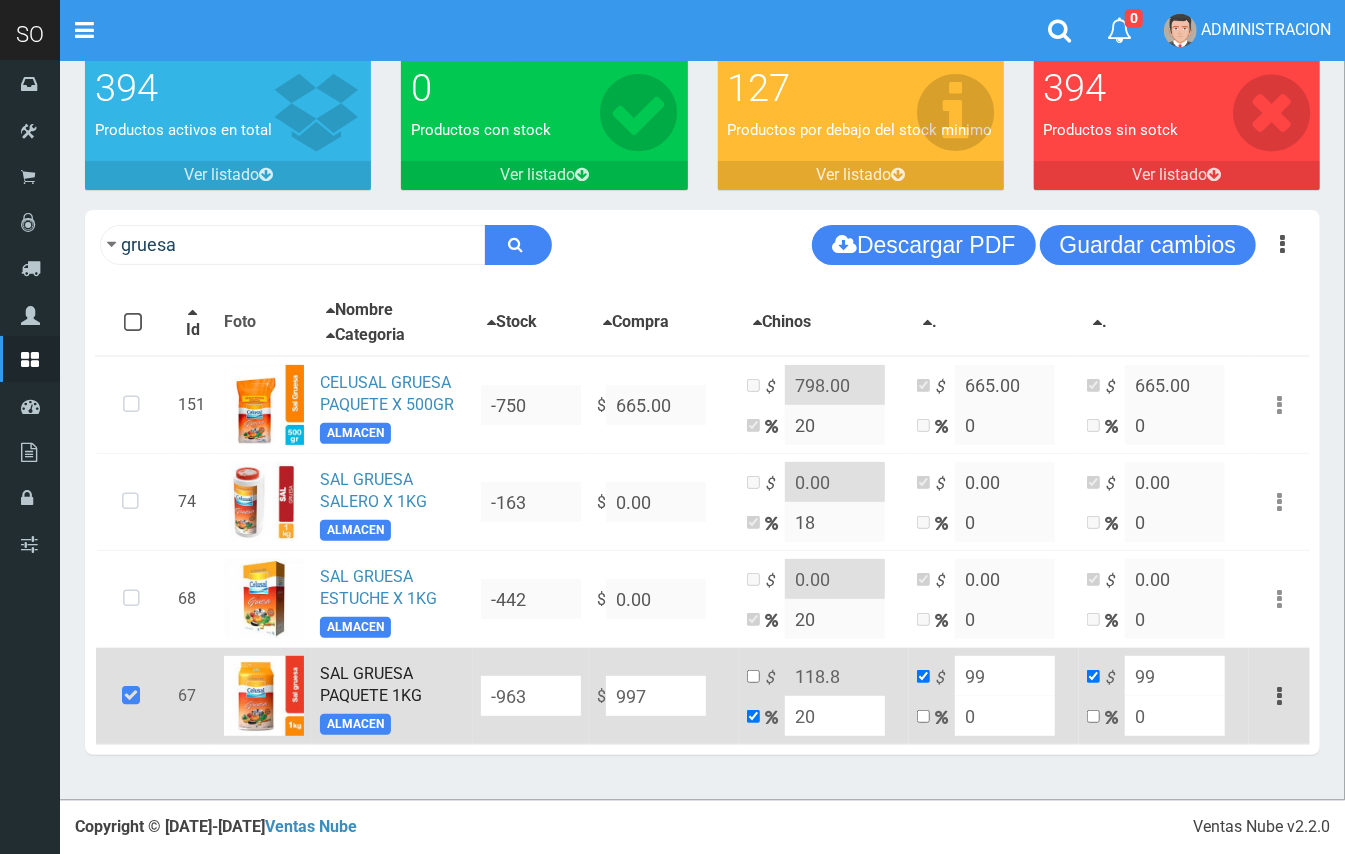type on "1196.4" 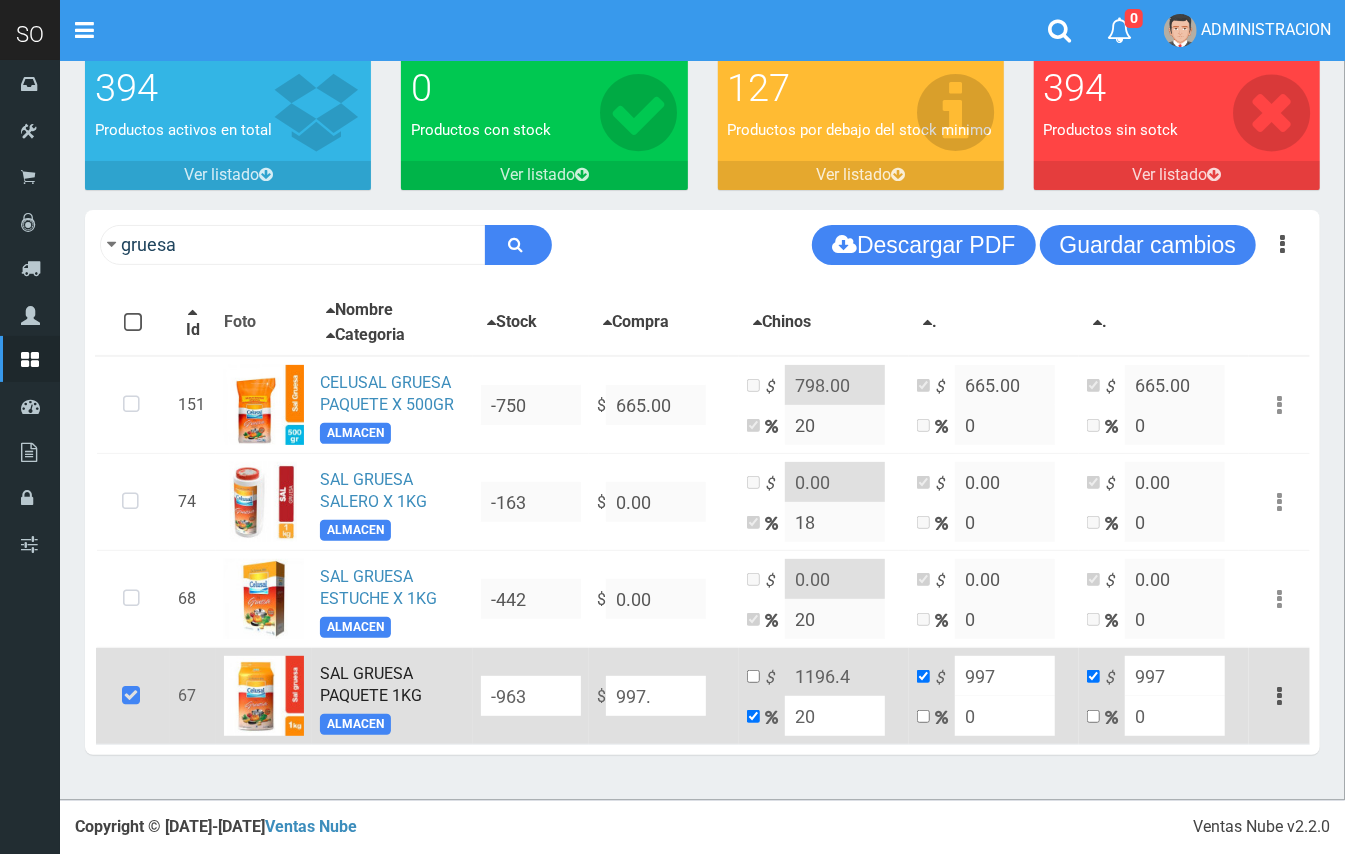 type on "997.5" 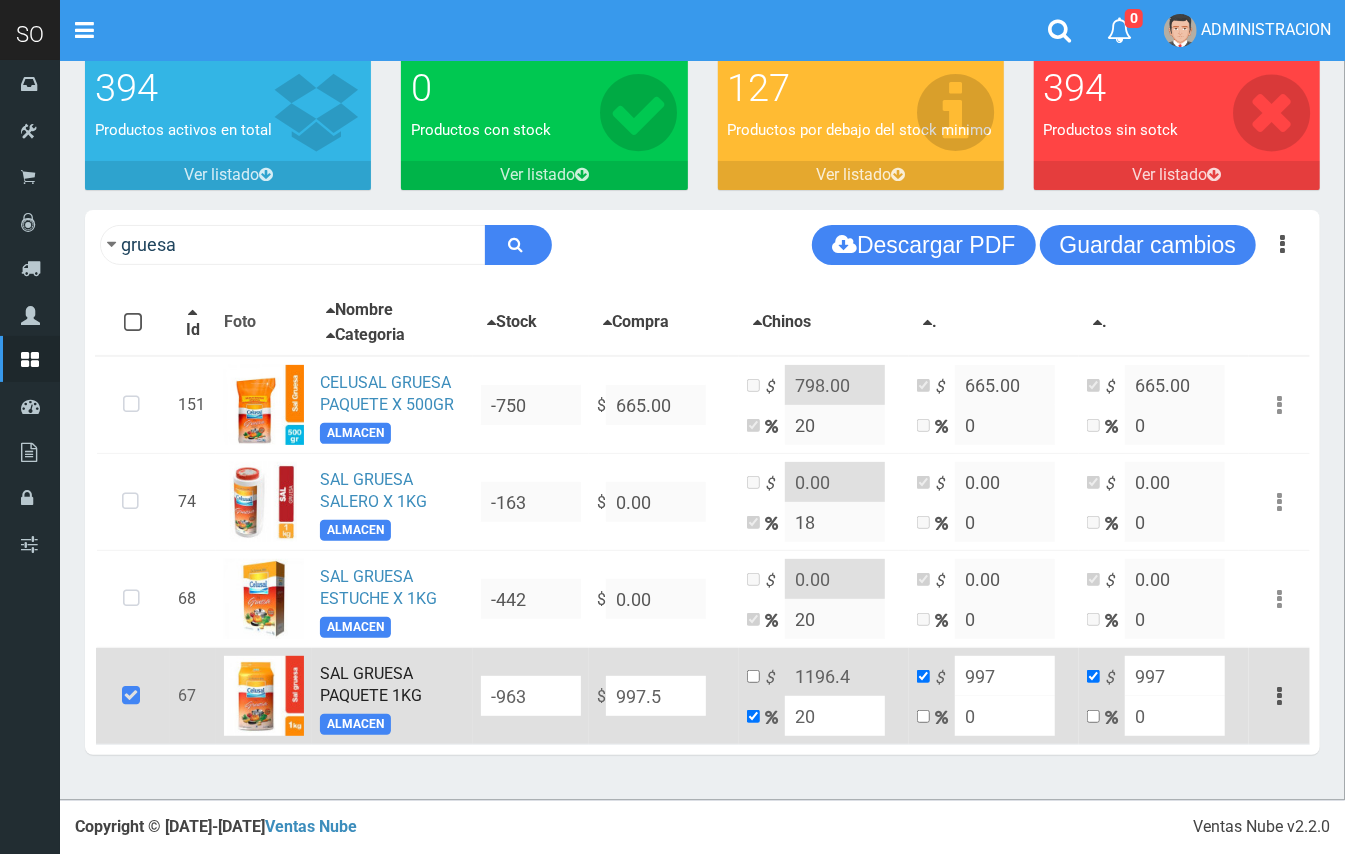 type on "1197" 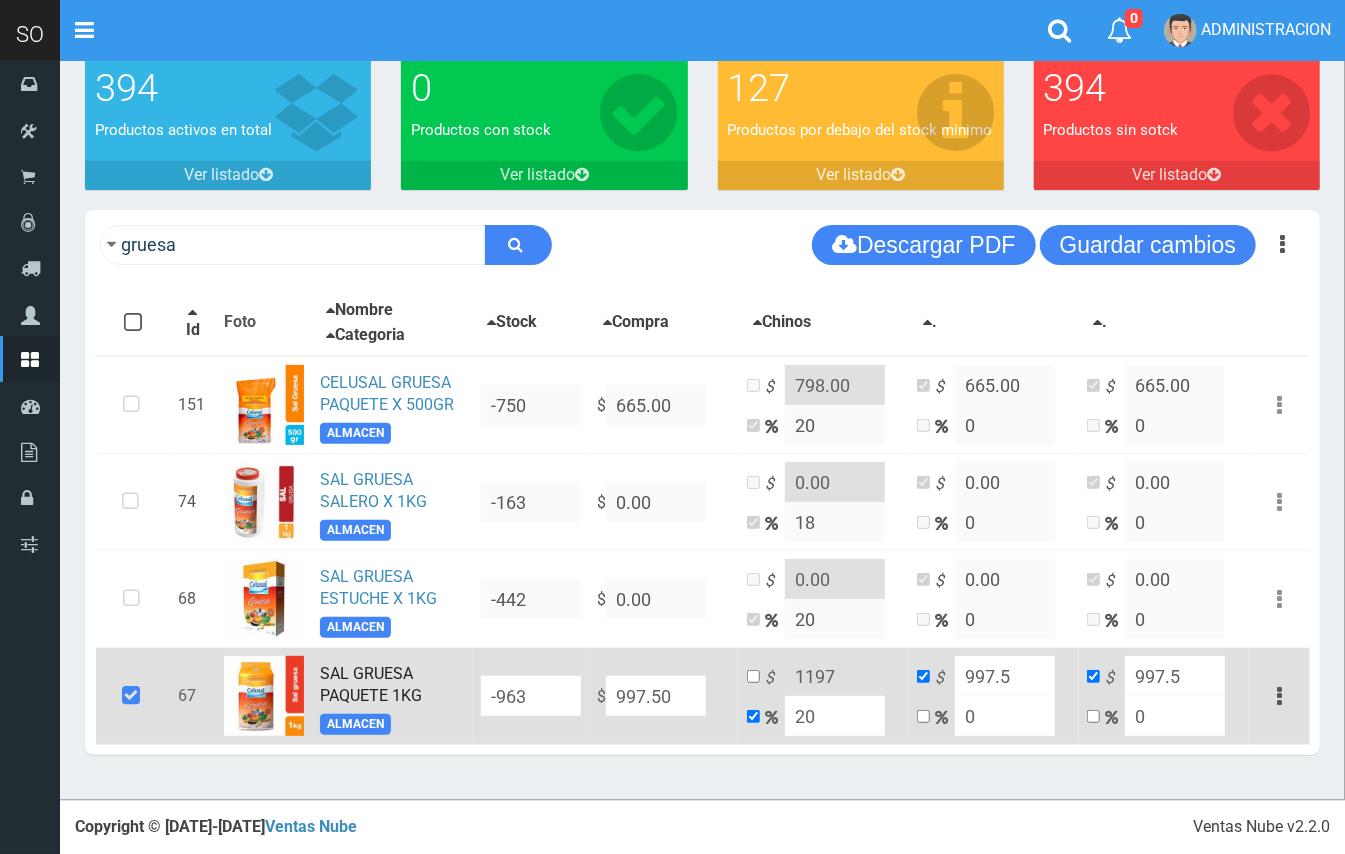 type on "997.50" 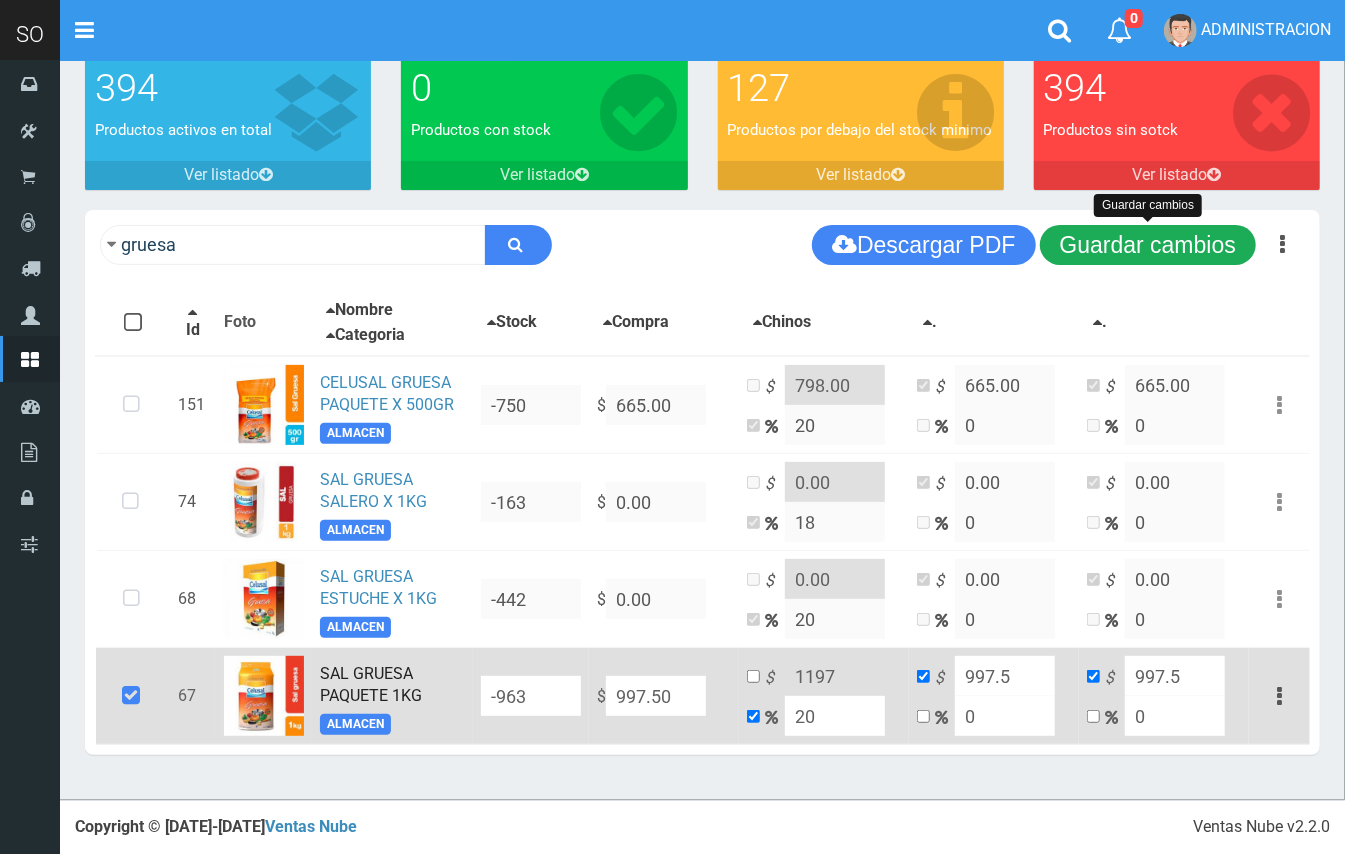 click on "Guardar cambios" at bounding box center [1148, 245] 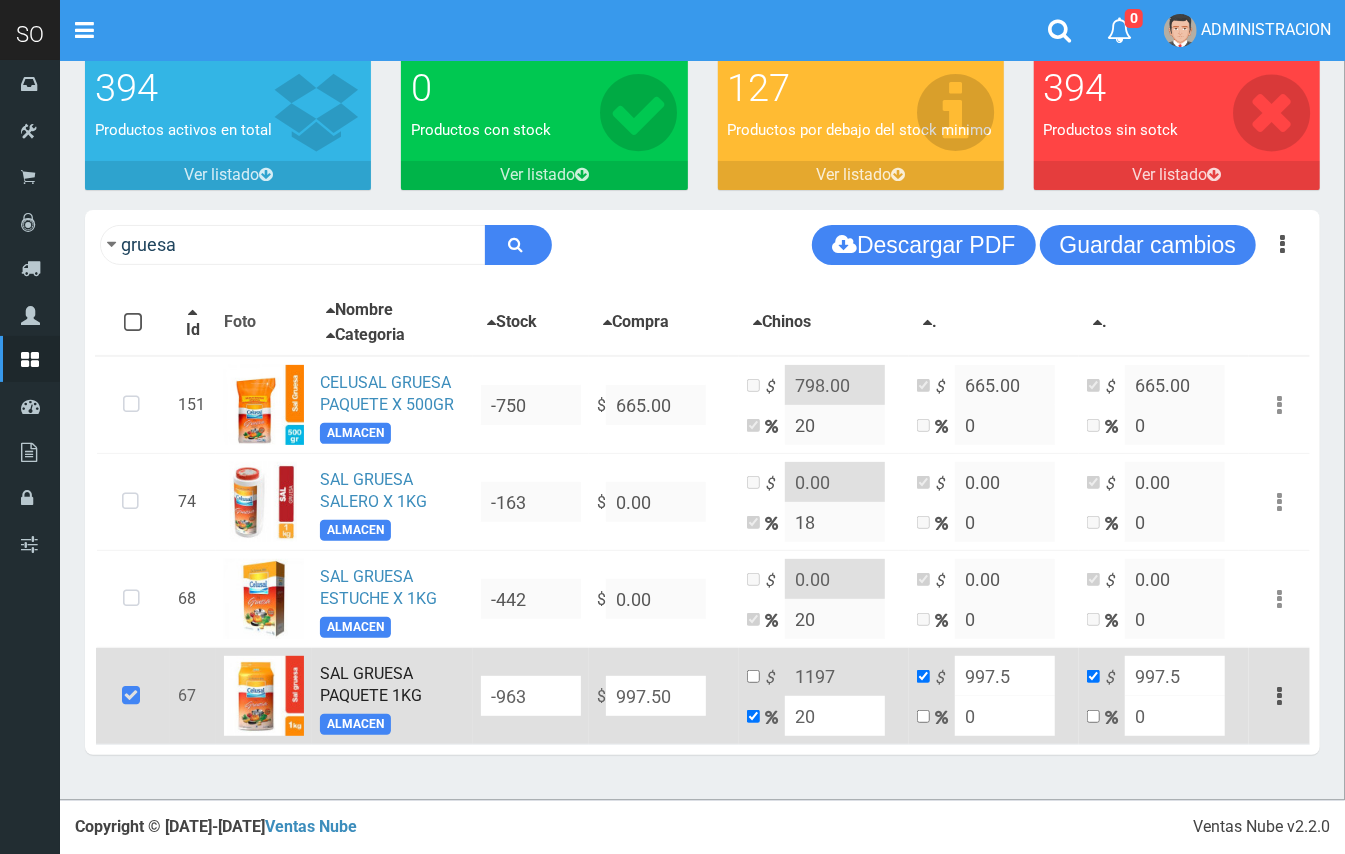 drag, startPoint x: 825, startPoint y: 726, endPoint x: 789, endPoint y: 721, distance: 36.345562 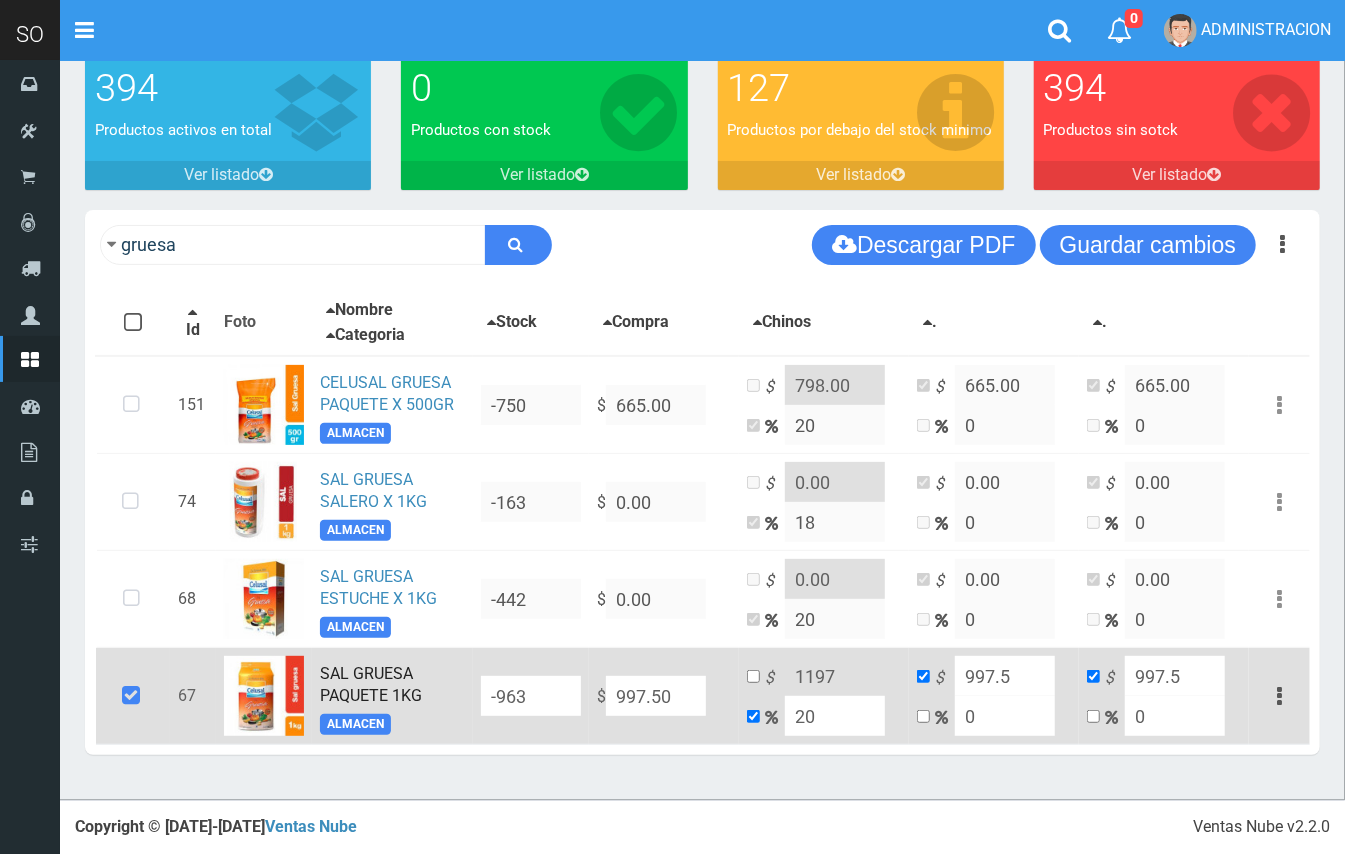 type on "1" 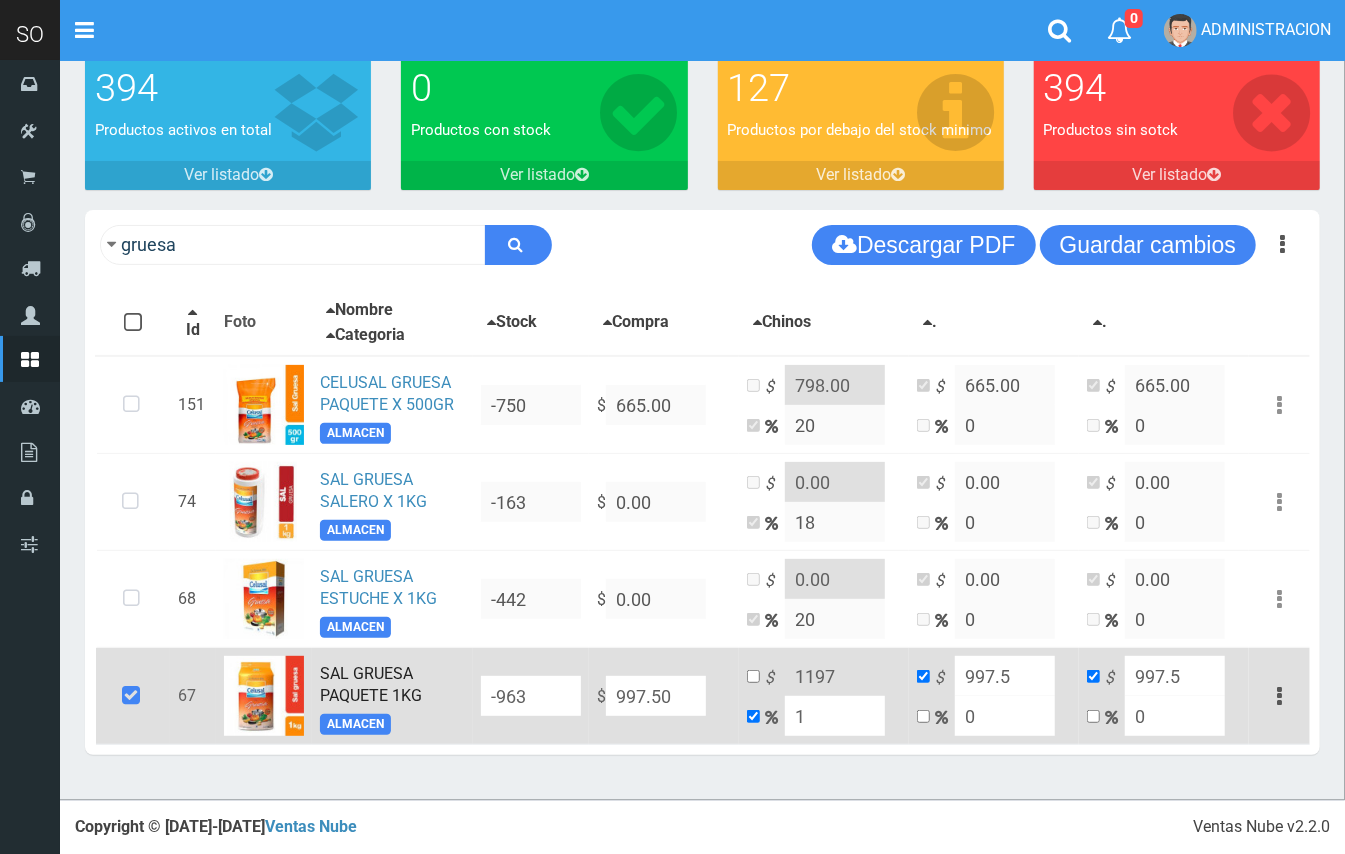 type on "1007.475" 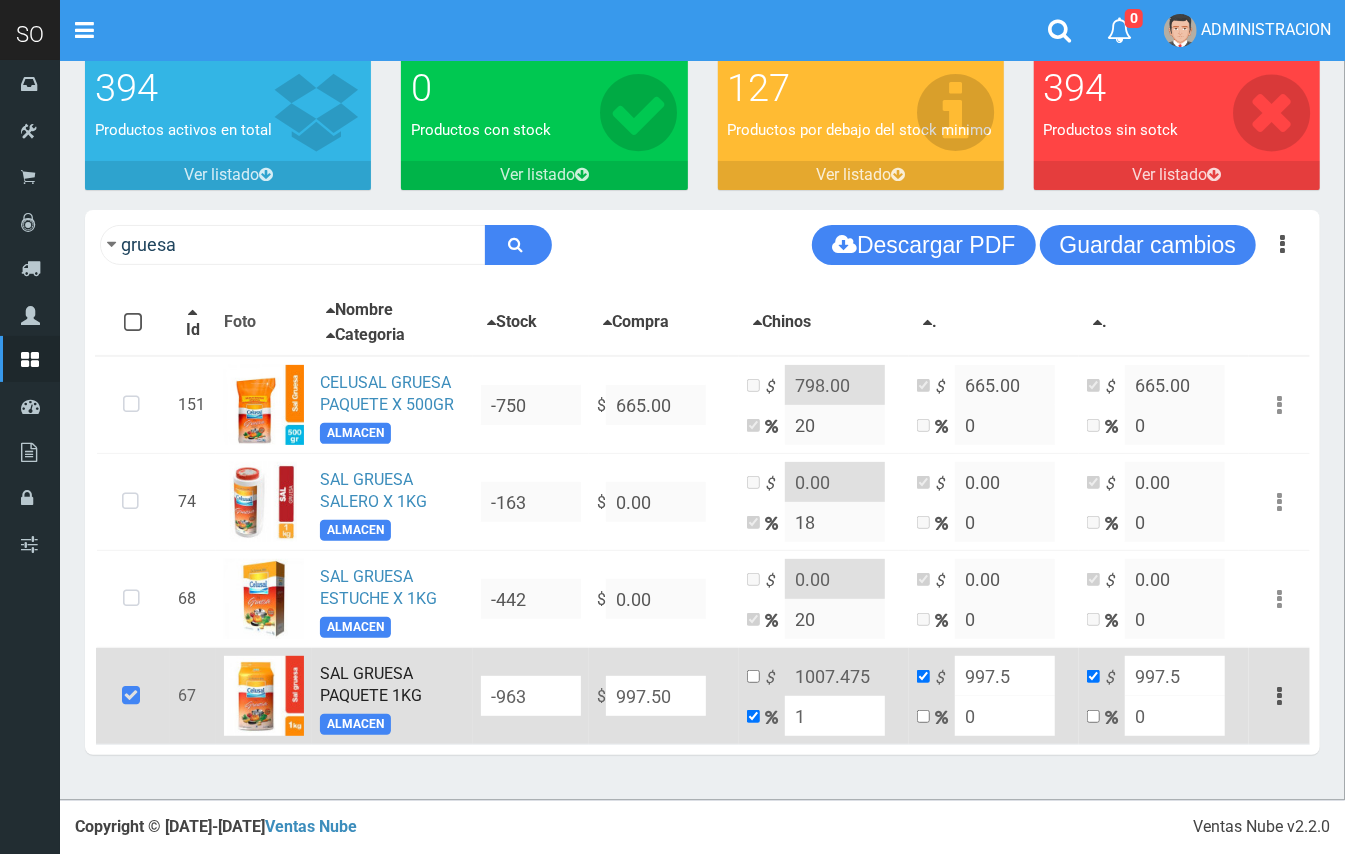 type on "10" 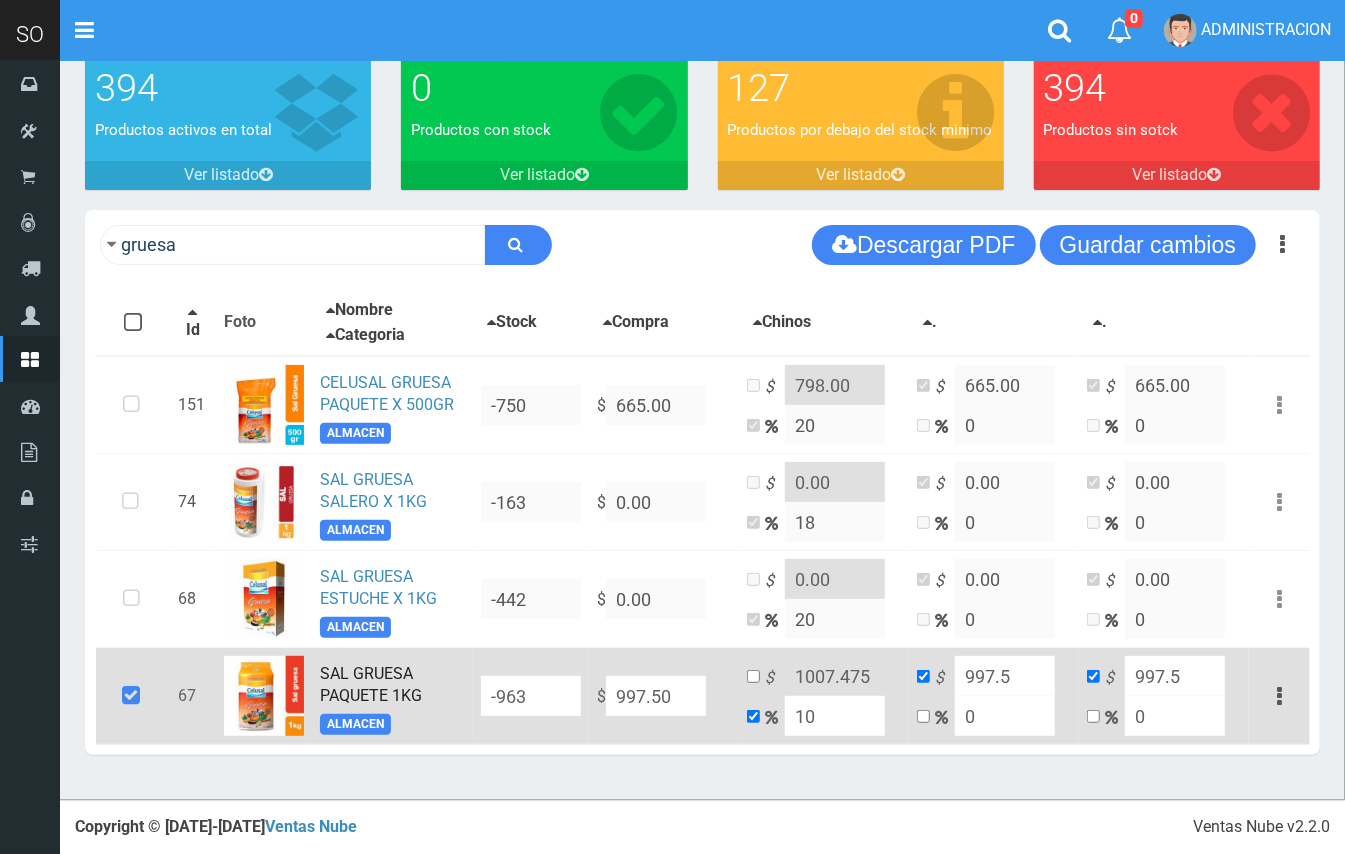 type on "1097.25" 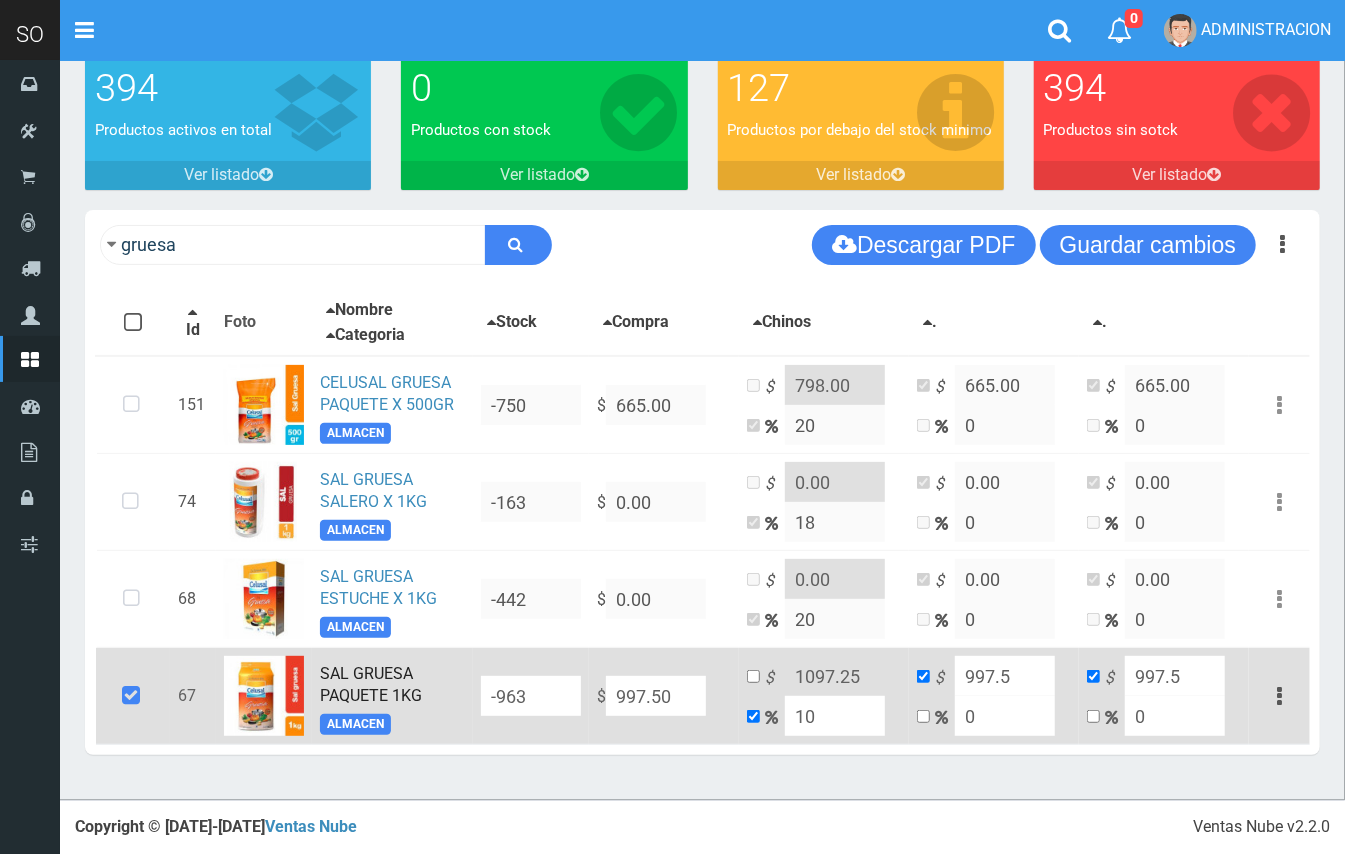 type on "10" 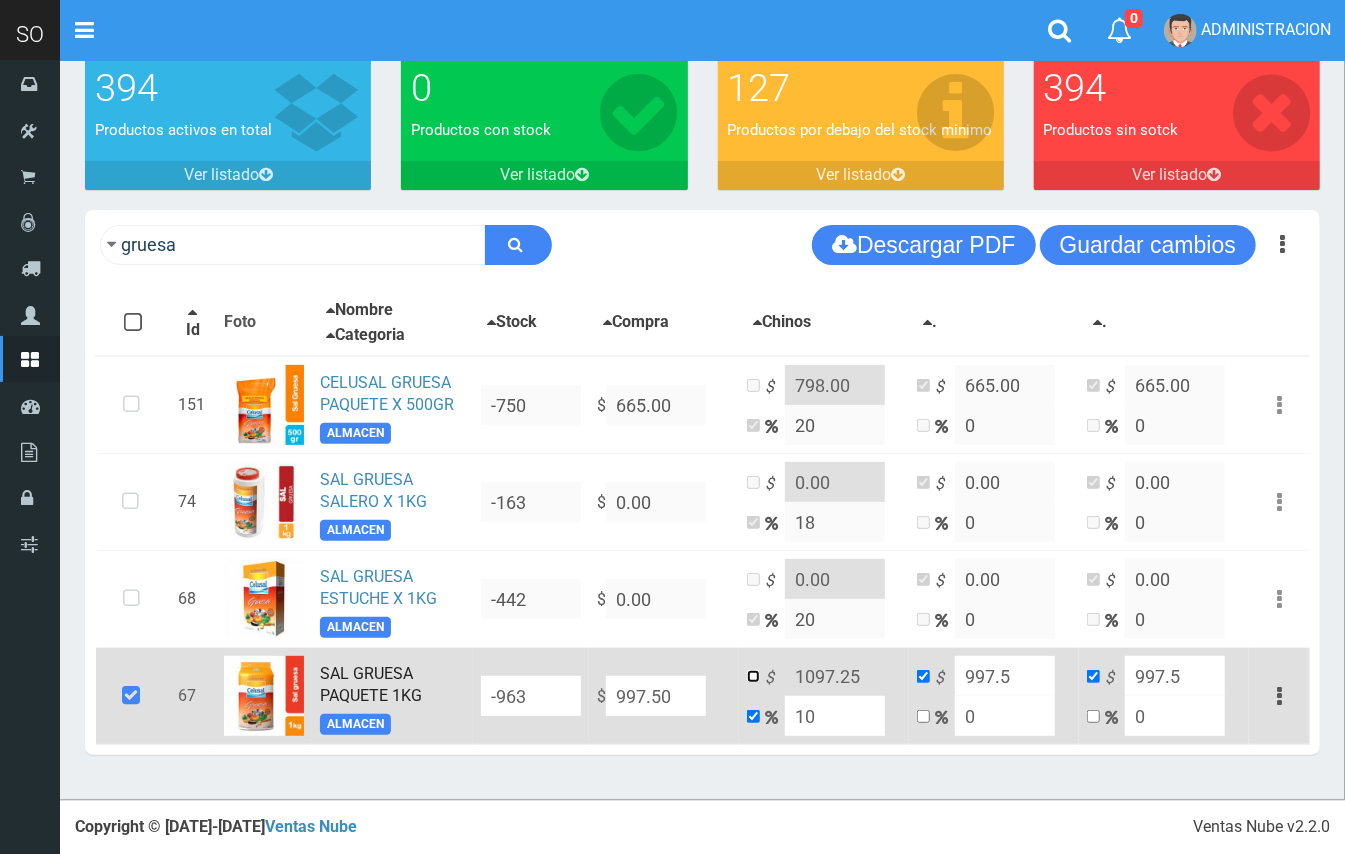 click at bounding box center [753, 676] 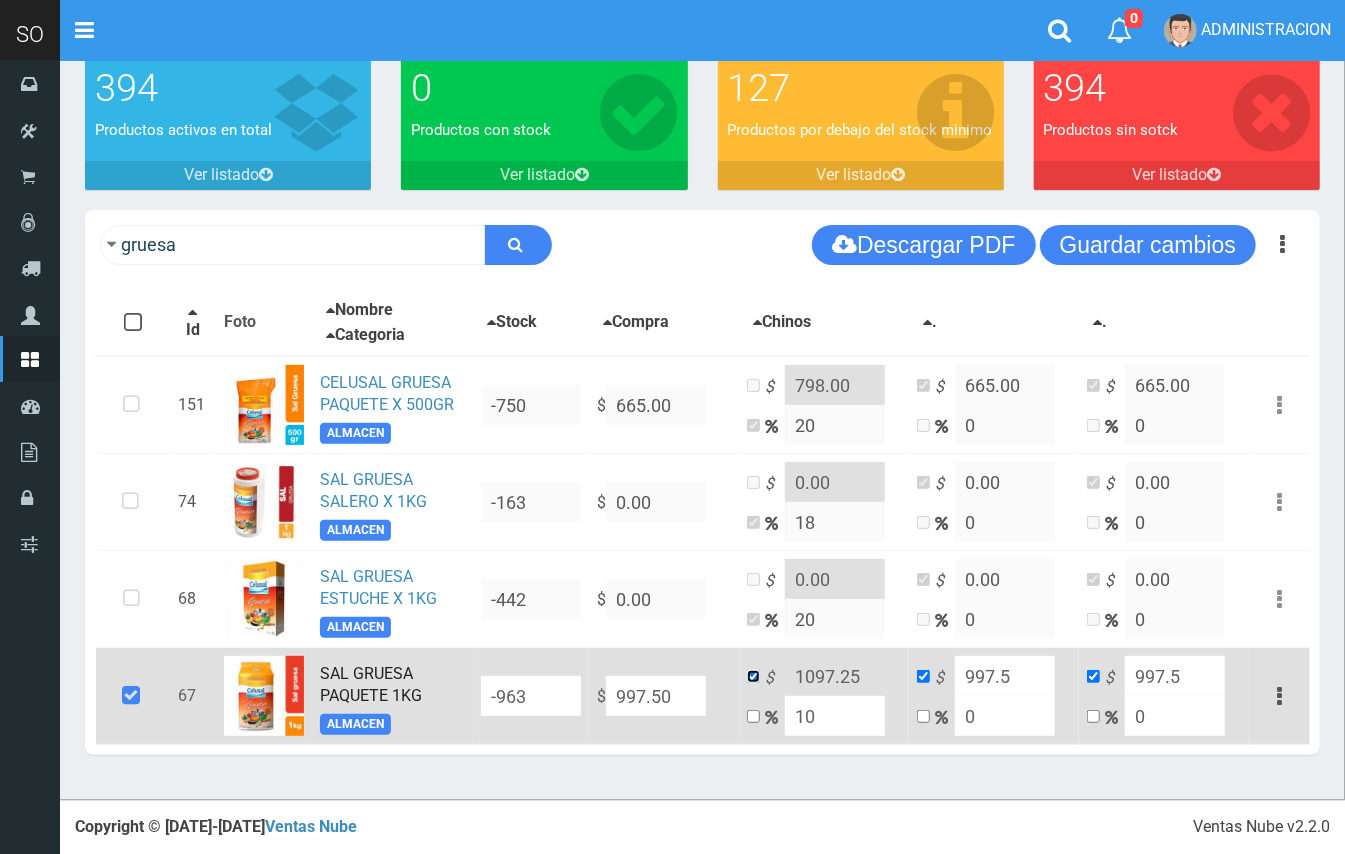 checkbox on "false" 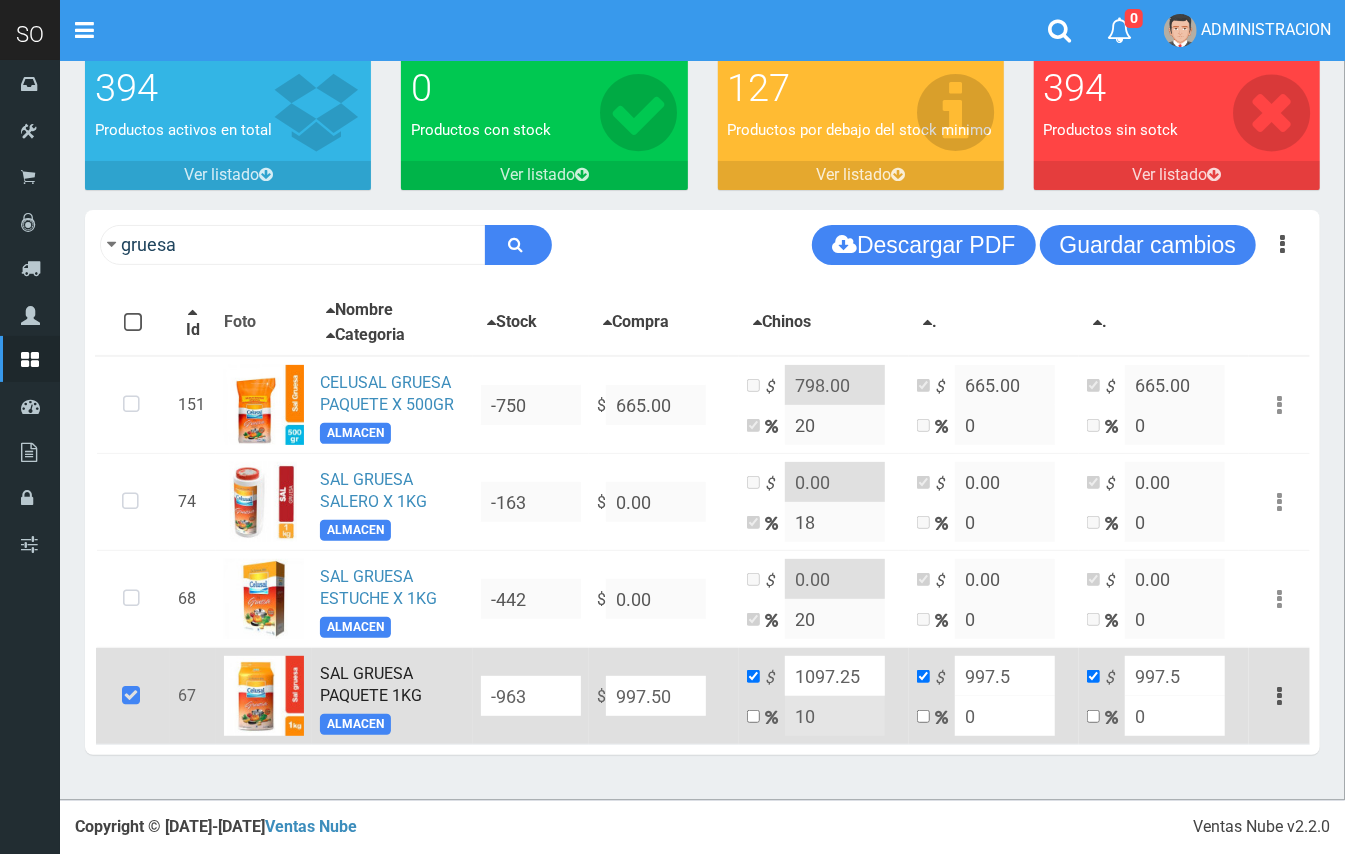 drag, startPoint x: 858, startPoint y: 673, endPoint x: 828, endPoint y: 673, distance: 30 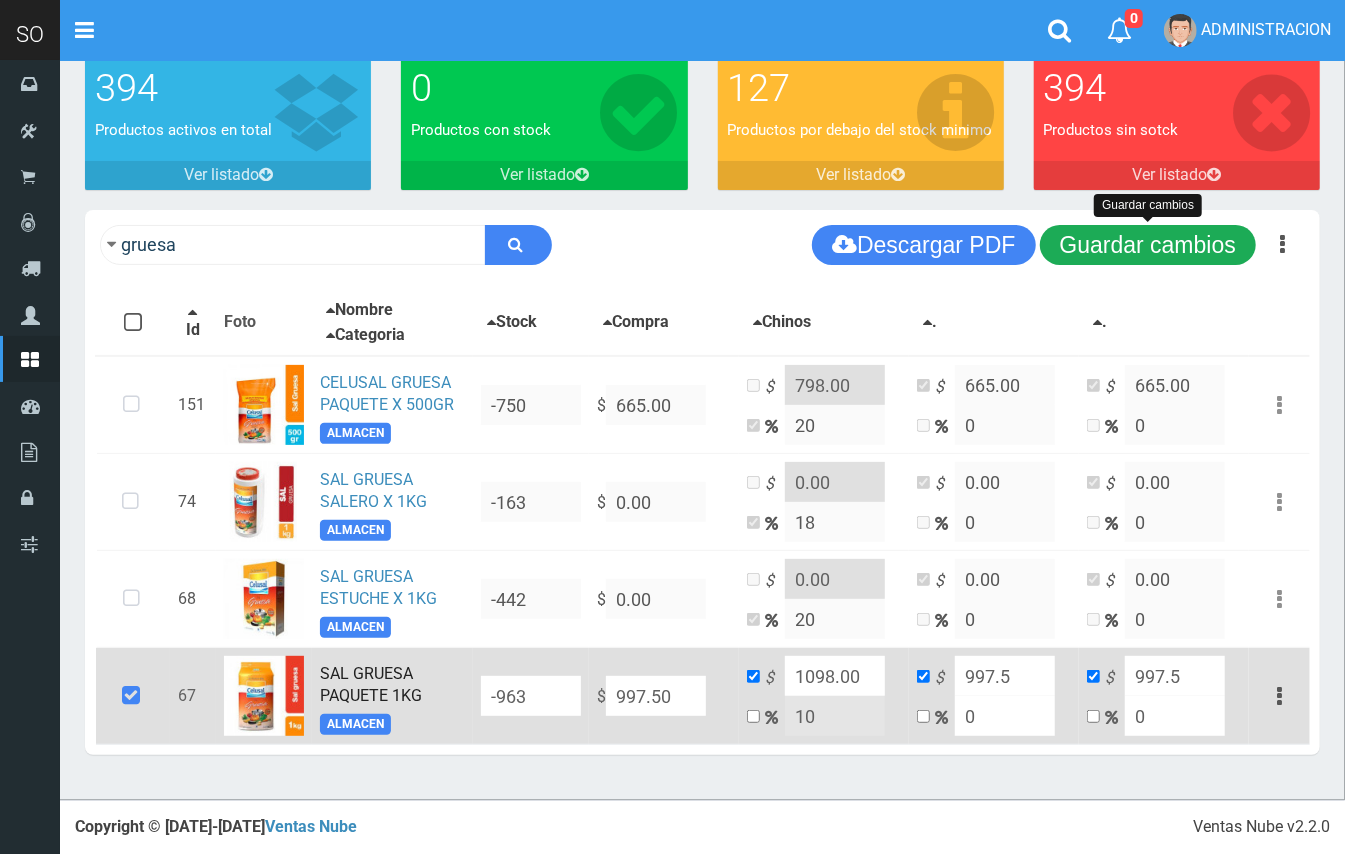 type on "1098.00" 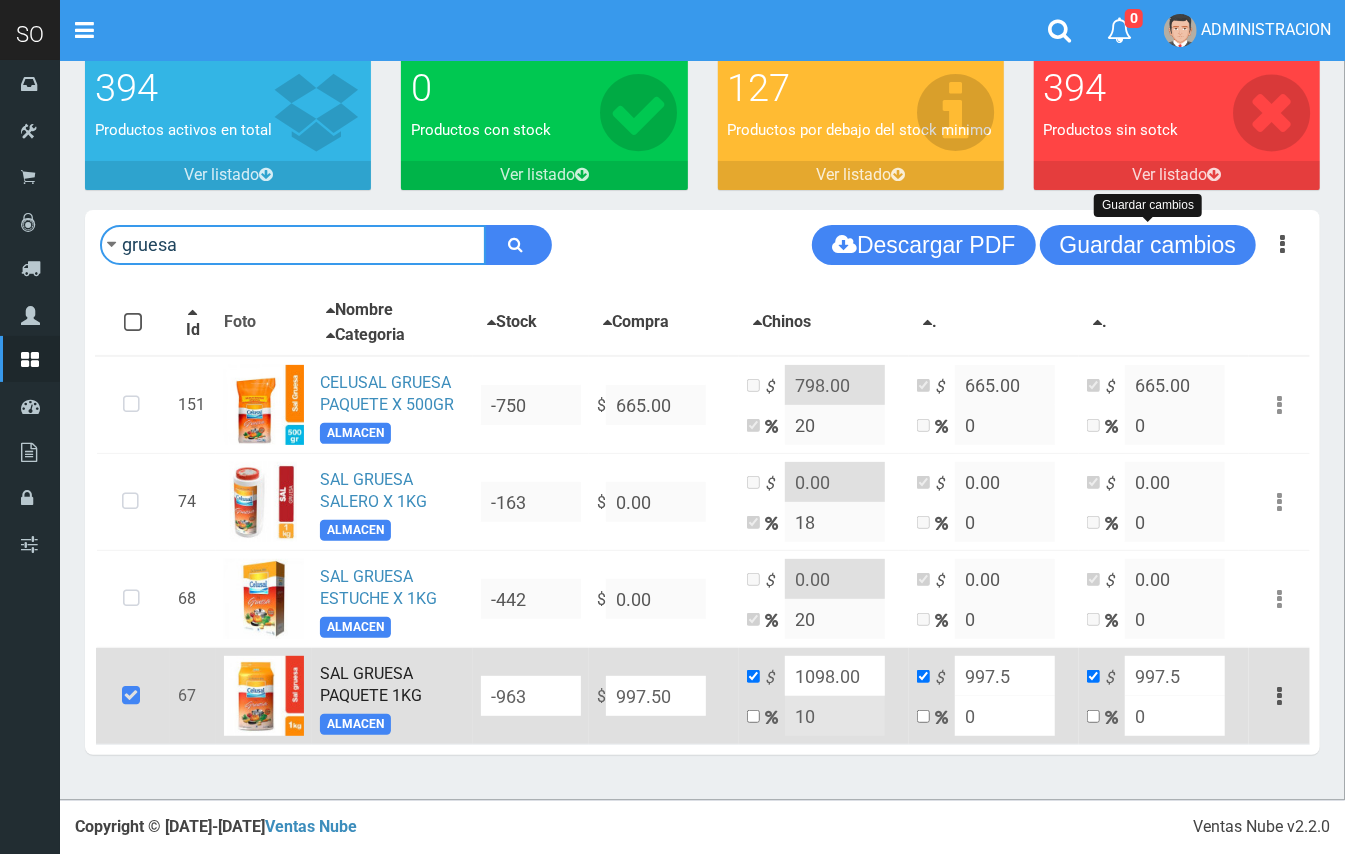 click on "gruesa" at bounding box center [293, 245] 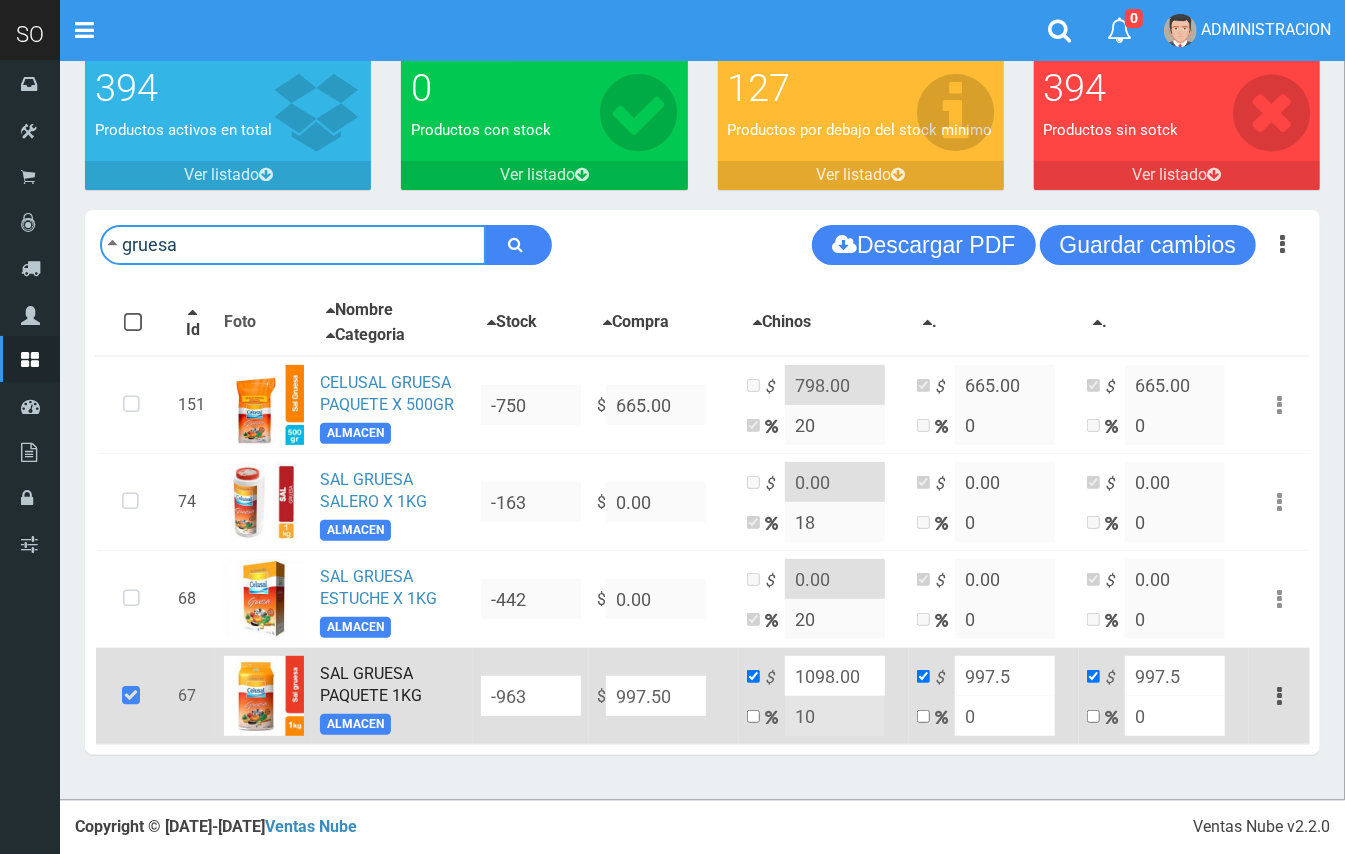 click on "gruesa" at bounding box center [293, 245] 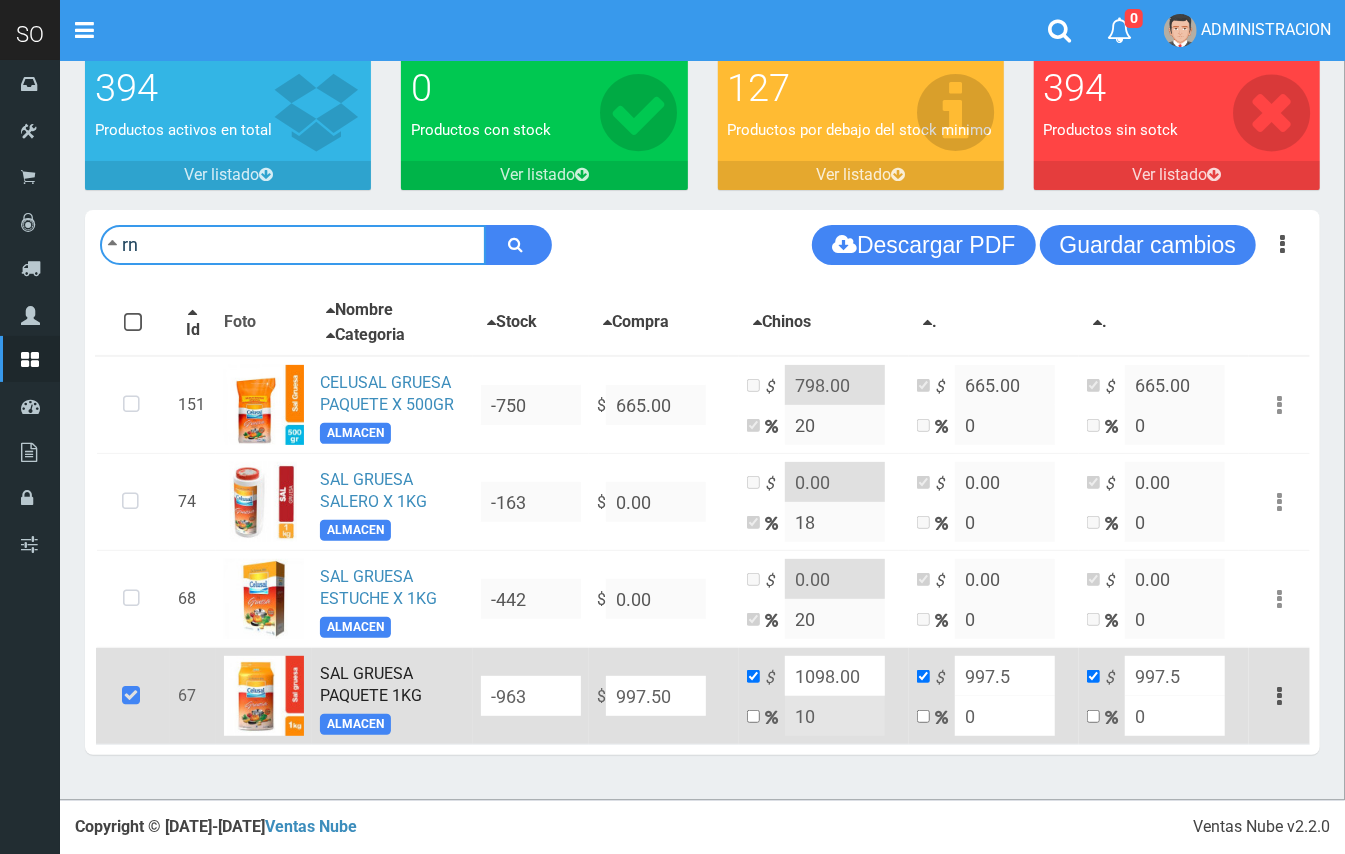 type on "r" 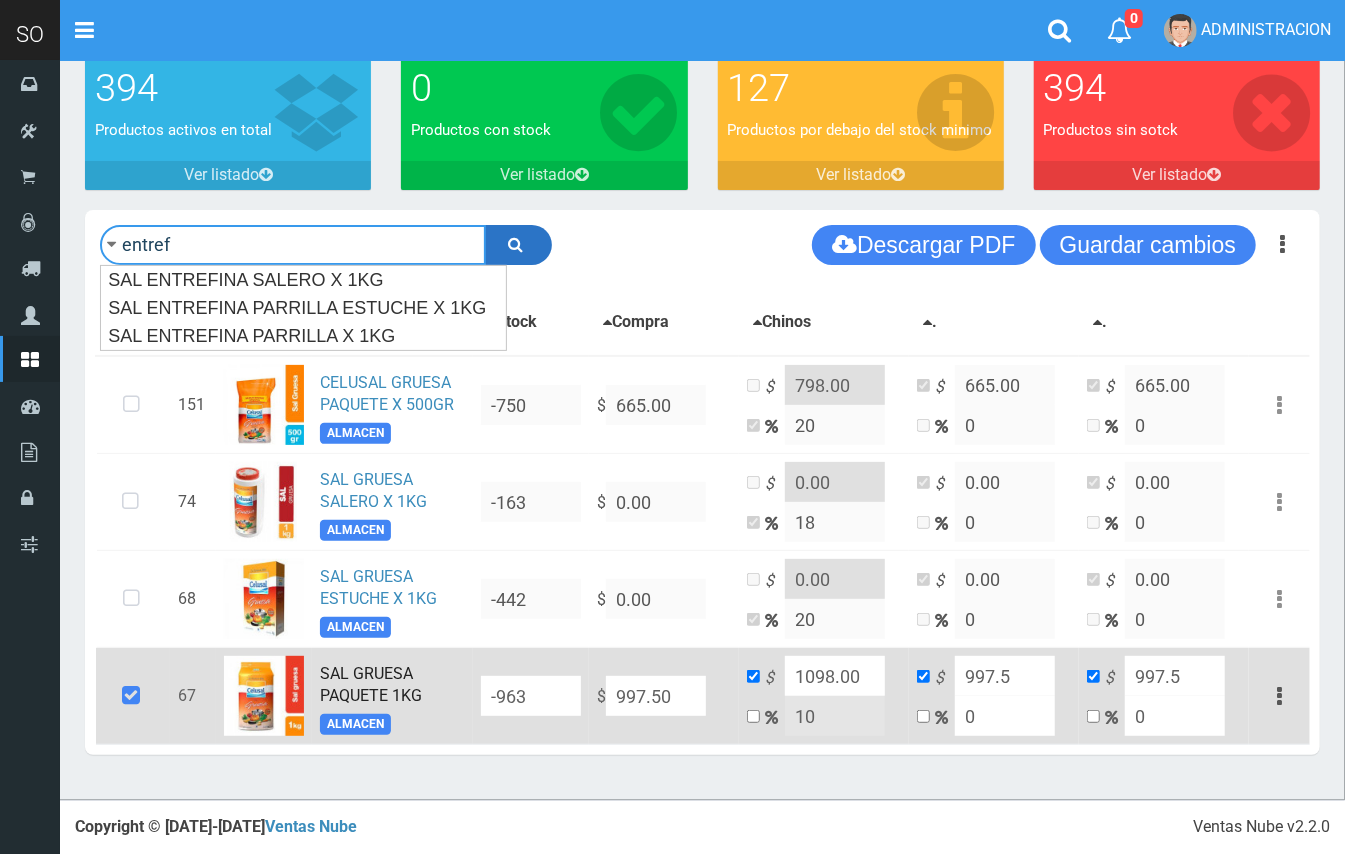 type on "entref" 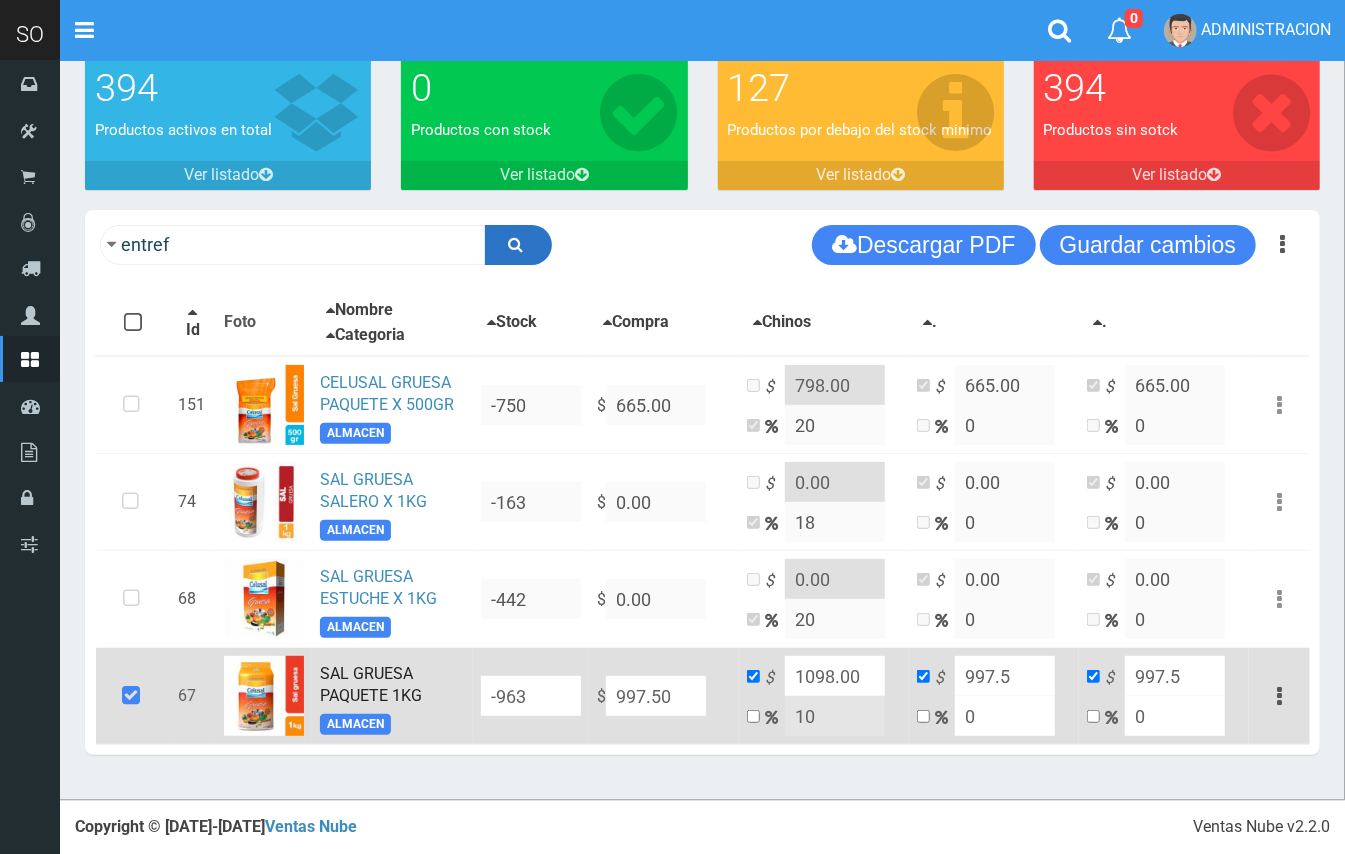 click at bounding box center [516, 244] 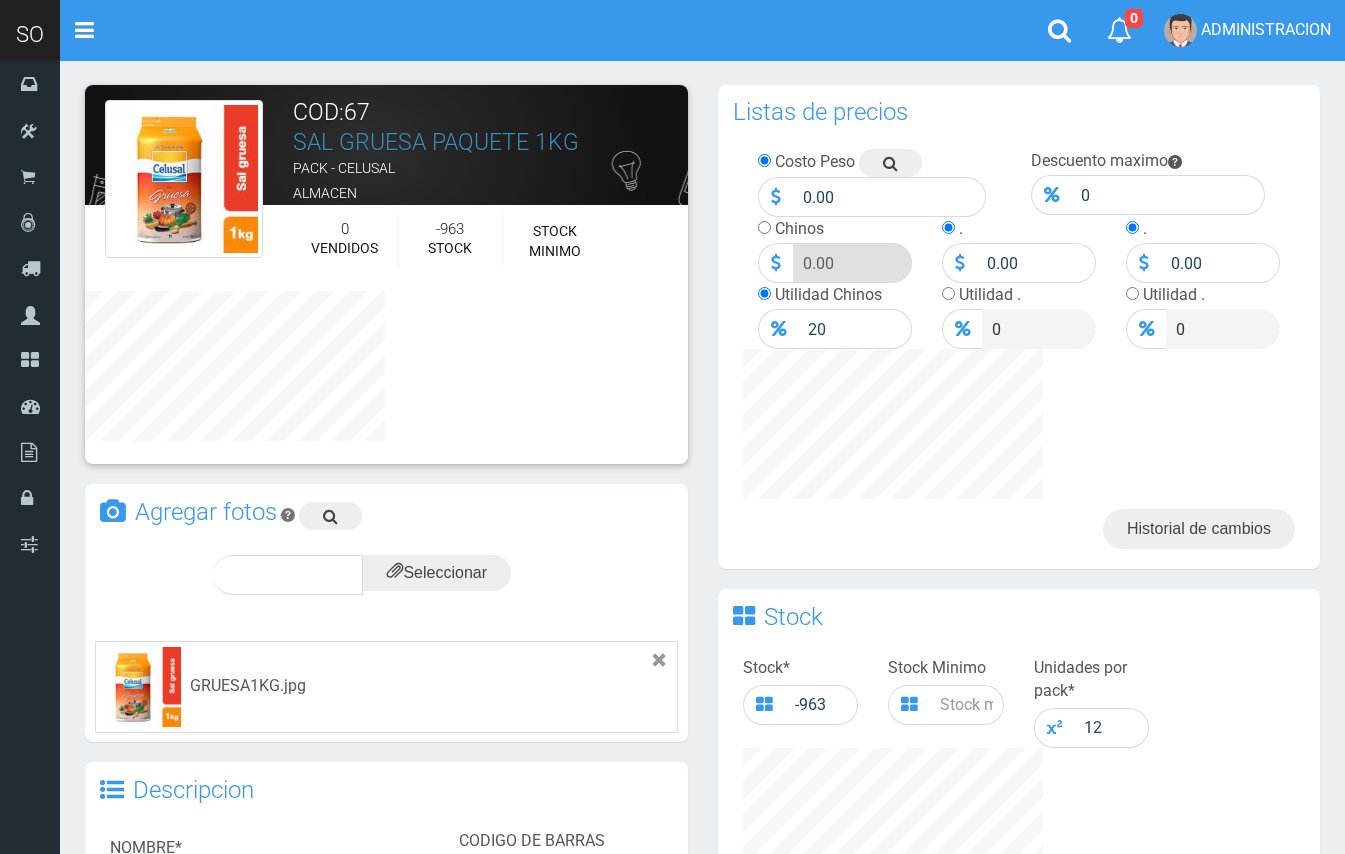 scroll, scrollTop: 0, scrollLeft: 0, axis: both 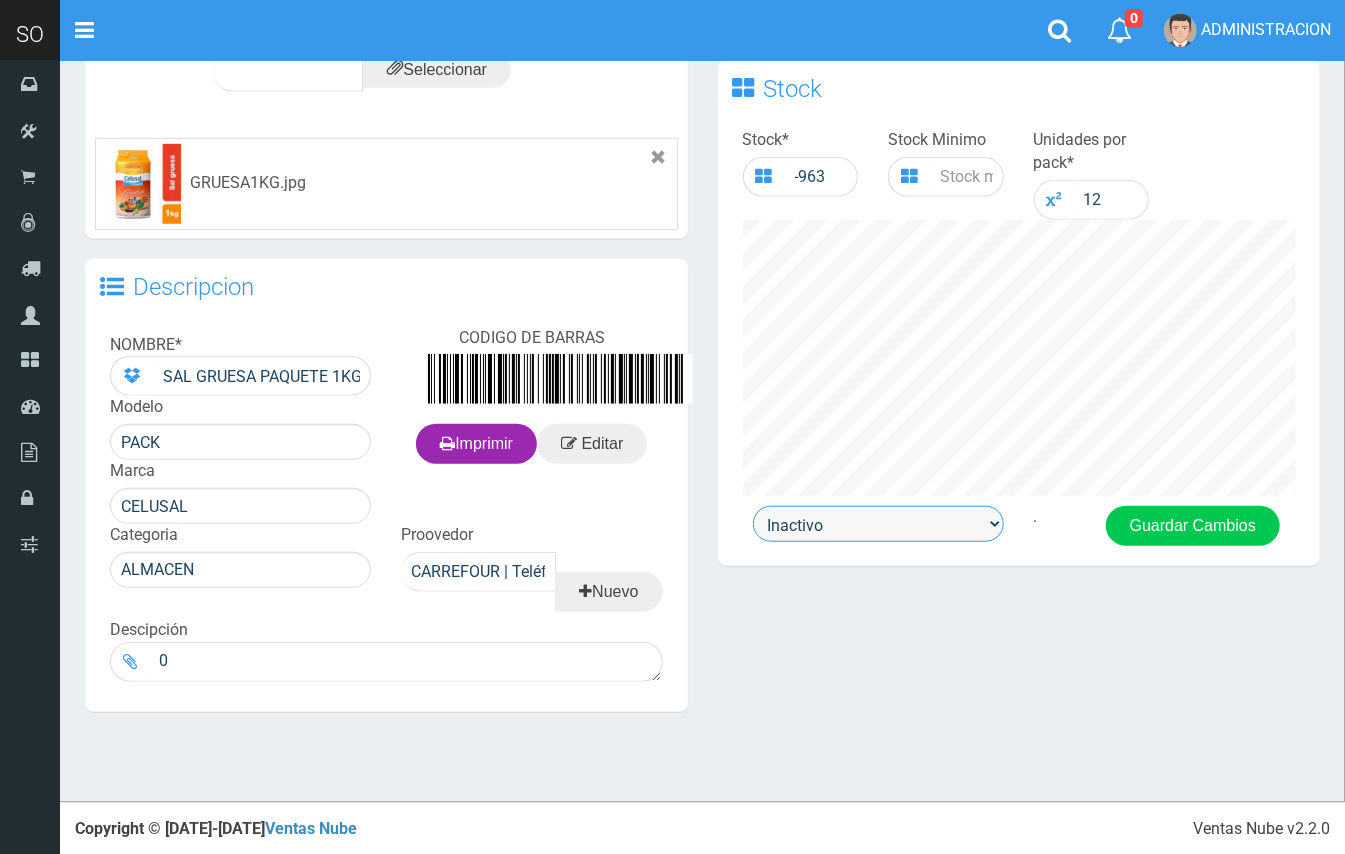 click on "Activo
Inactivo" at bounding box center [878, 524] 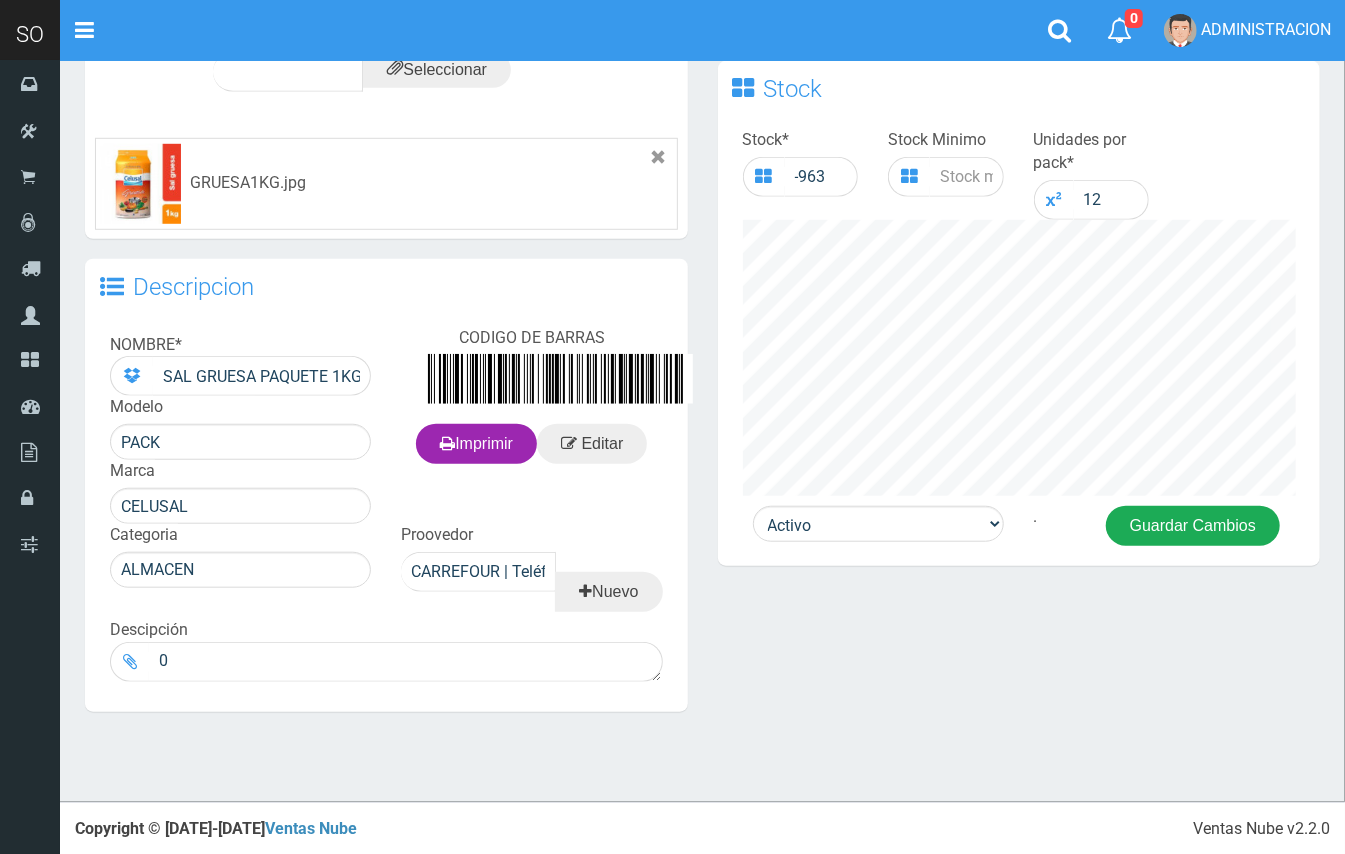 click on "Guardar Cambios" at bounding box center (1193, 526) 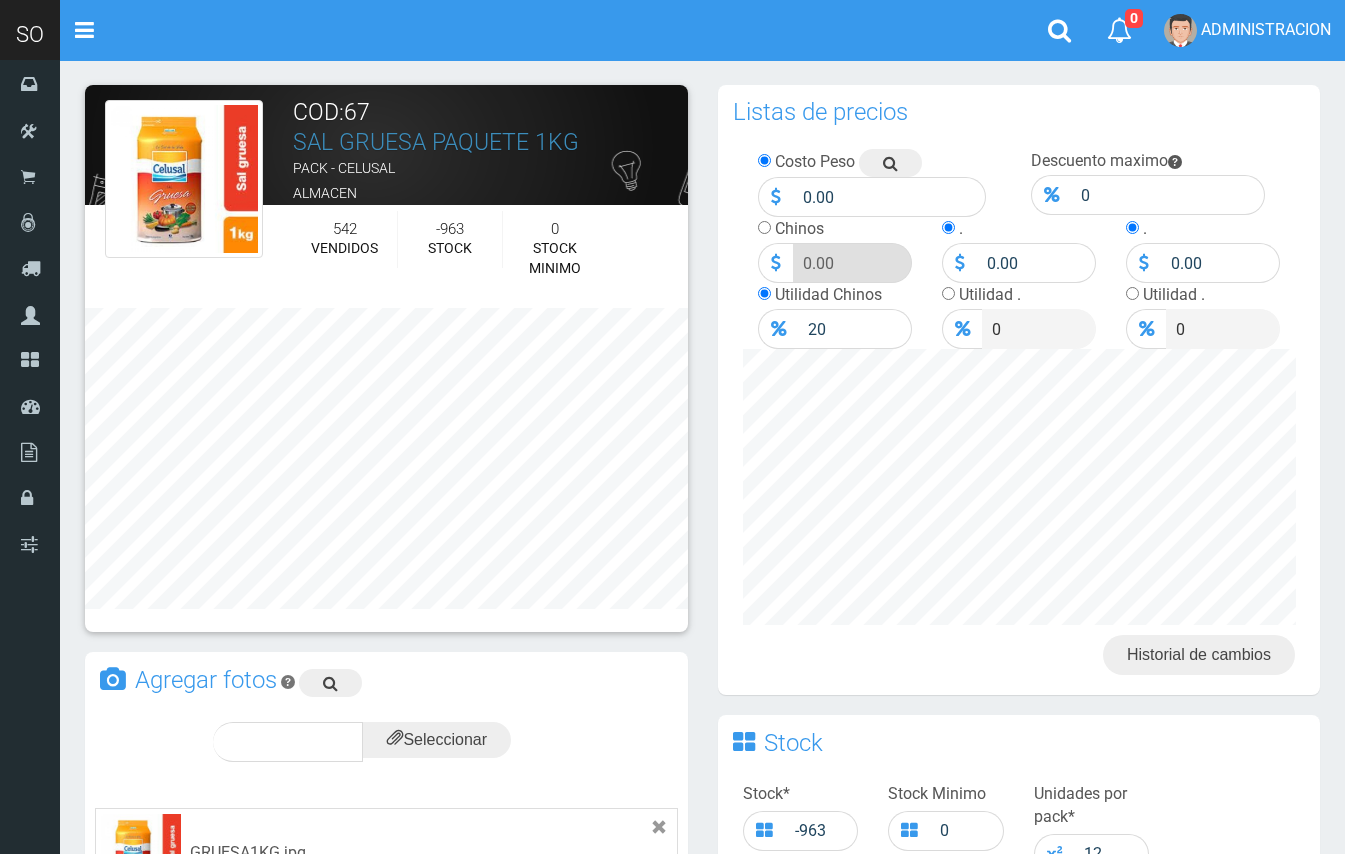 scroll, scrollTop: 0, scrollLeft: 0, axis: both 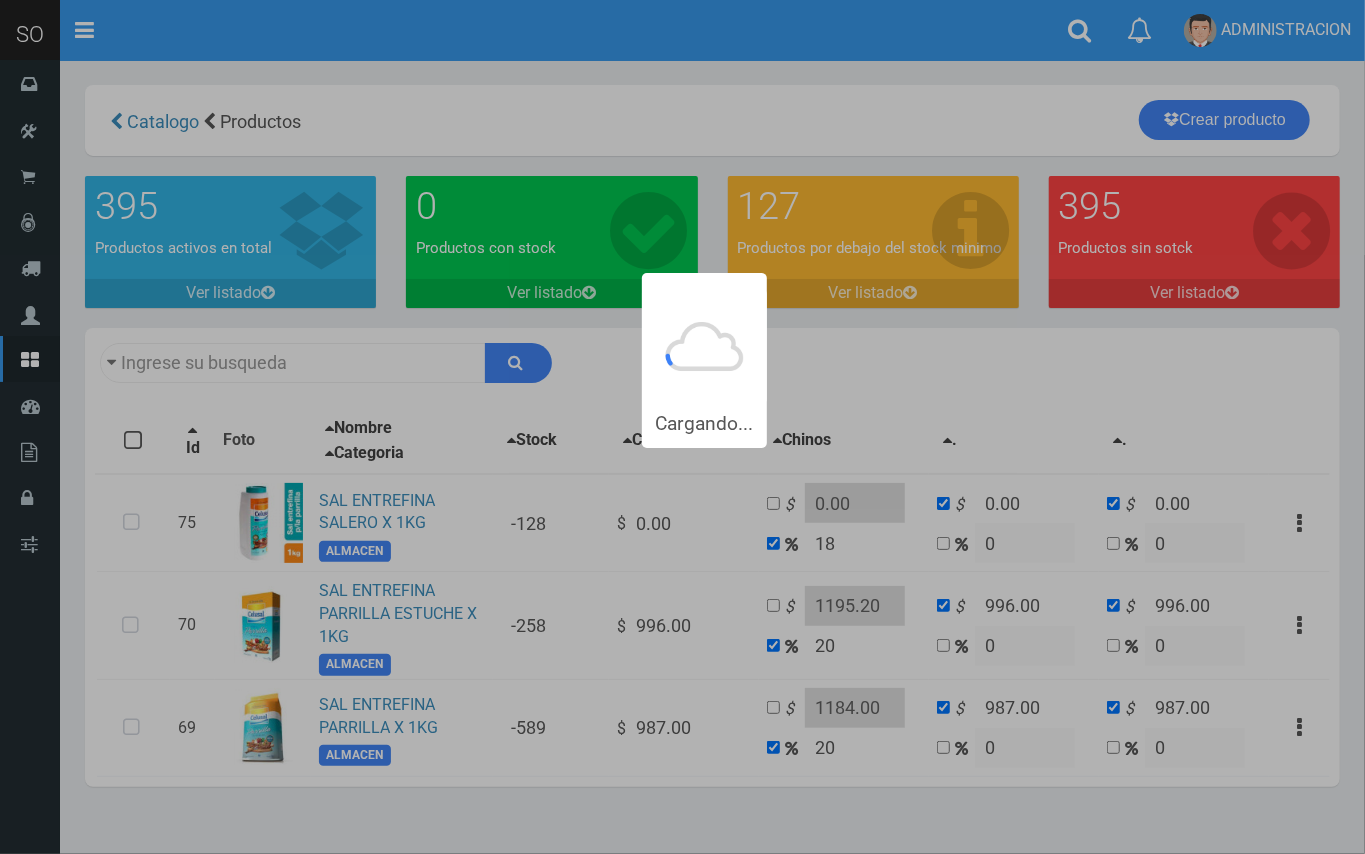 type on "entref" 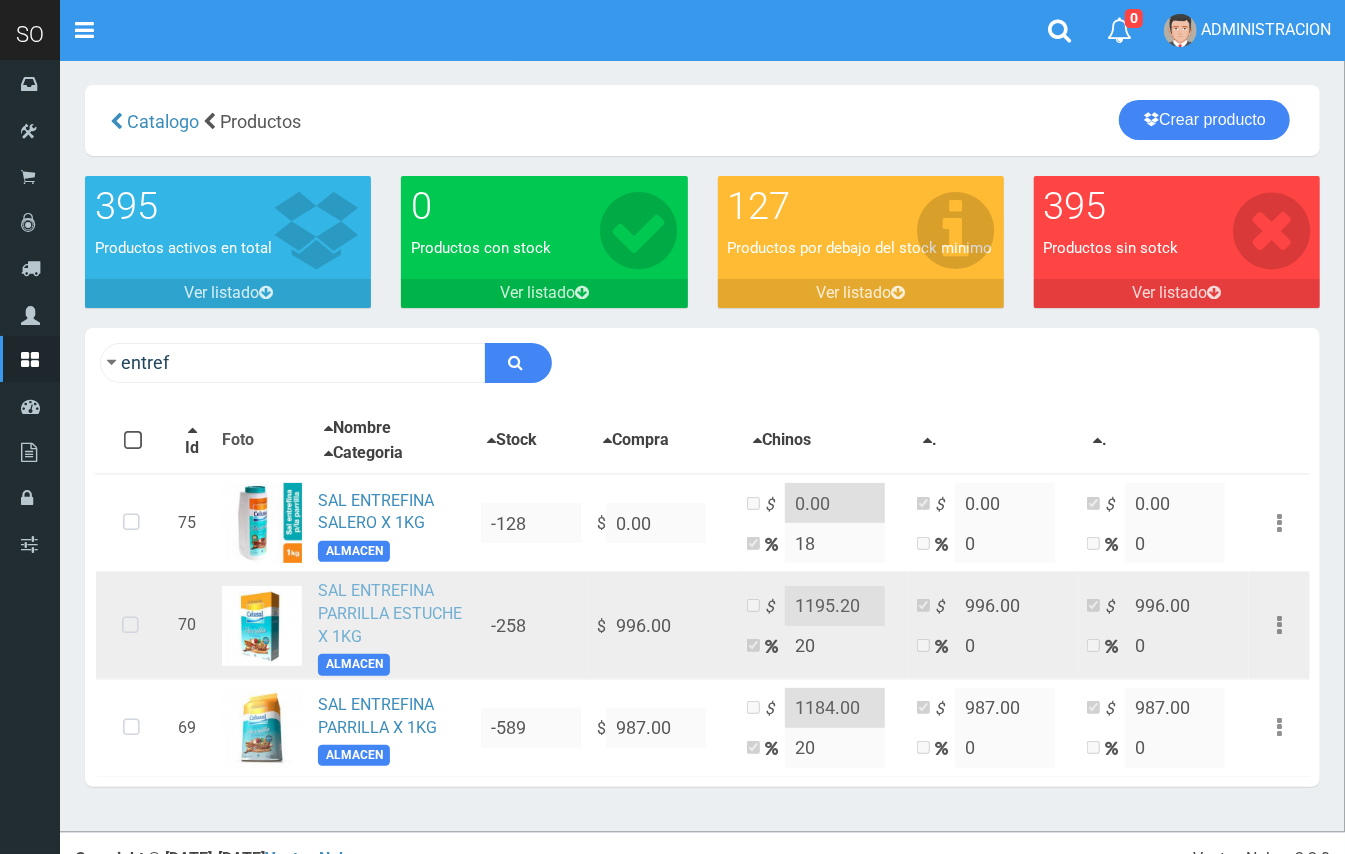 click on "SAL ENTREFINA PARRILLA ESTUCHE X 1KG" at bounding box center [390, 613] 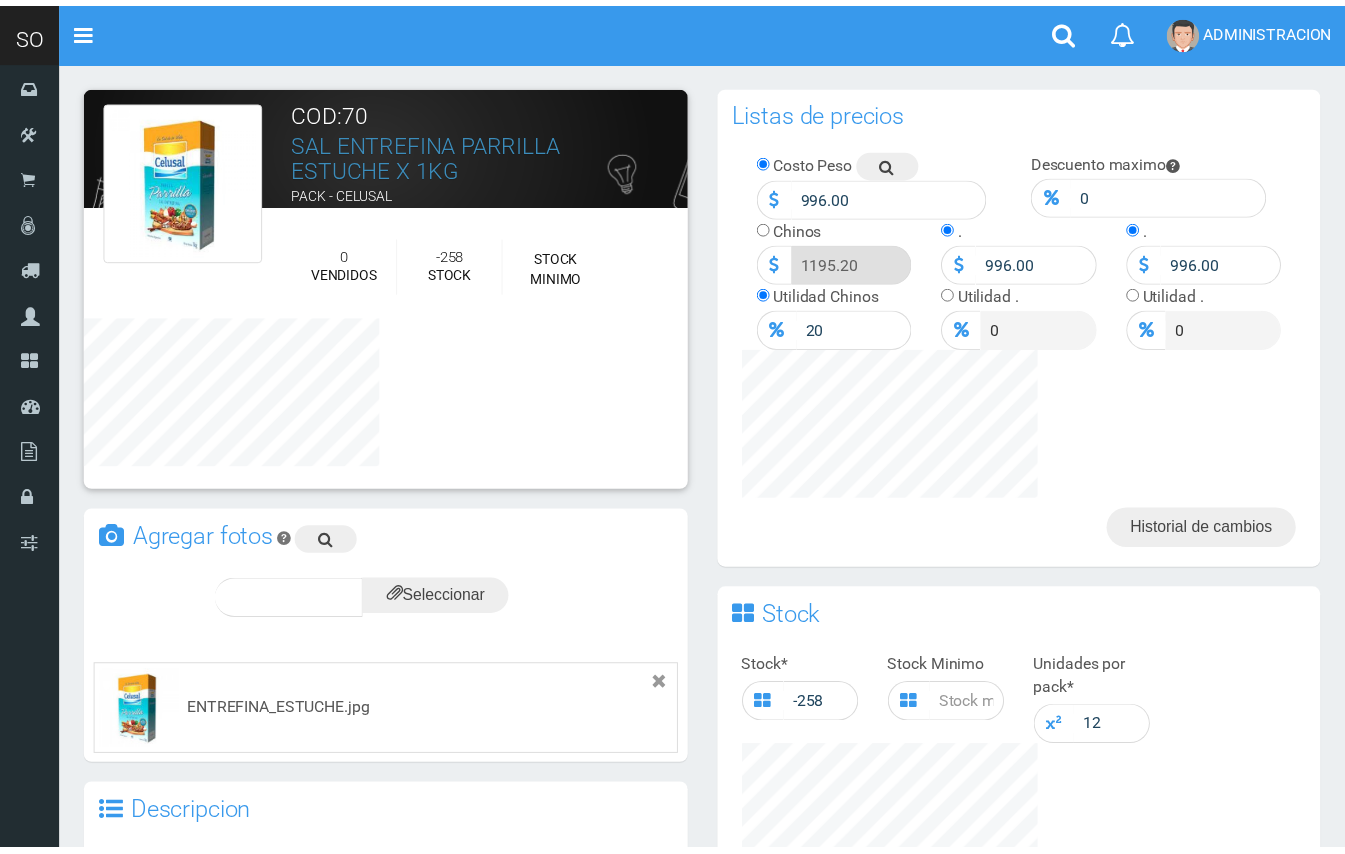 scroll, scrollTop: 0, scrollLeft: 0, axis: both 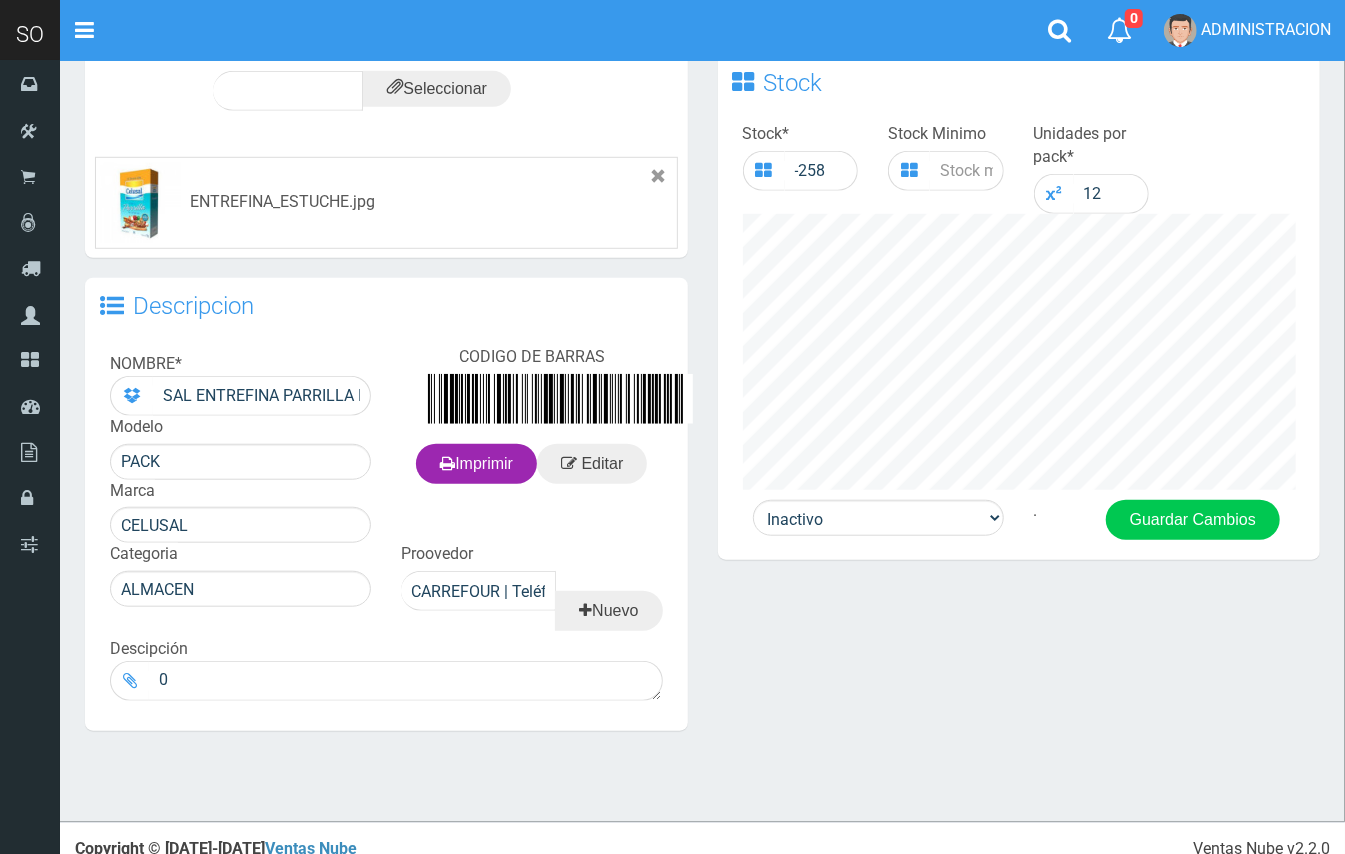 drag, startPoint x: 1356, startPoint y: 272, endPoint x: 1232, endPoint y: 745, distance: 488.98364 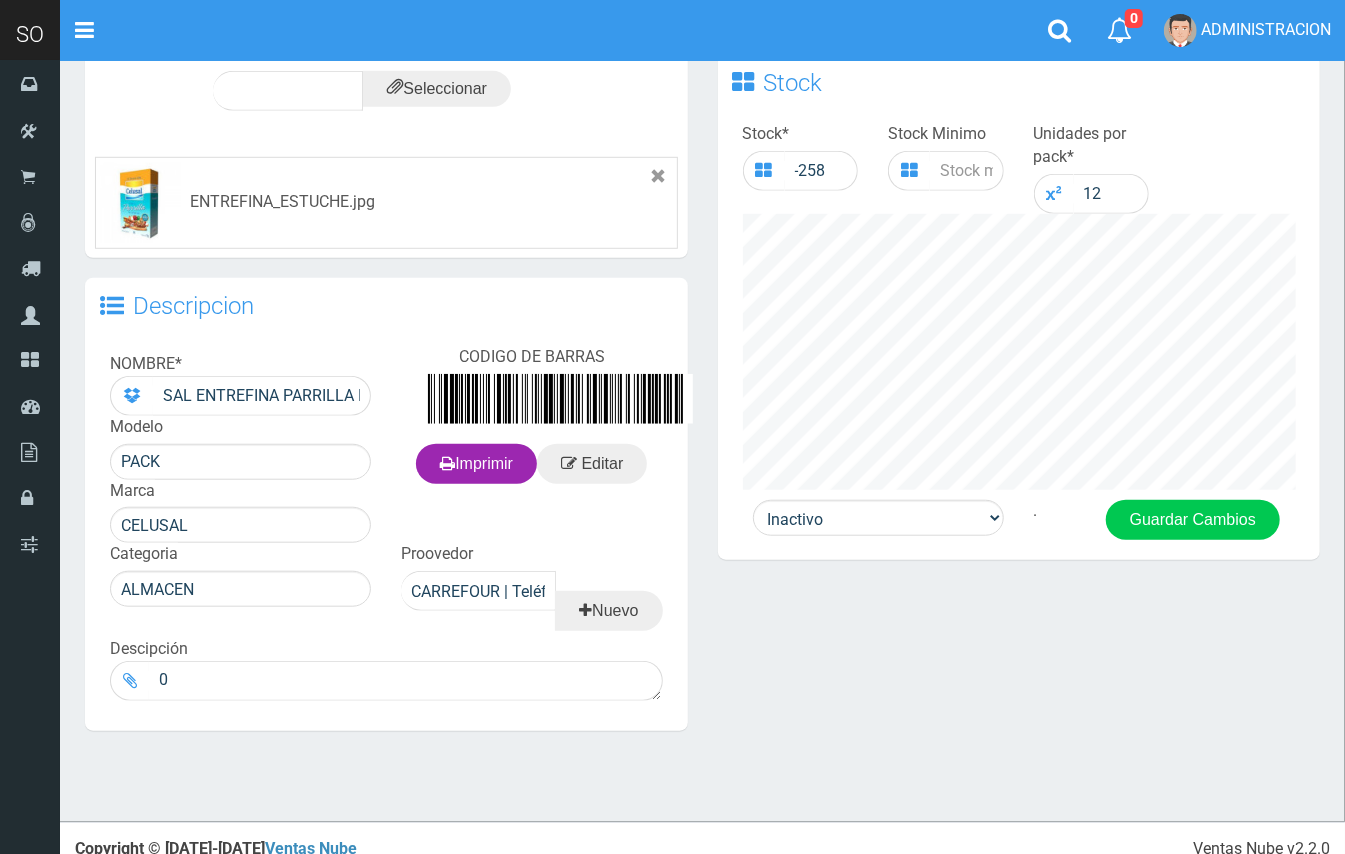 click on "Cargando... ×  Nueva alerta Toggle navigation 0" 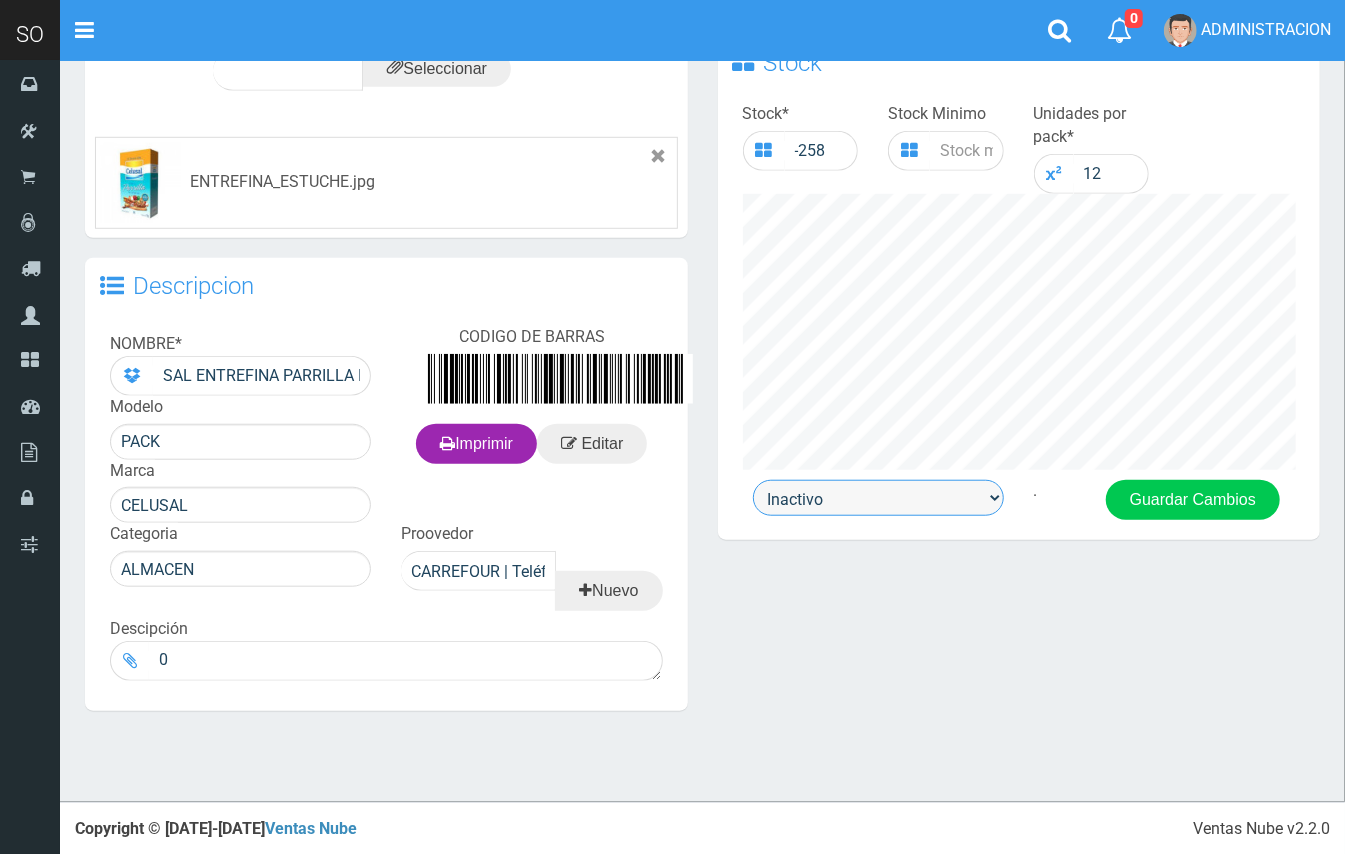 click on "Activo
Inactivo" at bounding box center (878, 498) 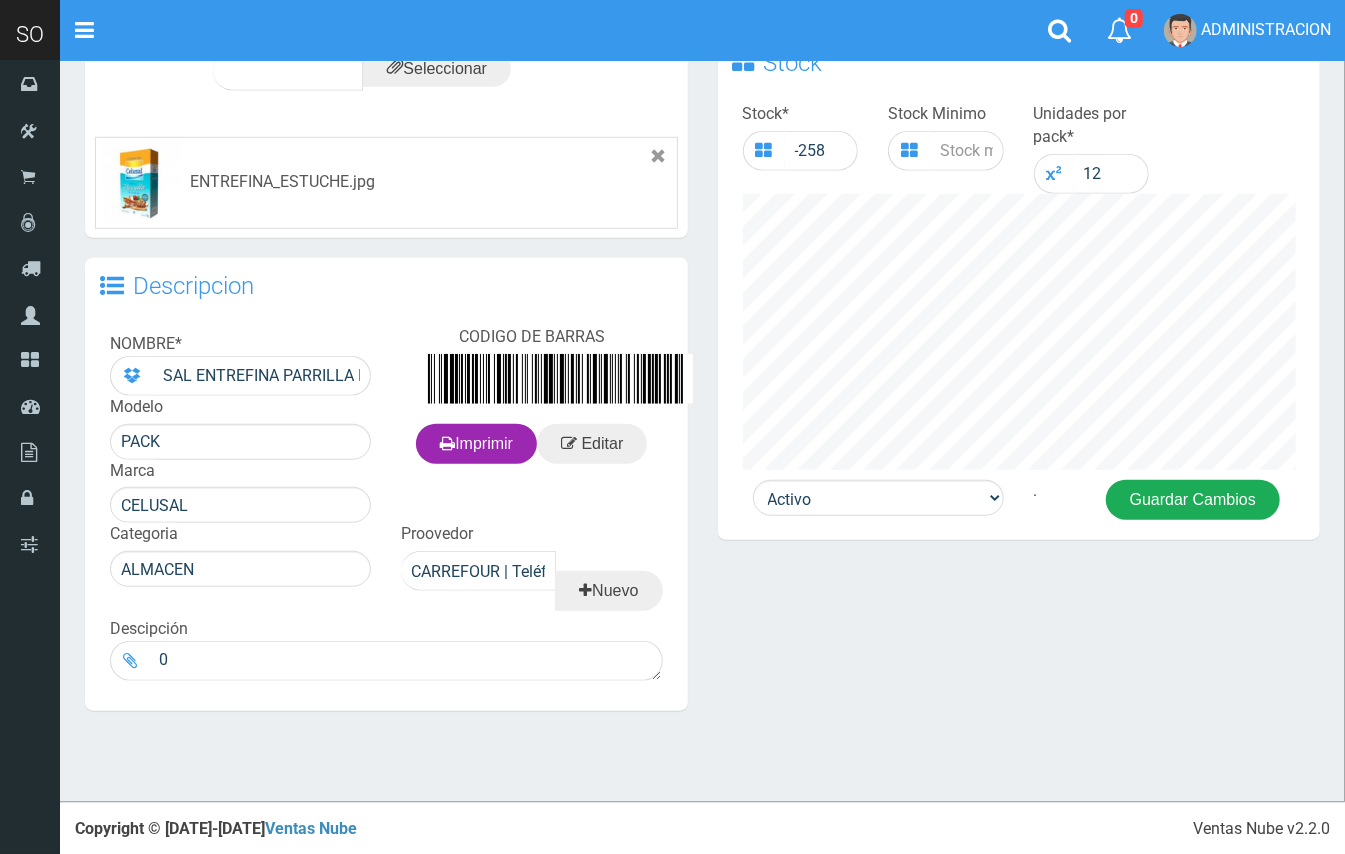 click on "Guardar Cambios" at bounding box center [1193, 500] 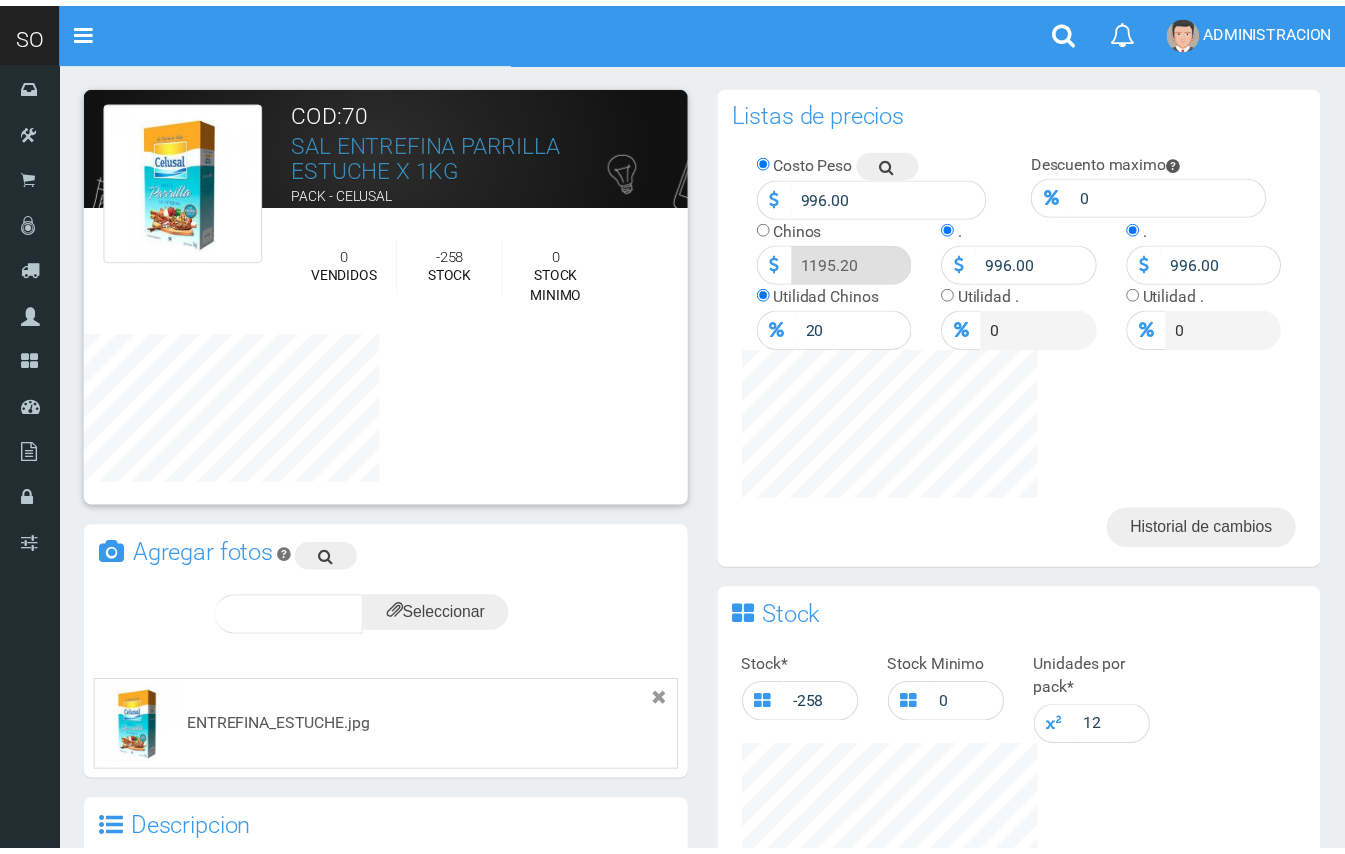 scroll, scrollTop: 0, scrollLeft: 0, axis: both 